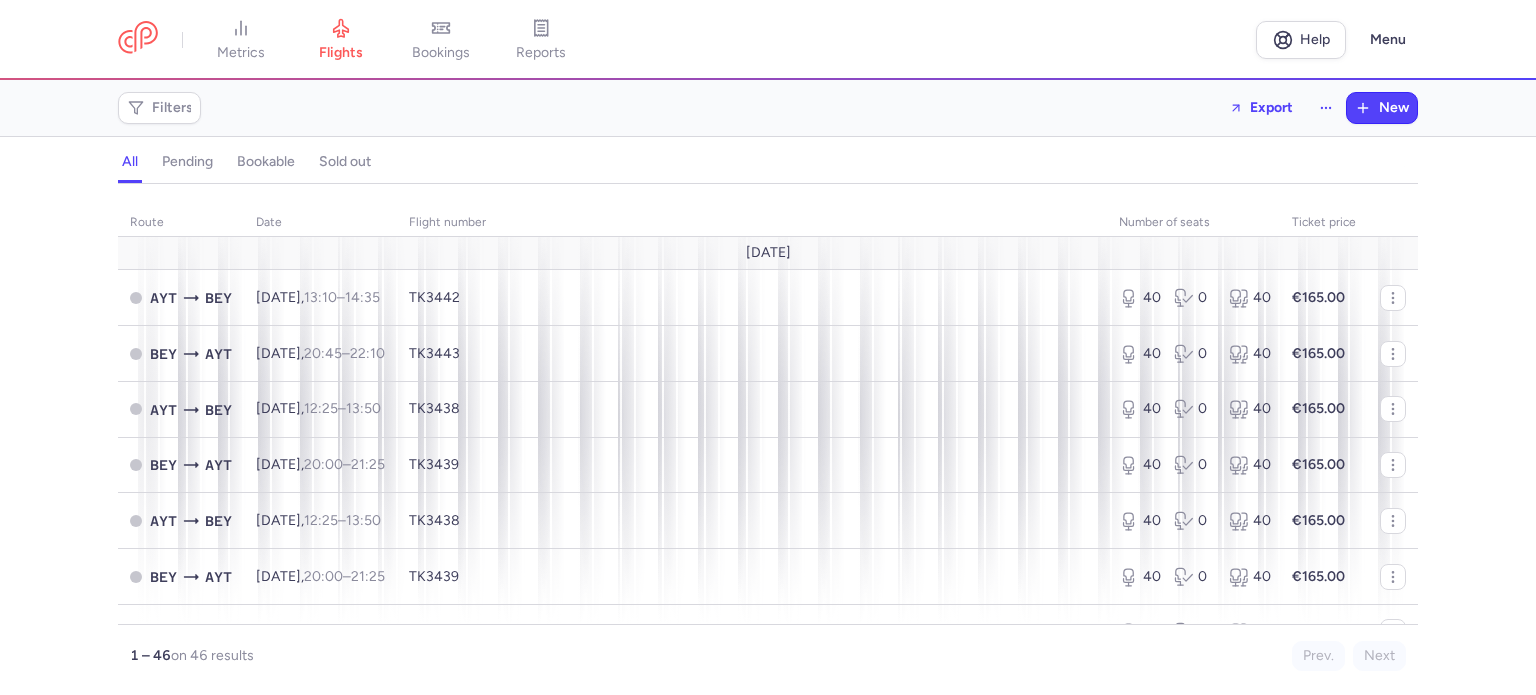 scroll, scrollTop: 0, scrollLeft: 0, axis: both 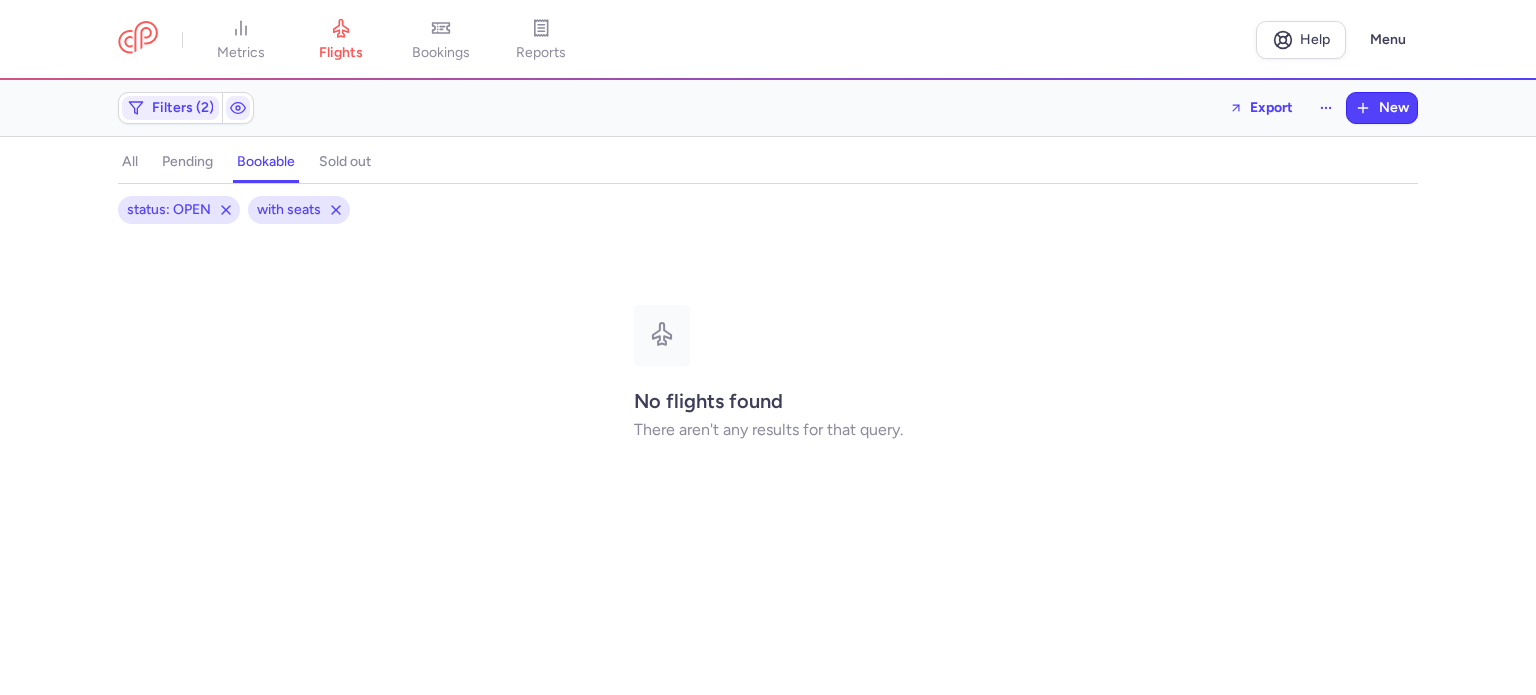 click on "pending" at bounding box center [187, 162] 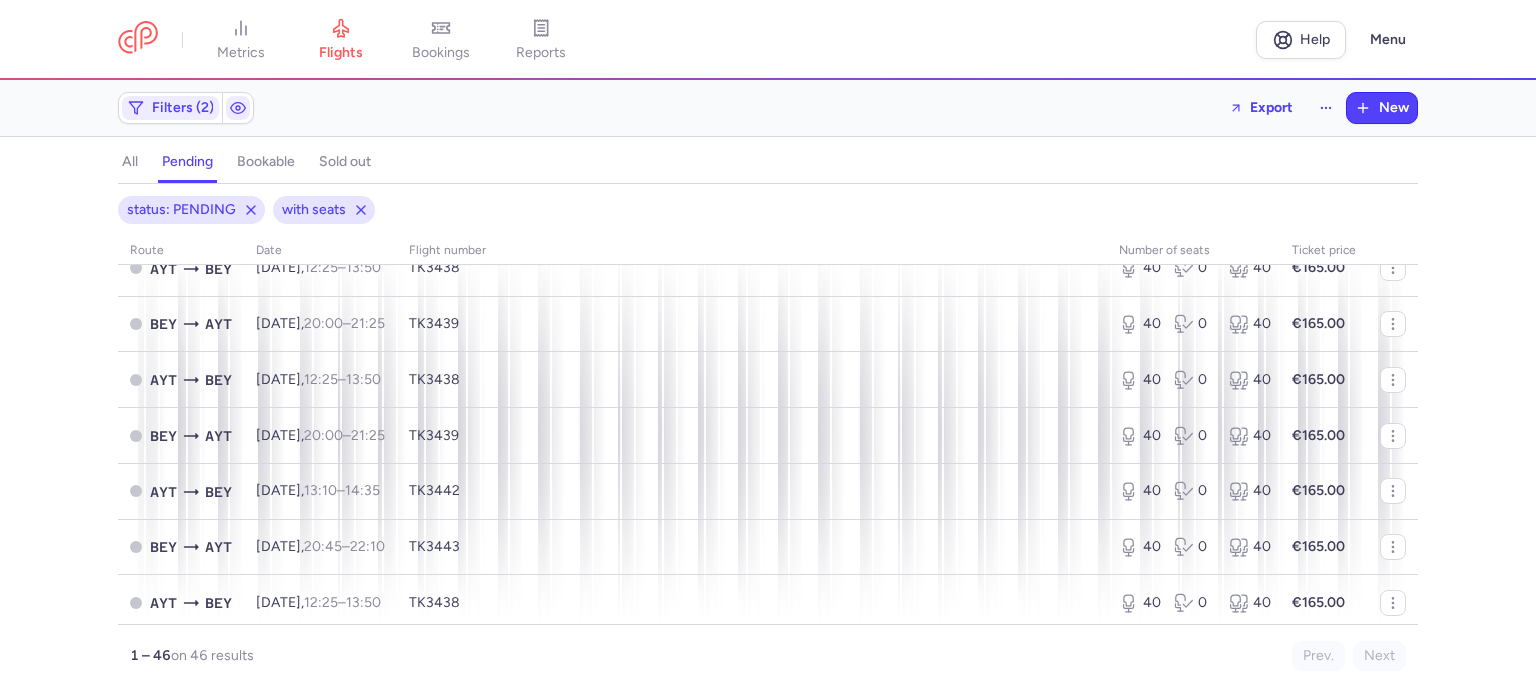 scroll, scrollTop: 0, scrollLeft: 0, axis: both 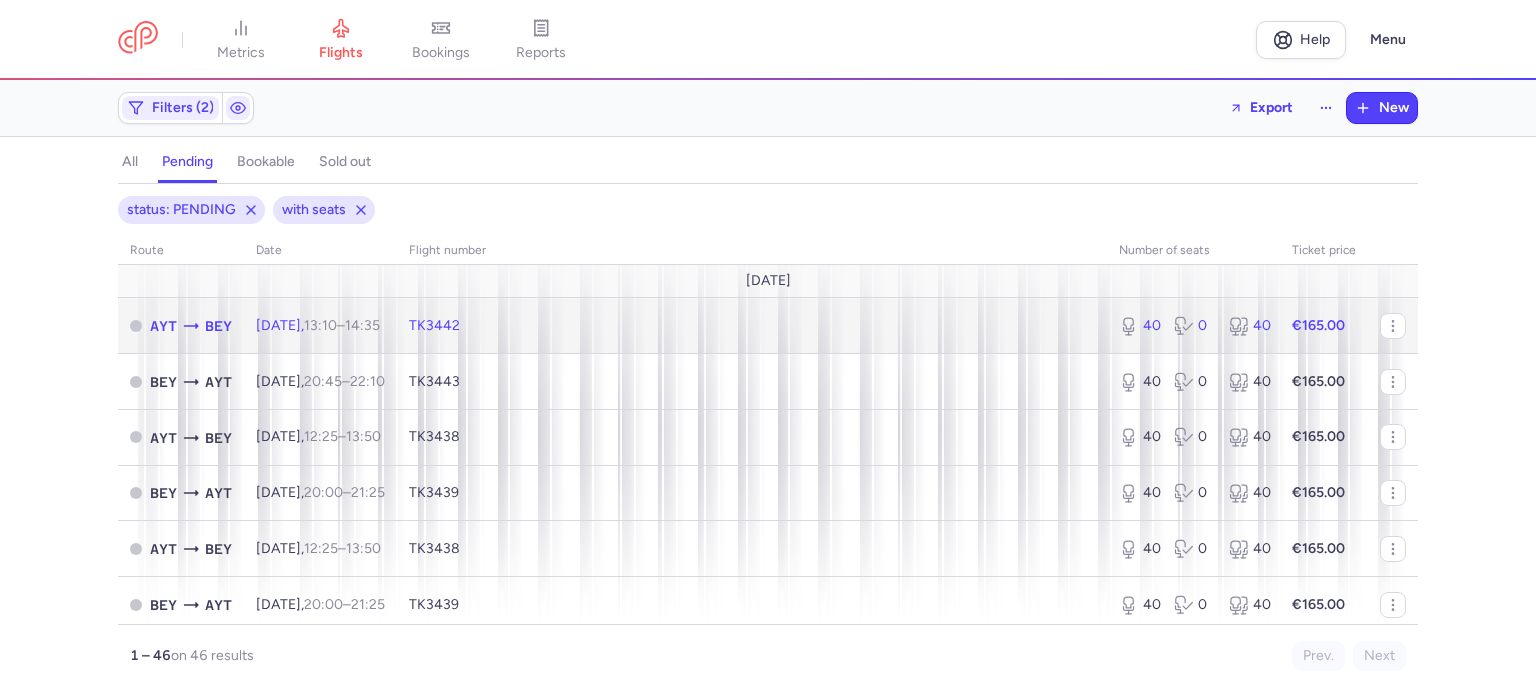 click on "TK3442" 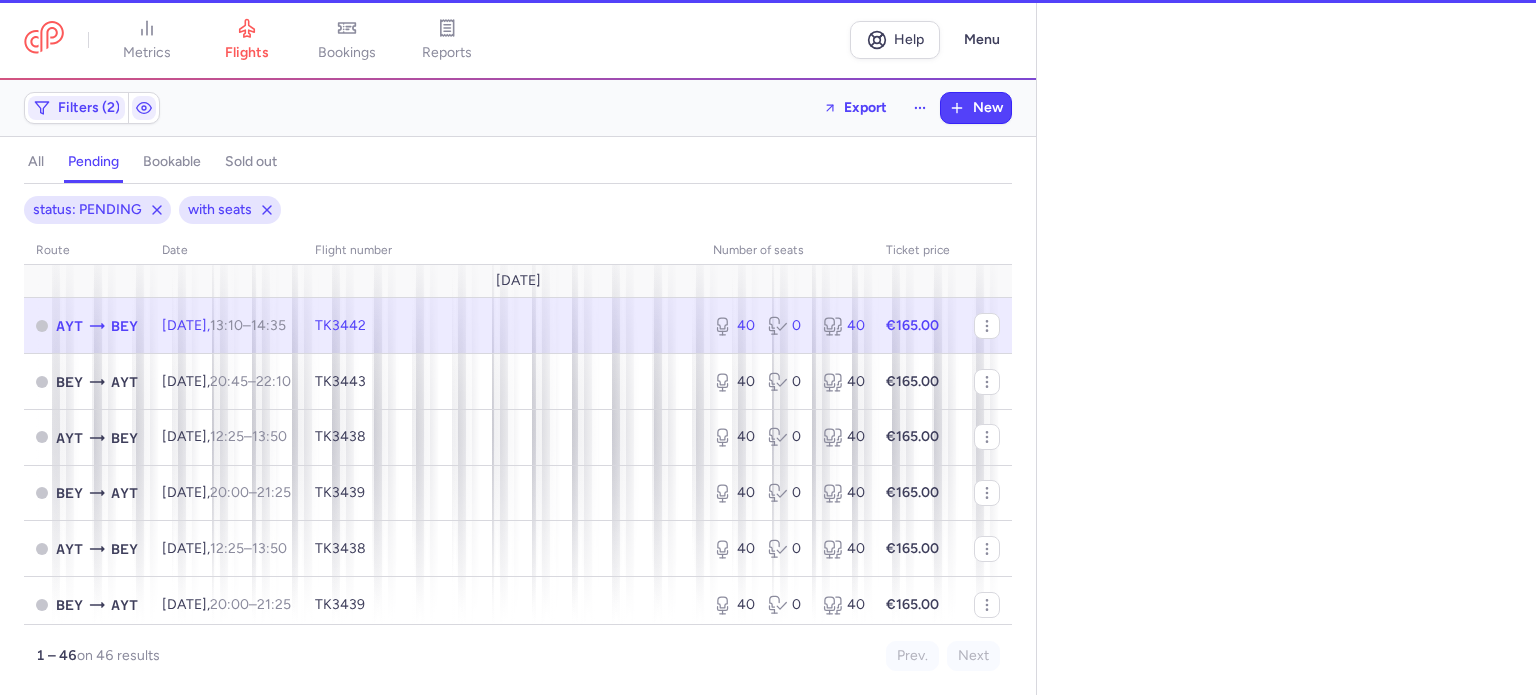 select on "days" 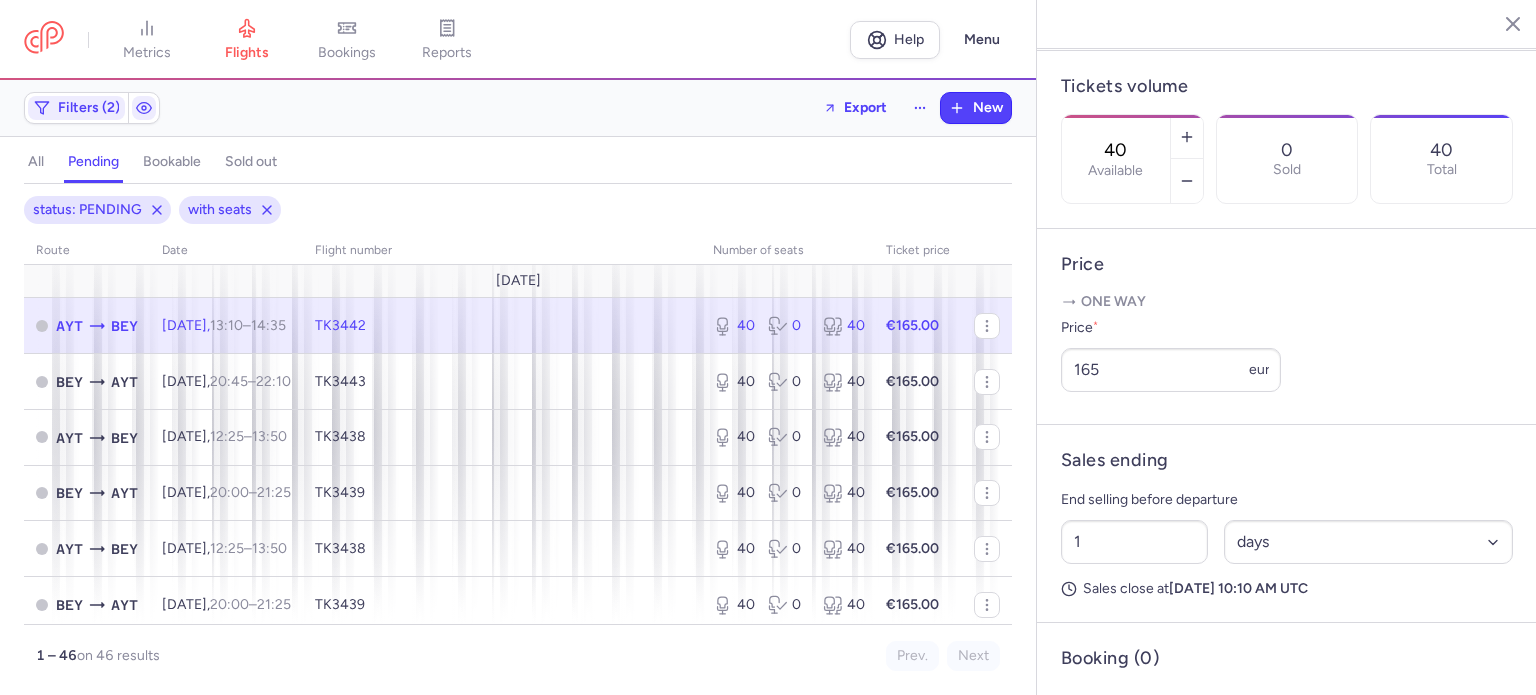 scroll, scrollTop: 594, scrollLeft: 0, axis: vertical 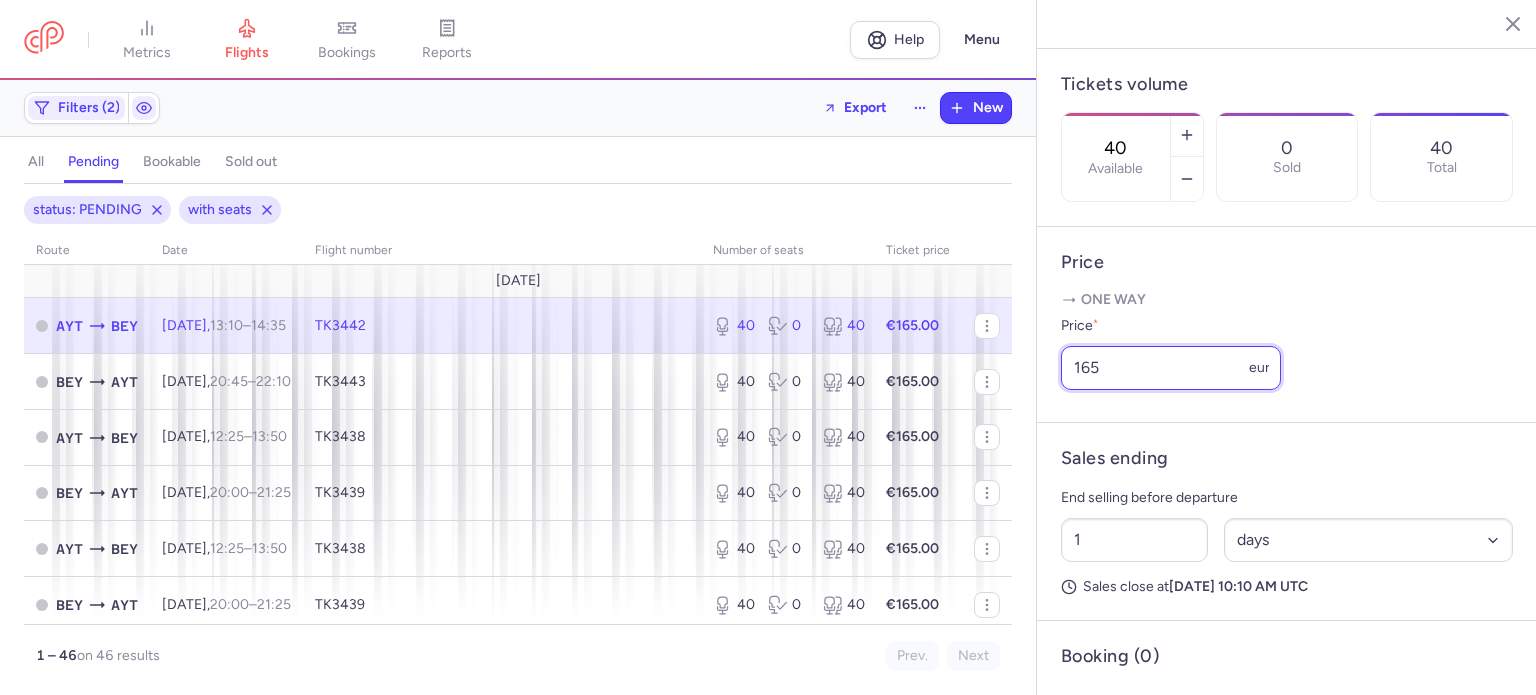 click on "165" at bounding box center [1171, 368] 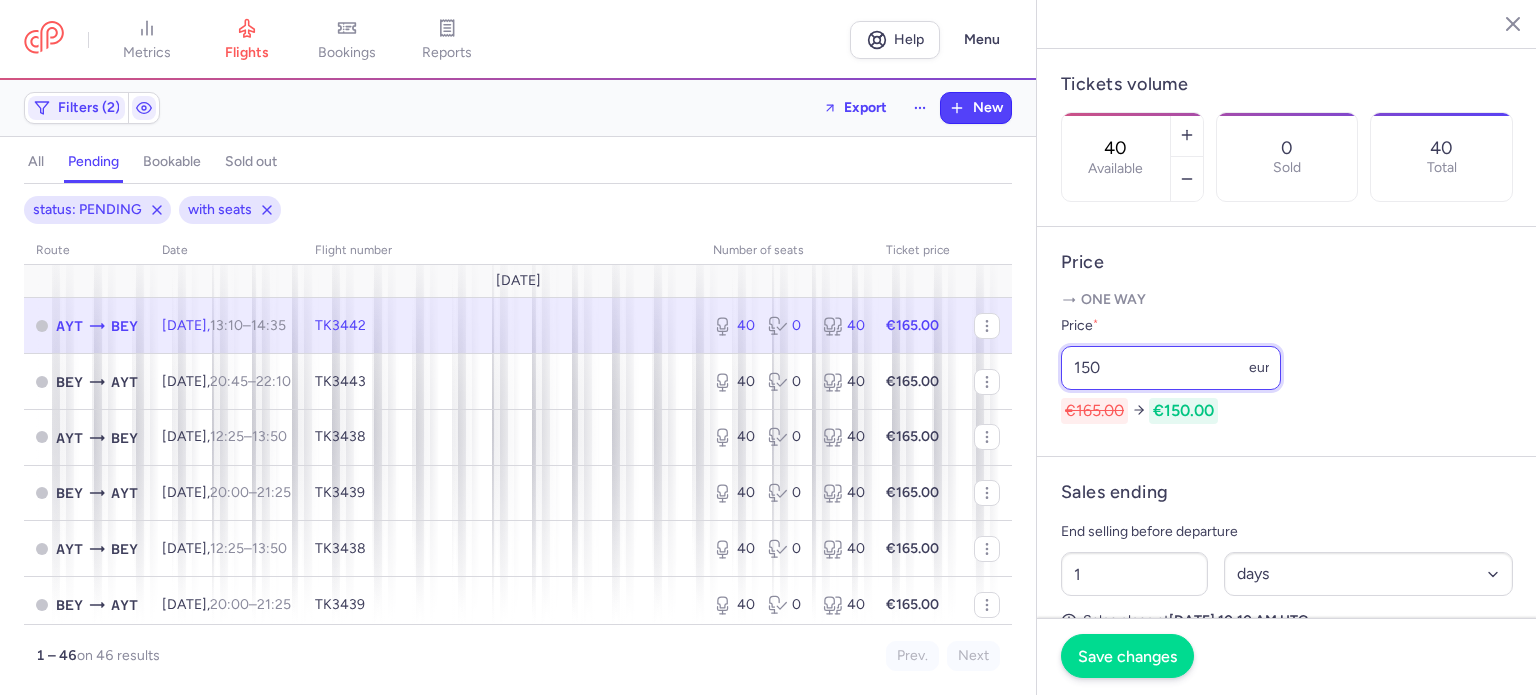 type on "150" 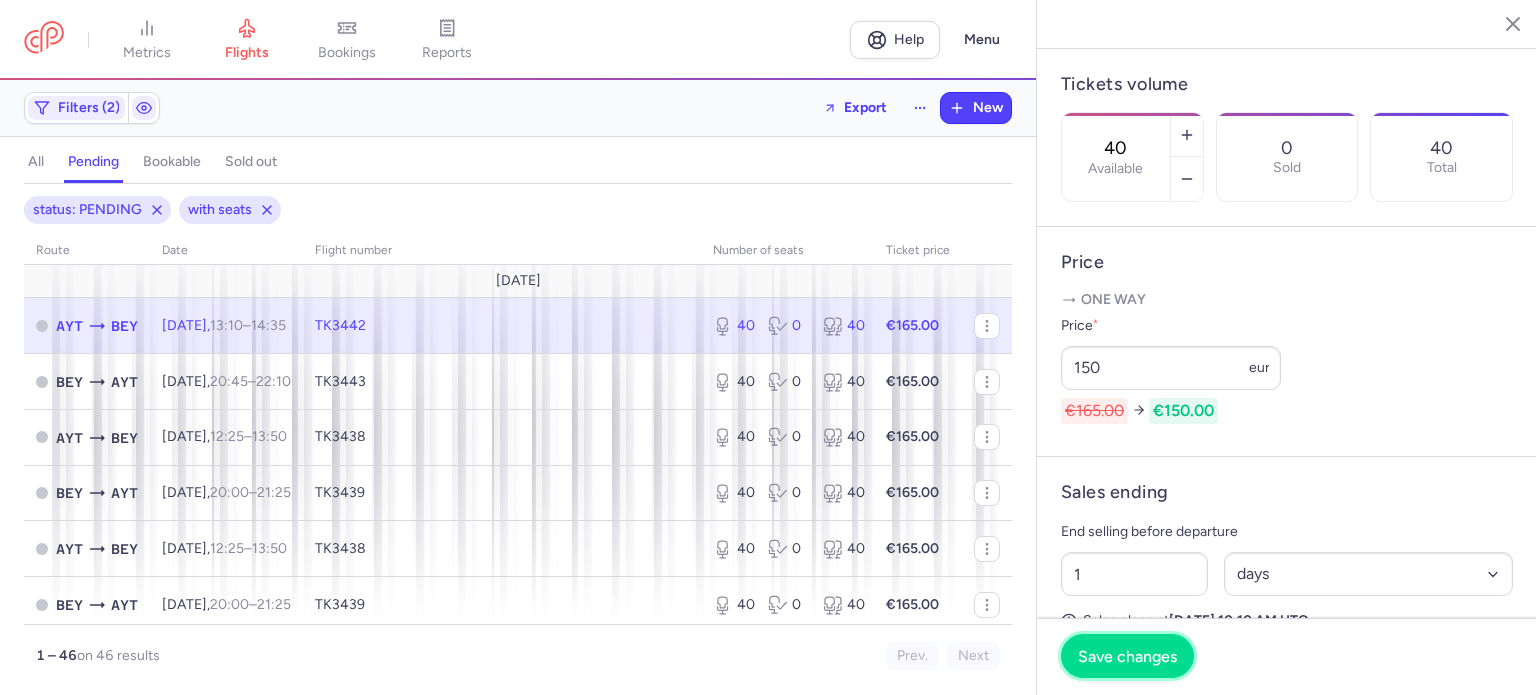 click on "Save changes" at bounding box center [1127, 656] 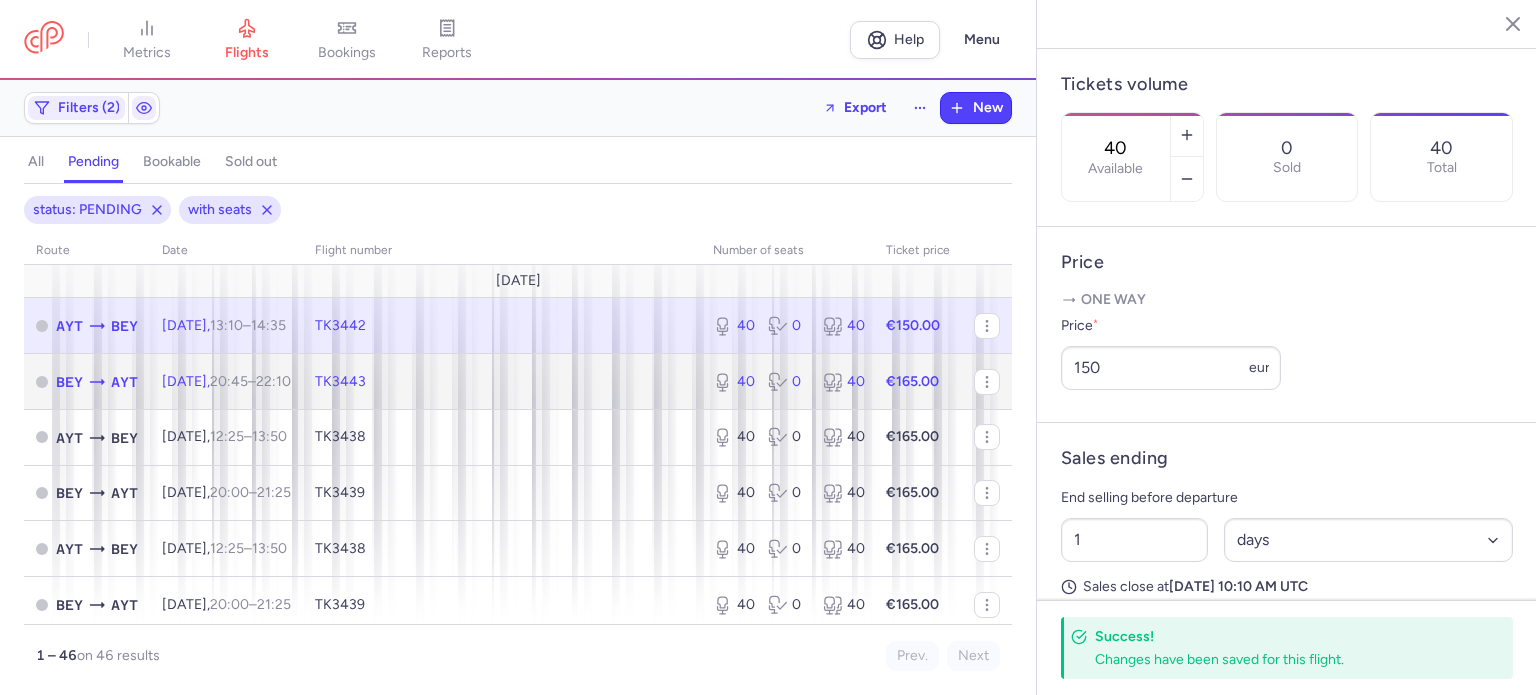 click on "€165.00" 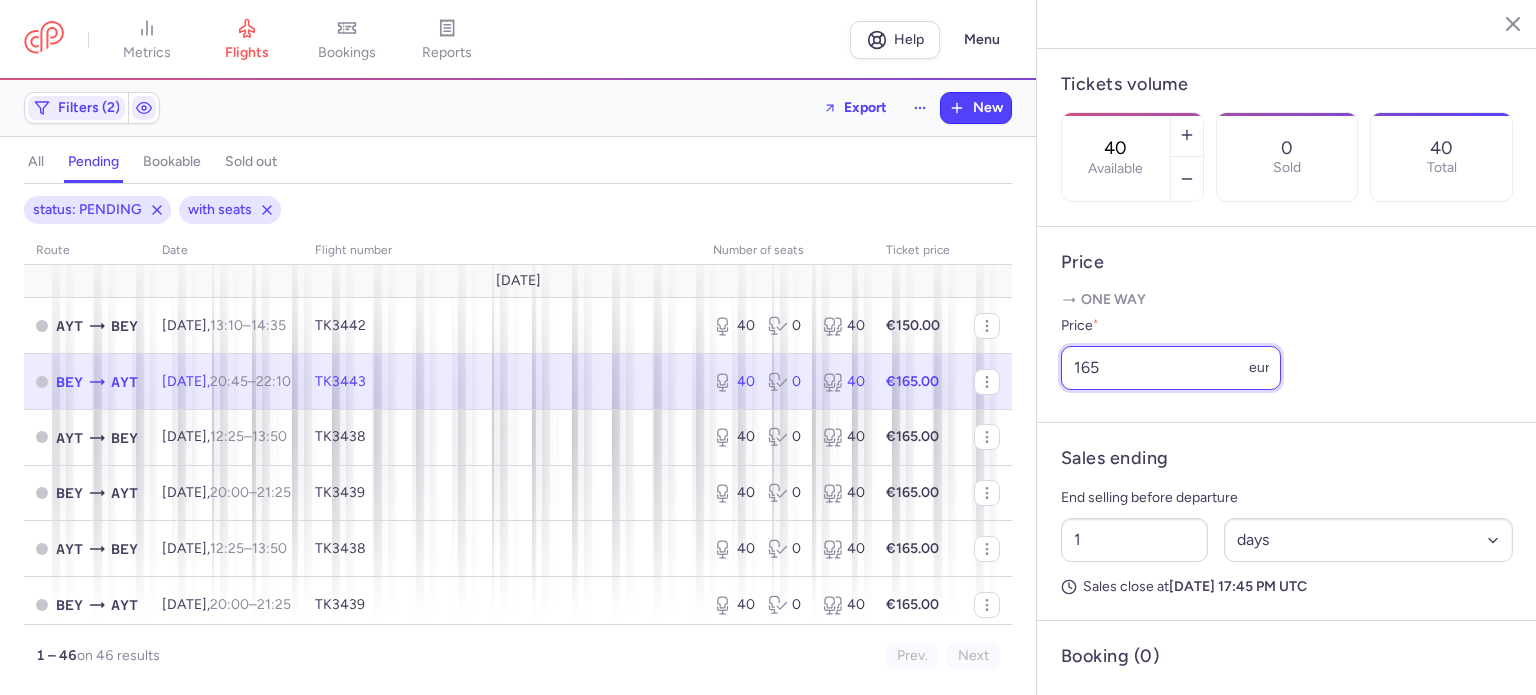 click on "165" at bounding box center (1171, 368) 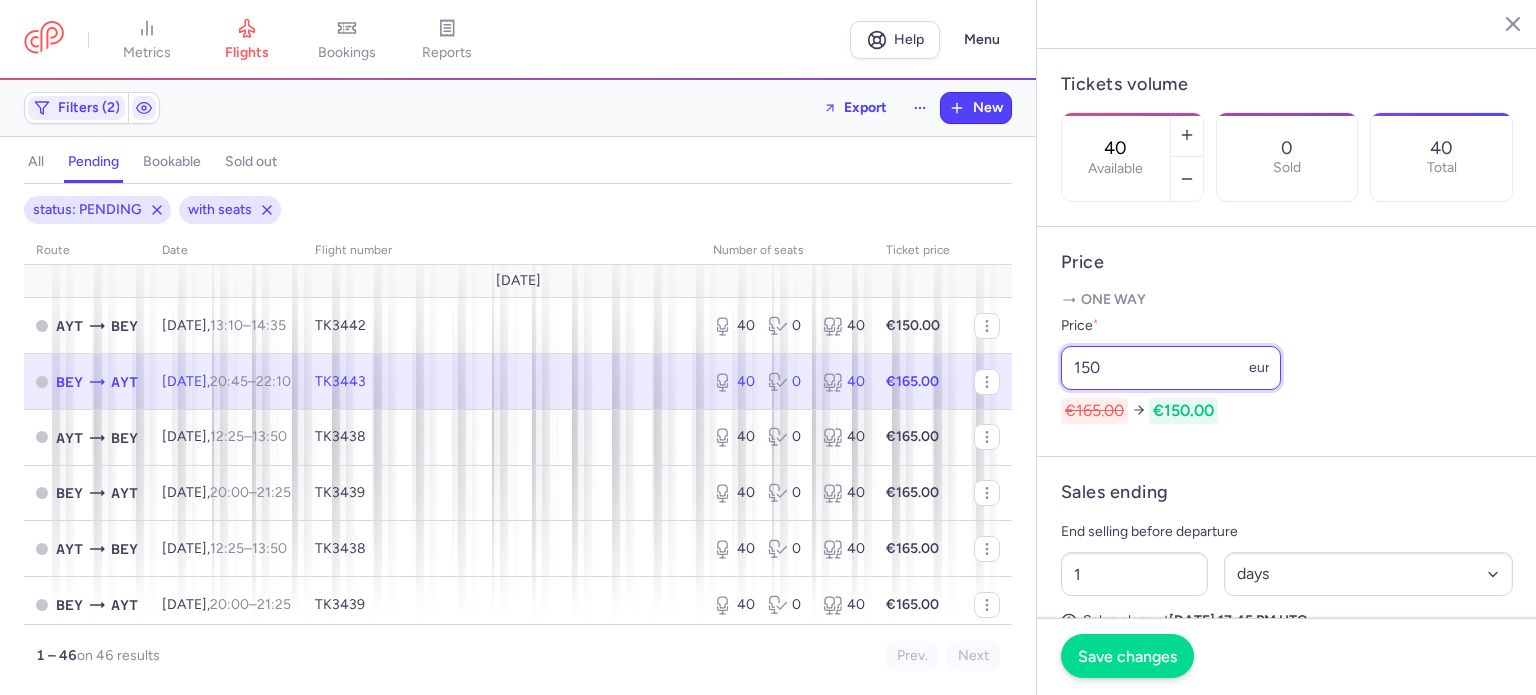 type on "150" 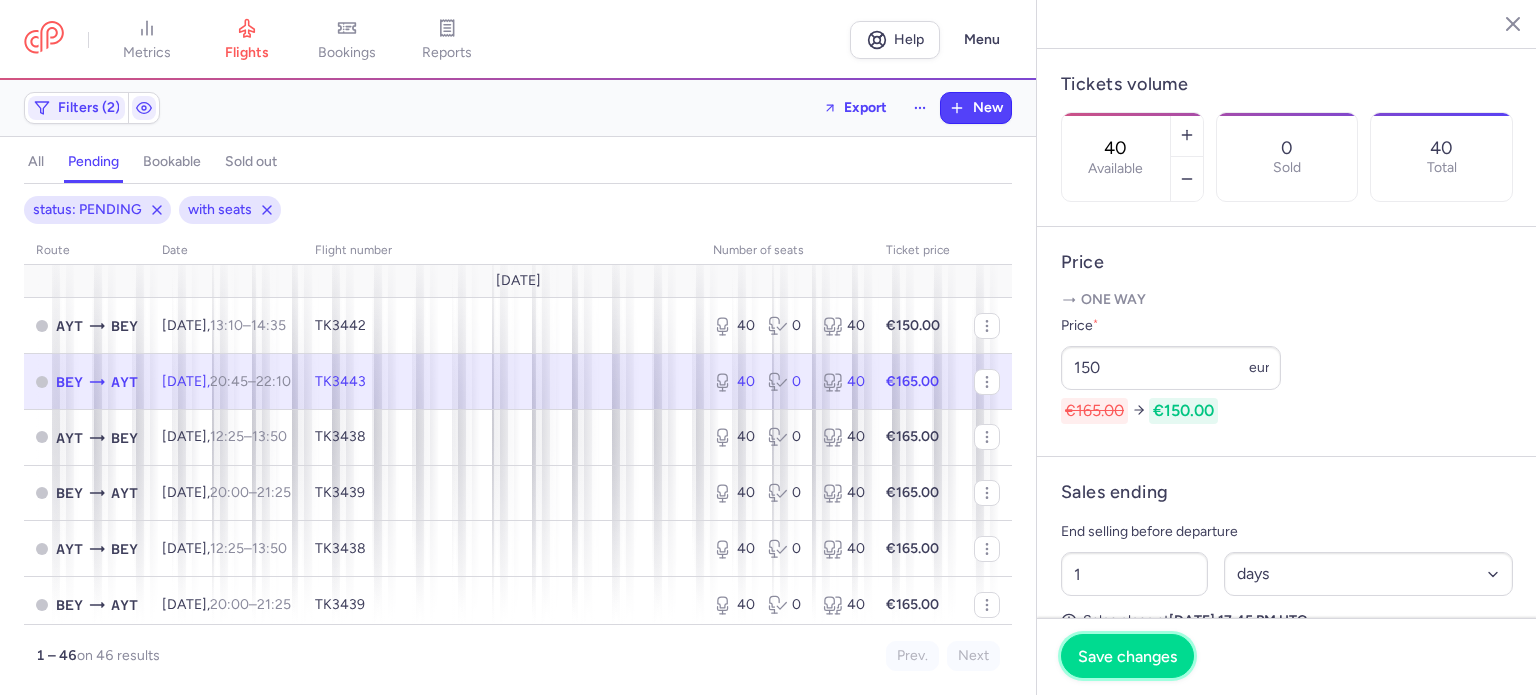 click on "Save changes" at bounding box center (1127, 656) 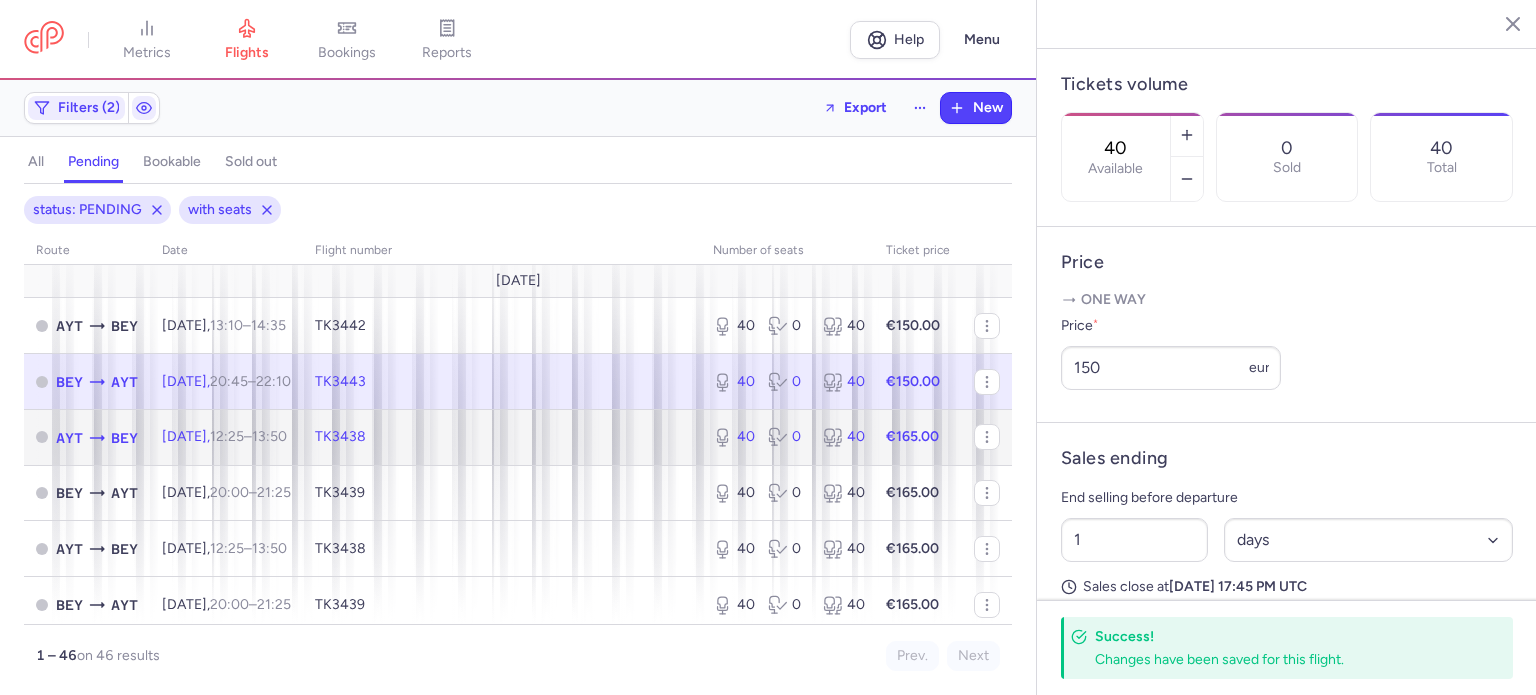 click on "€165.00" 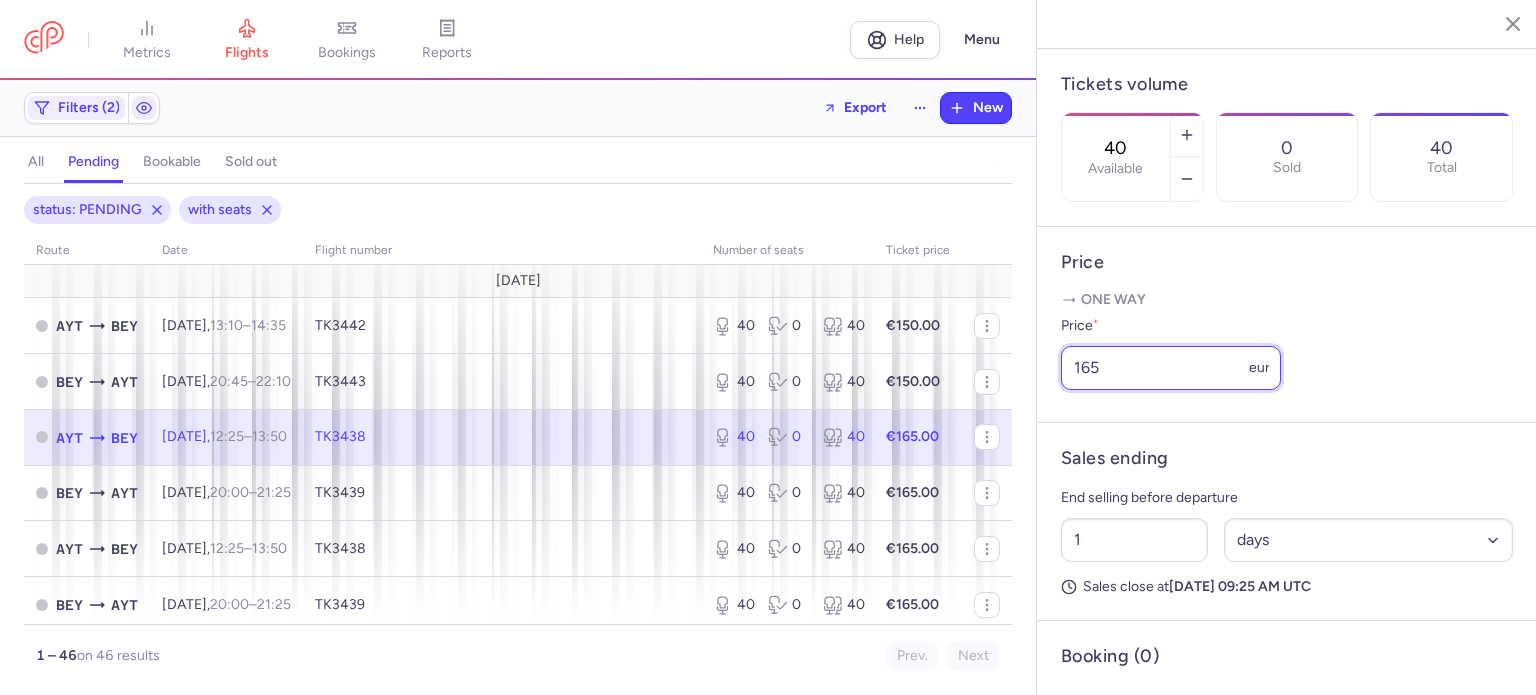 click on "165" at bounding box center [1171, 368] 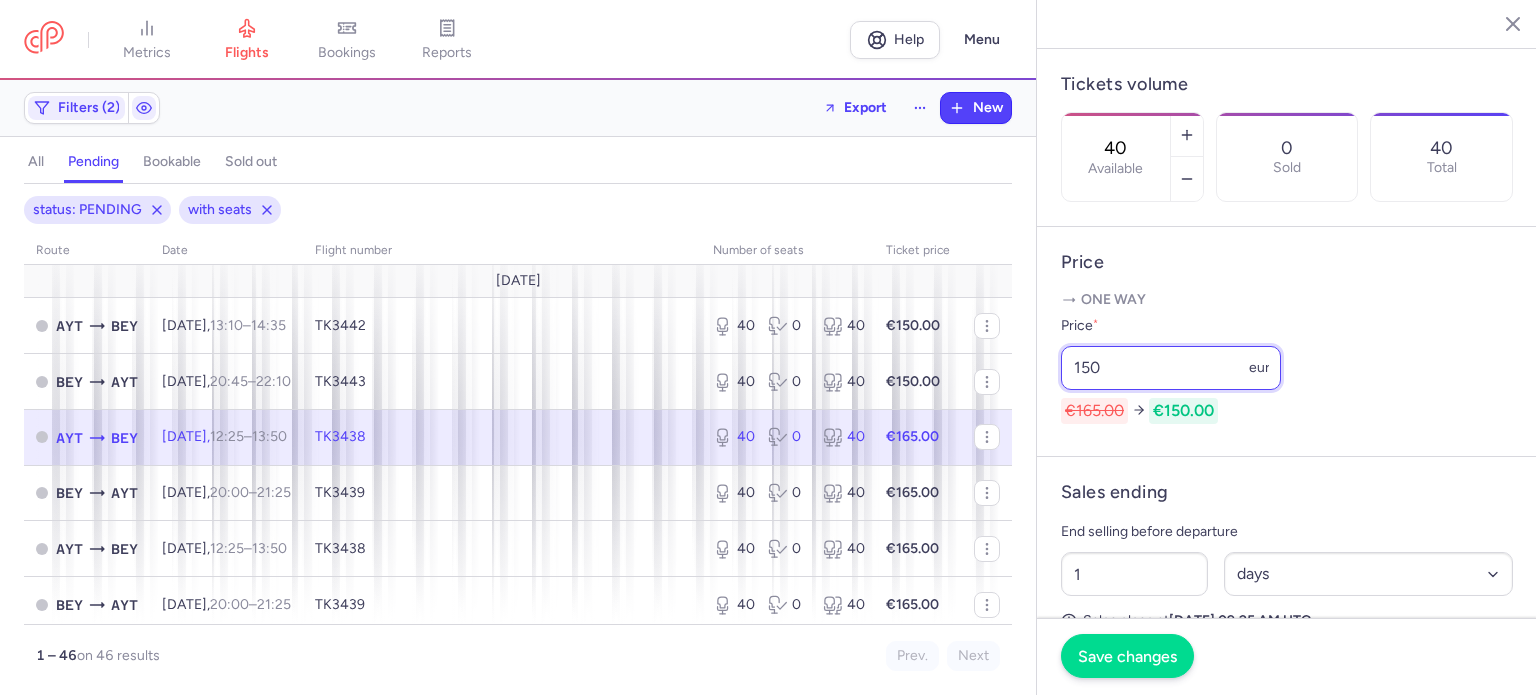 type on "150" 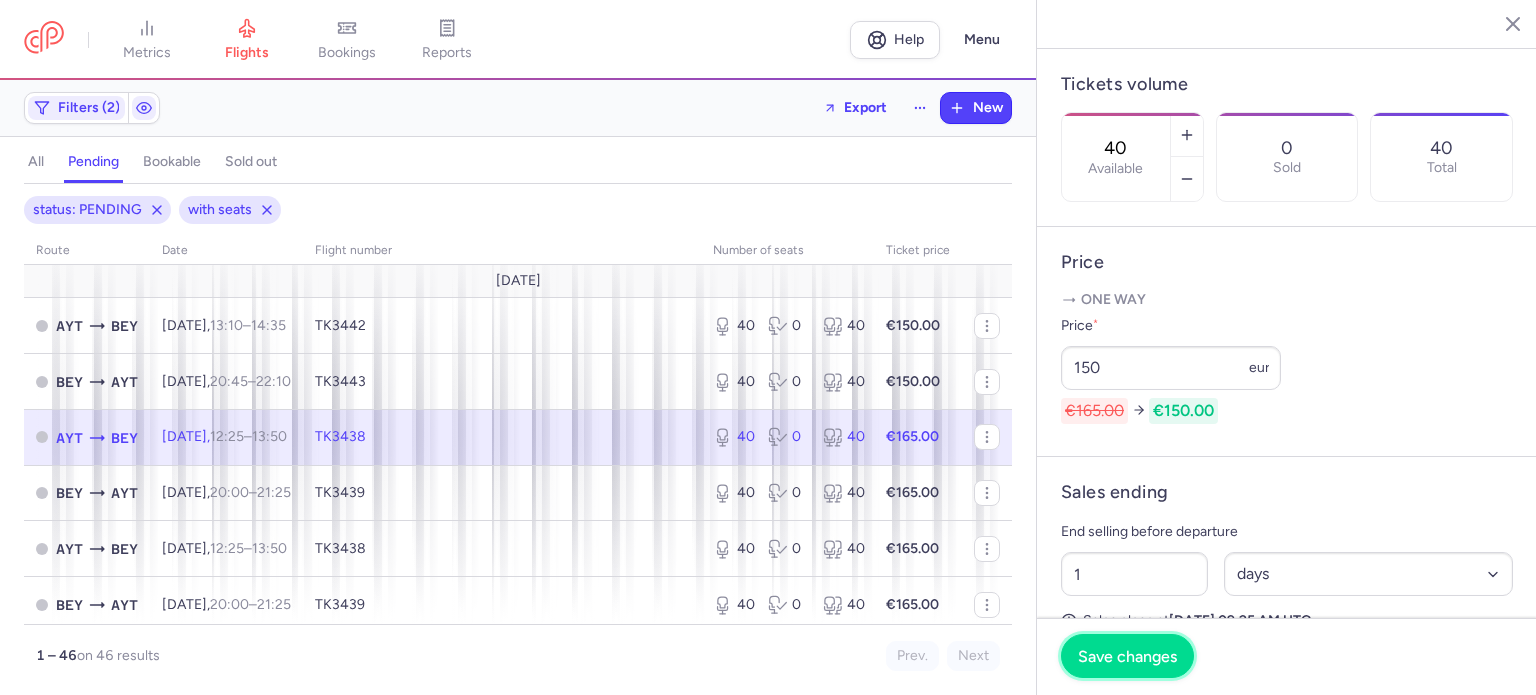 click on "Save changes" at bounding box center [1127, 656] 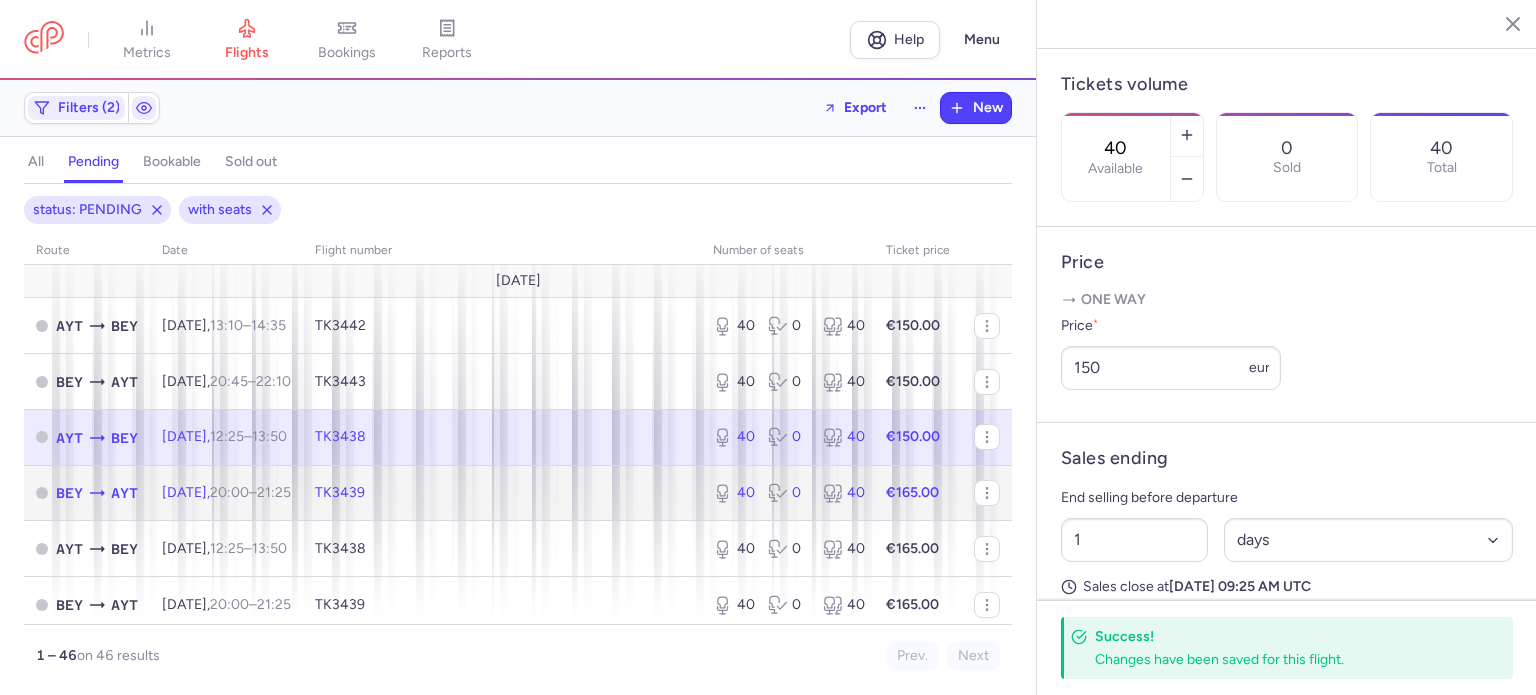 click on "€165.00" 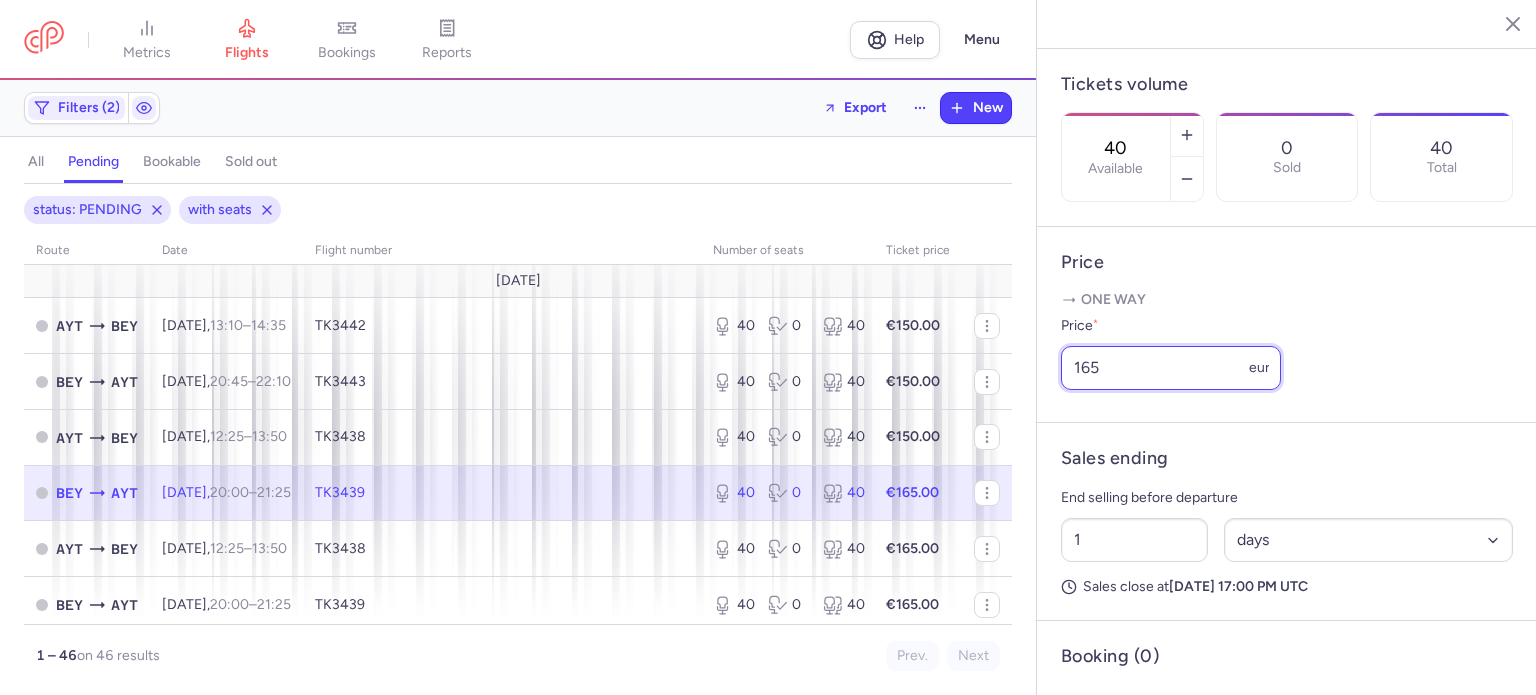 click on "165" at bounding box center [1171, 368] 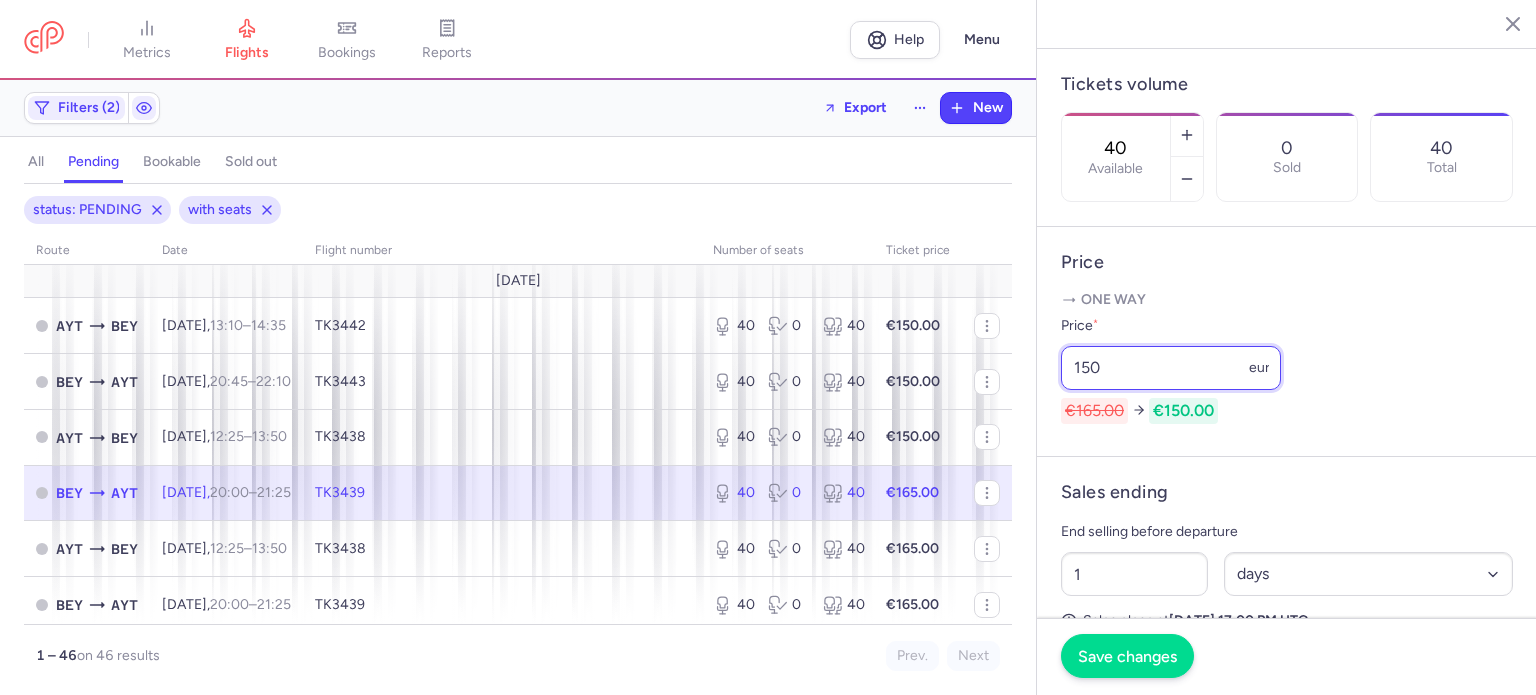 type on "150" 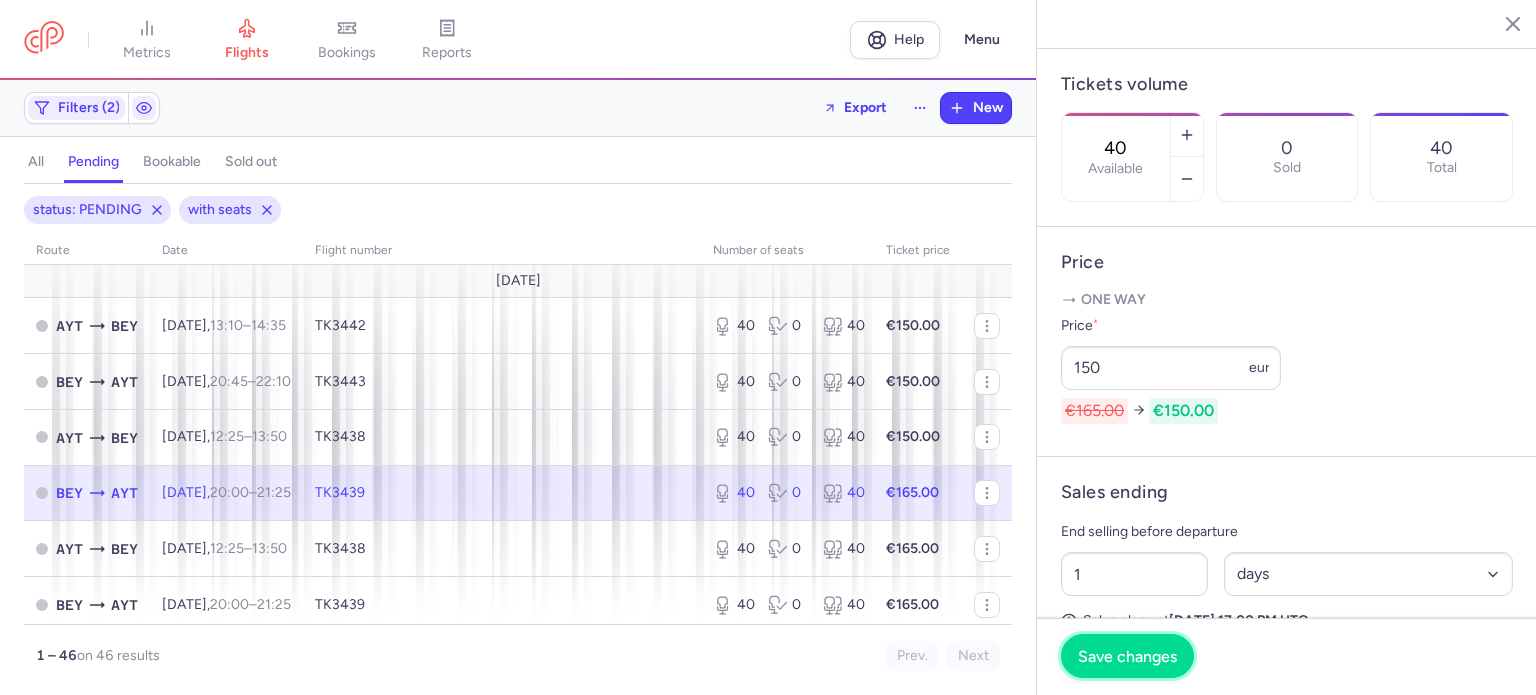 click on "Save changes" at bounding box center [1127, 656] 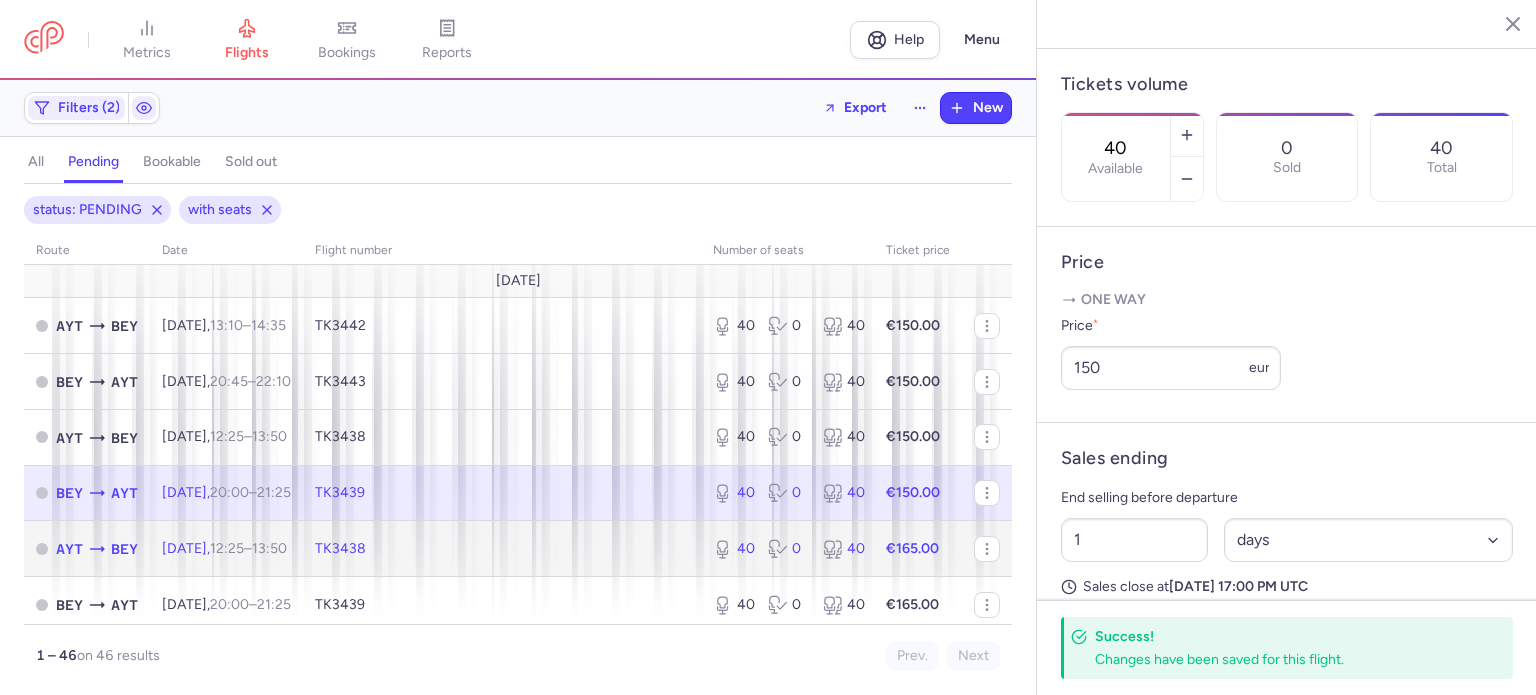 click on "€165.00" 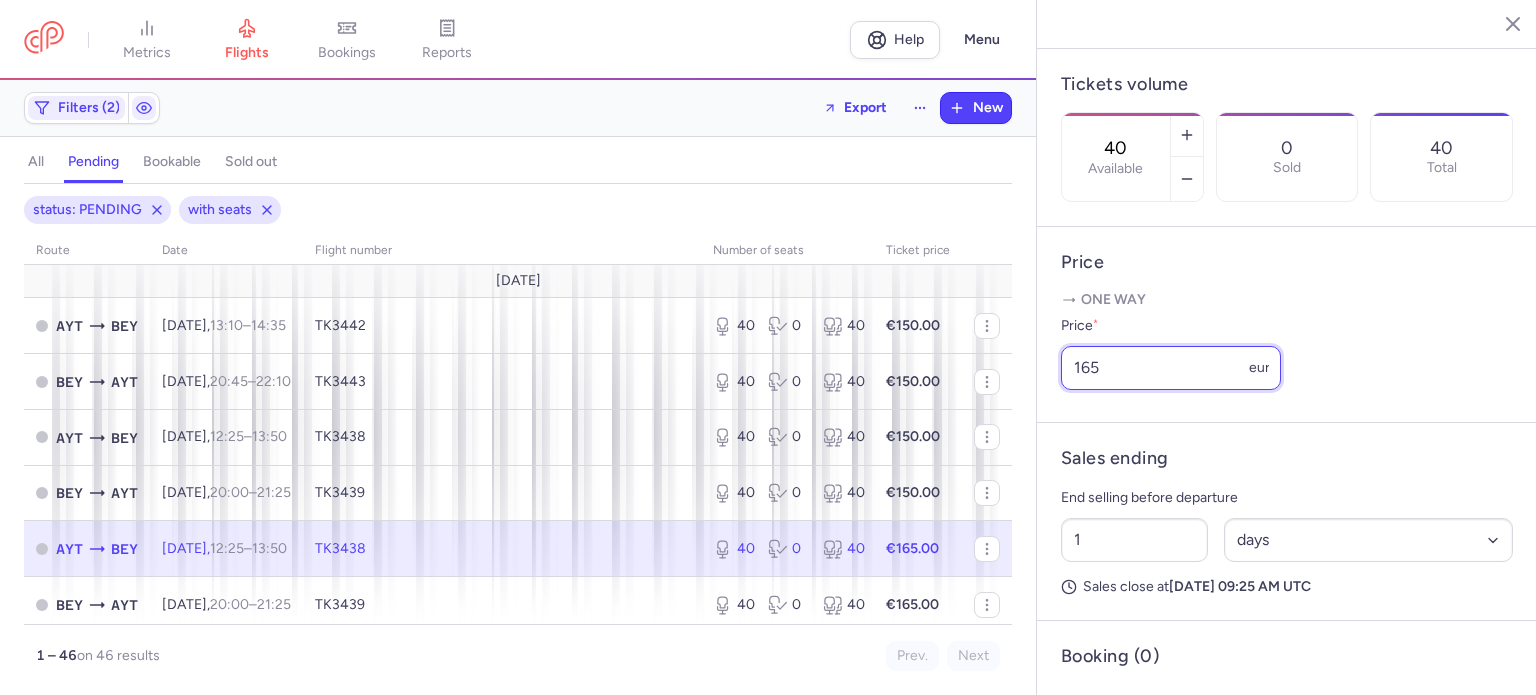 click on "165" at bounding box center [1171, 368] 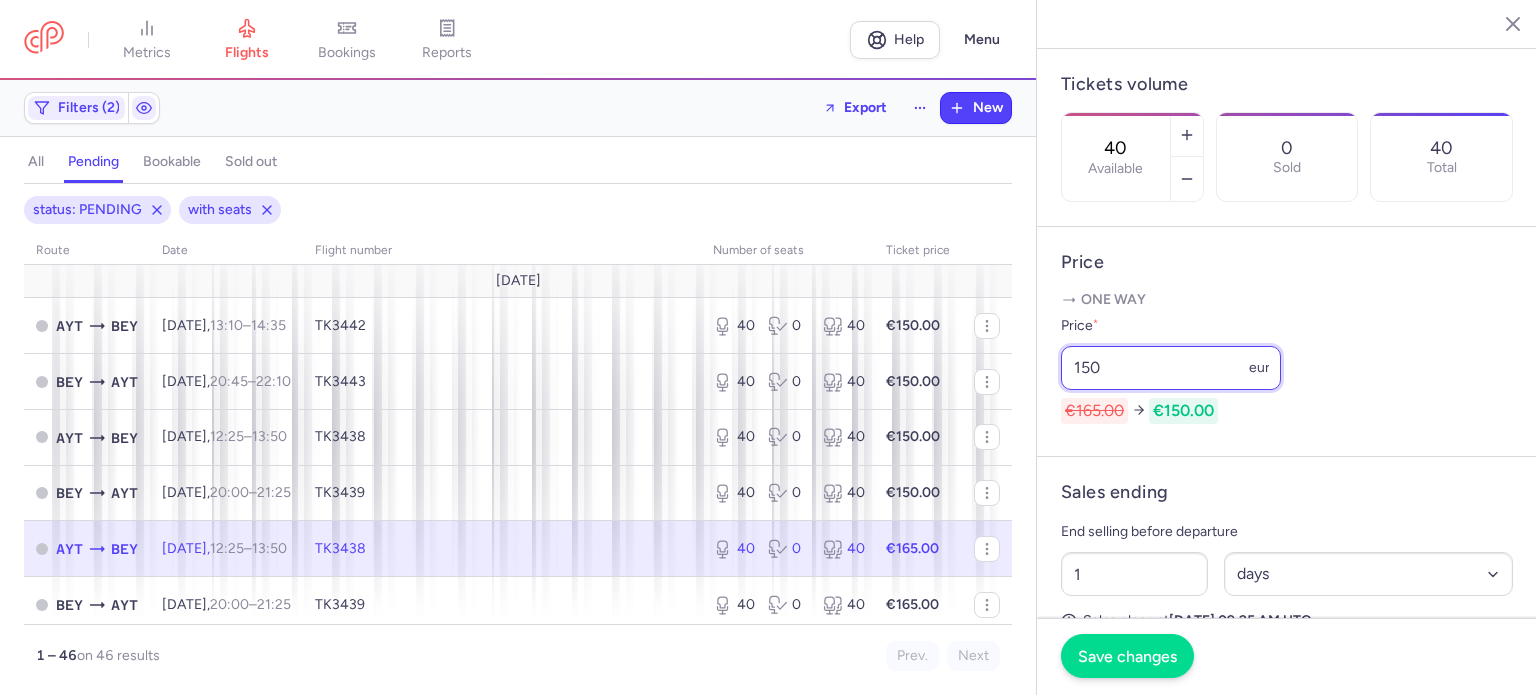 type on "150" 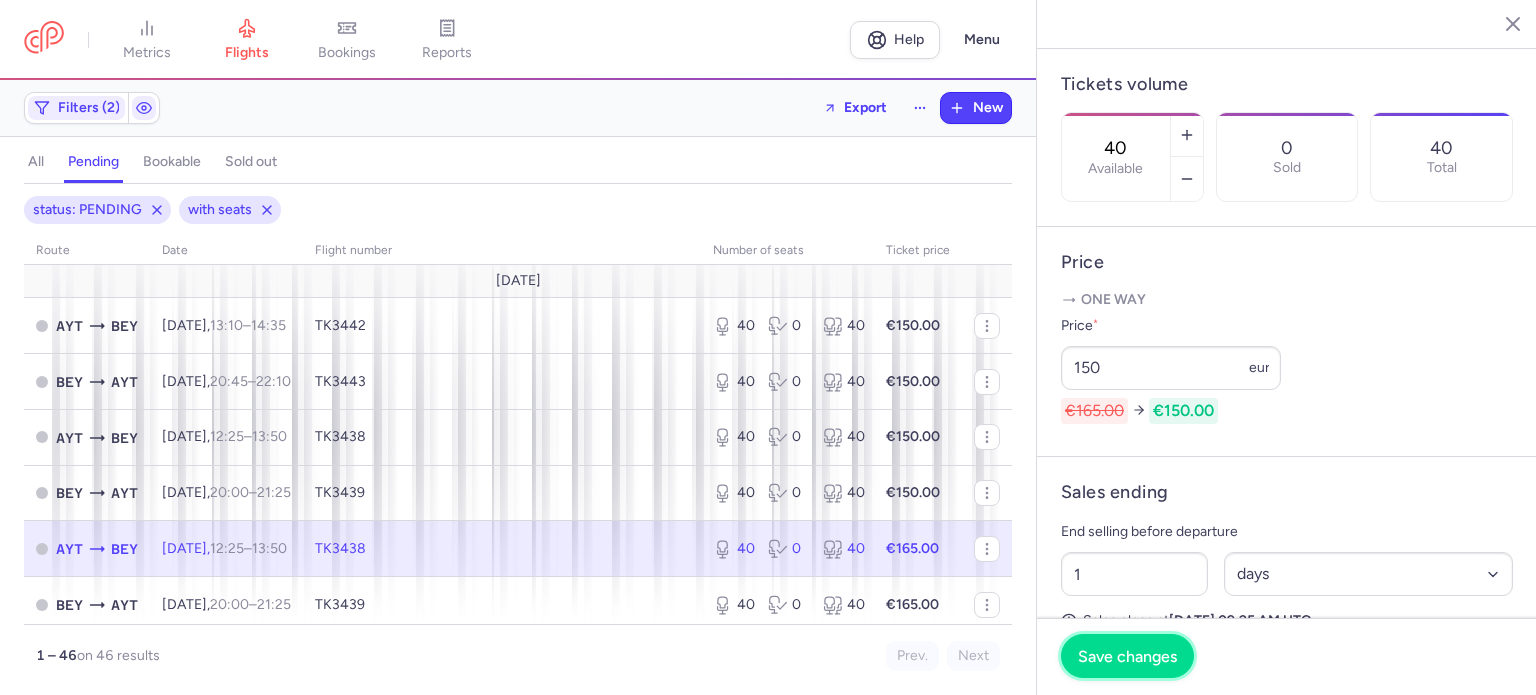 click on "Save changes" at bounding box center [1127, 656] 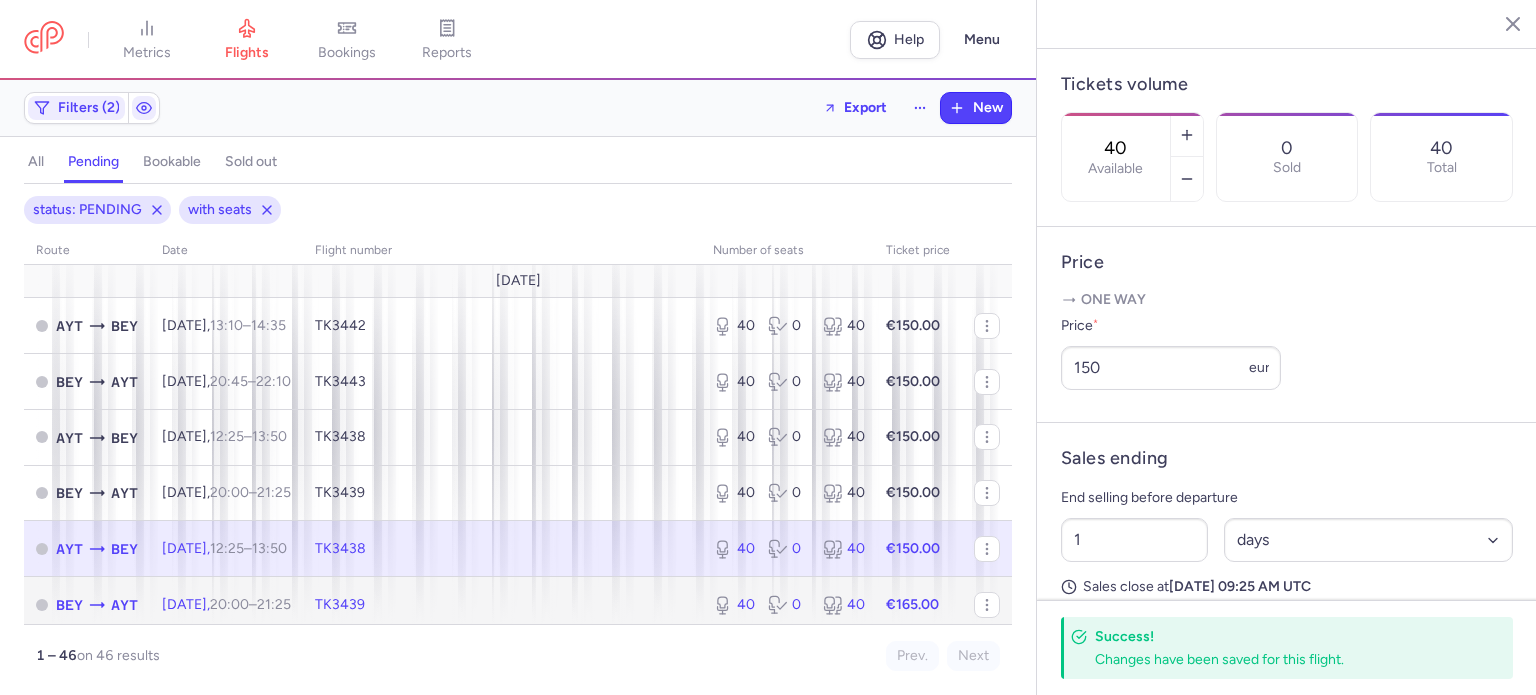 click on "€165.00" 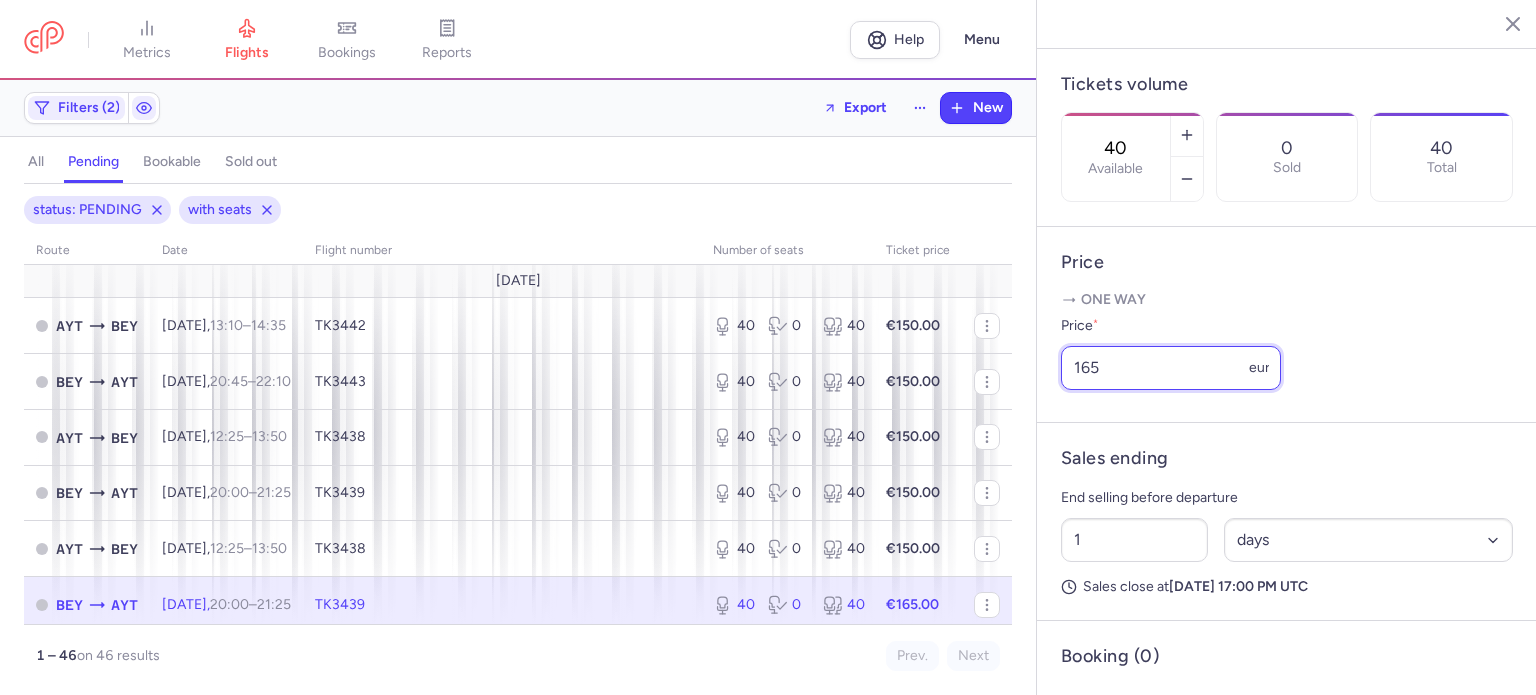 click on "165" at bounding box center (1171, 368) 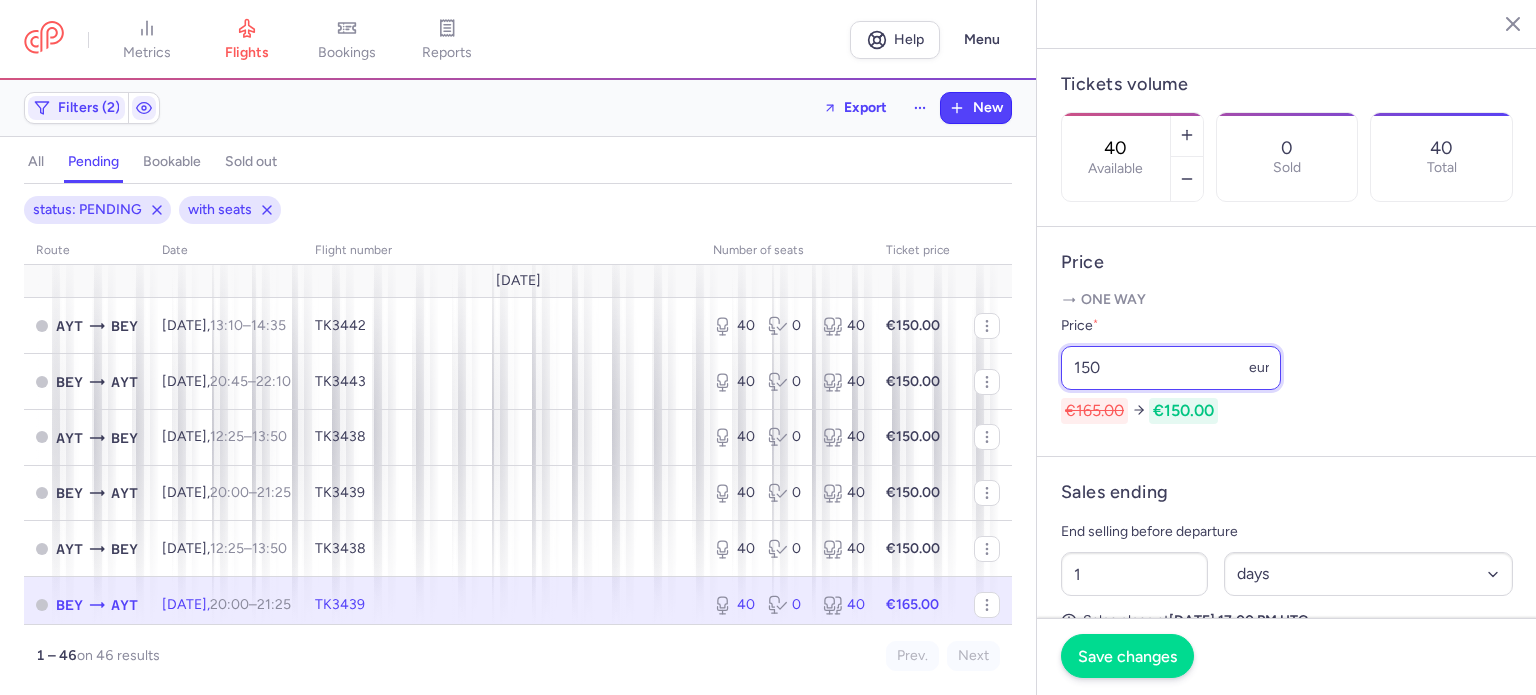 type on "150" 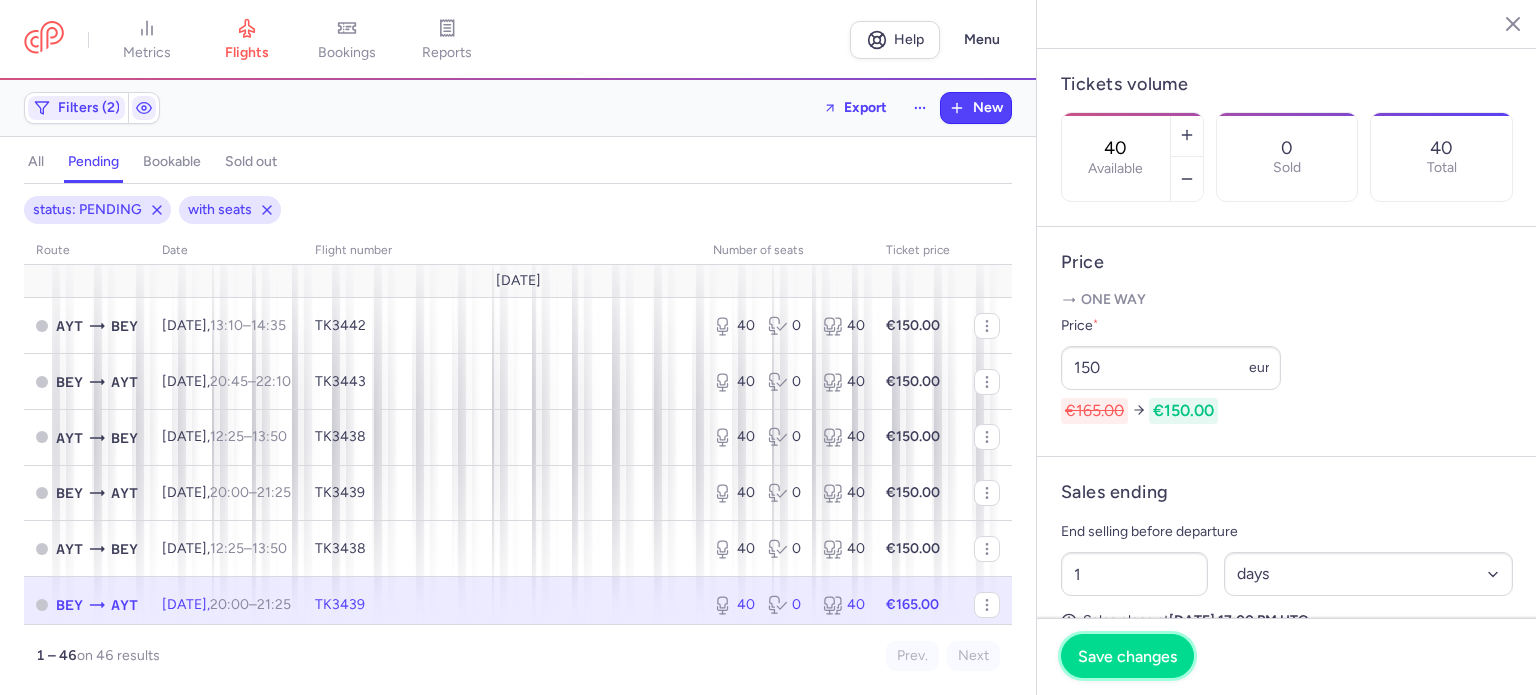 click on "Save changes" at bounding box center (1127, 656) 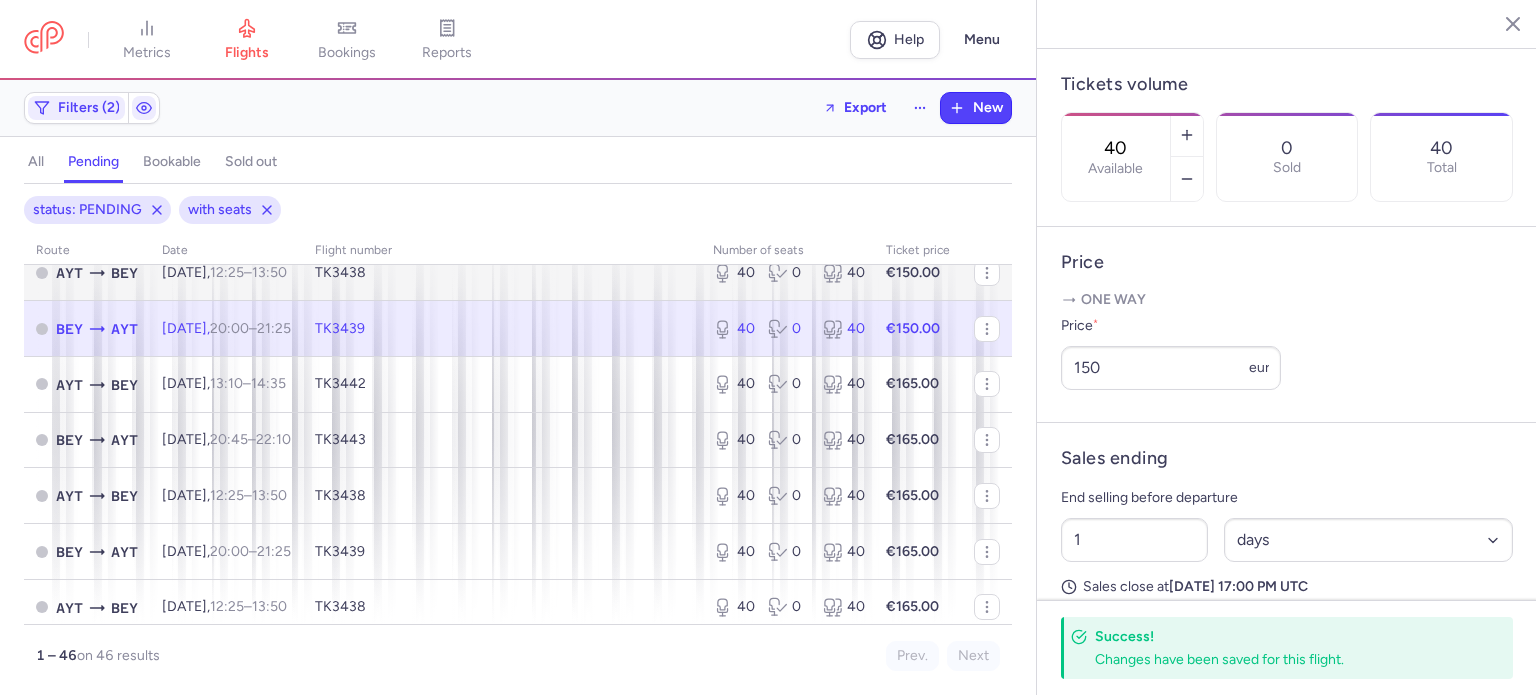 scroll, scrollTop: 275, scrollLeft: 0, axis: vertical 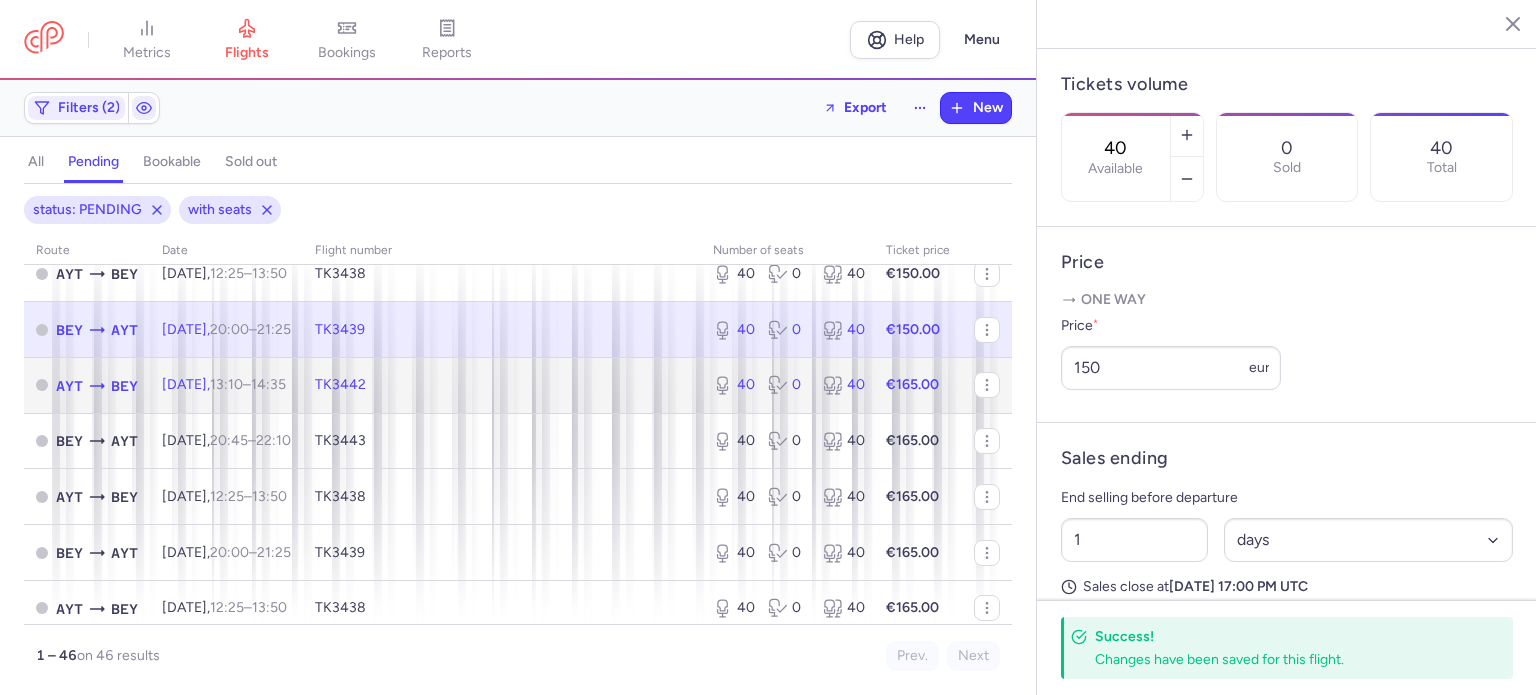 click on "€165.00" 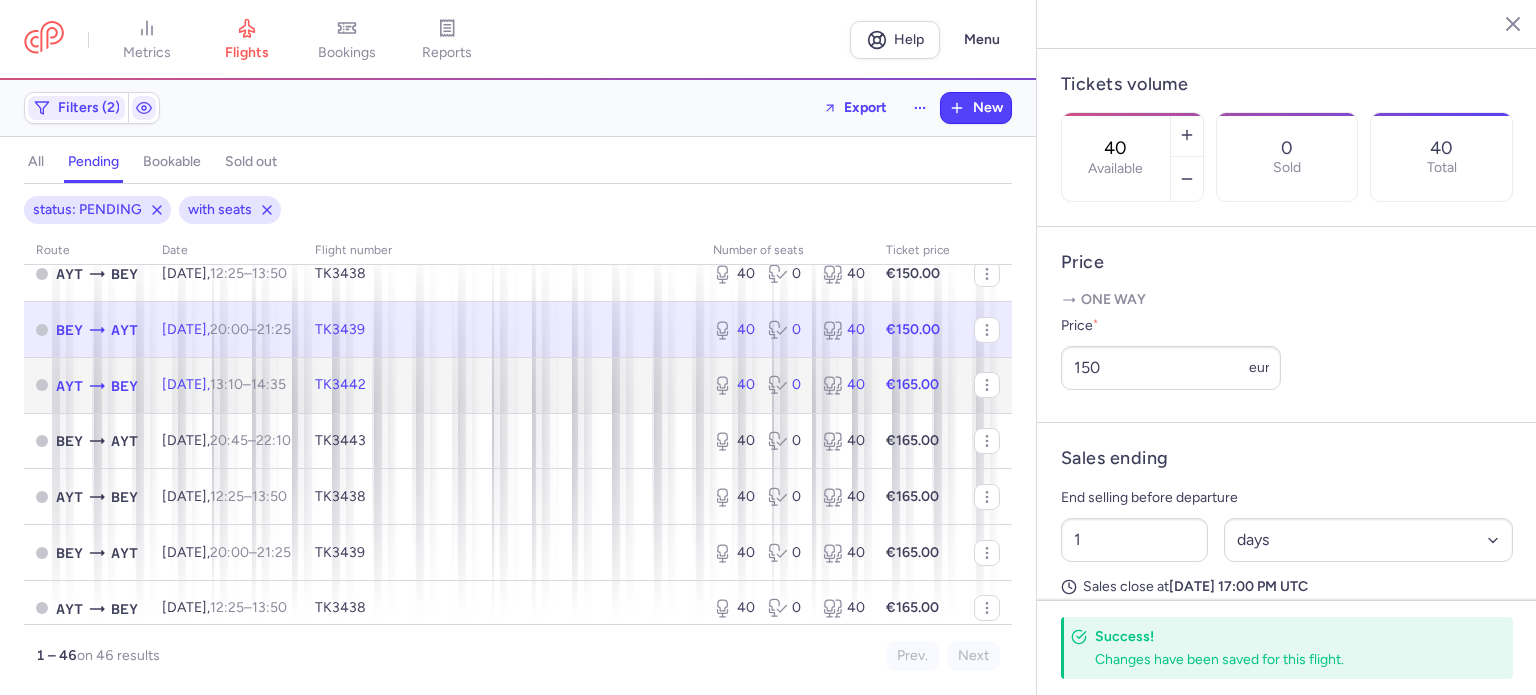 click on "€165.00" 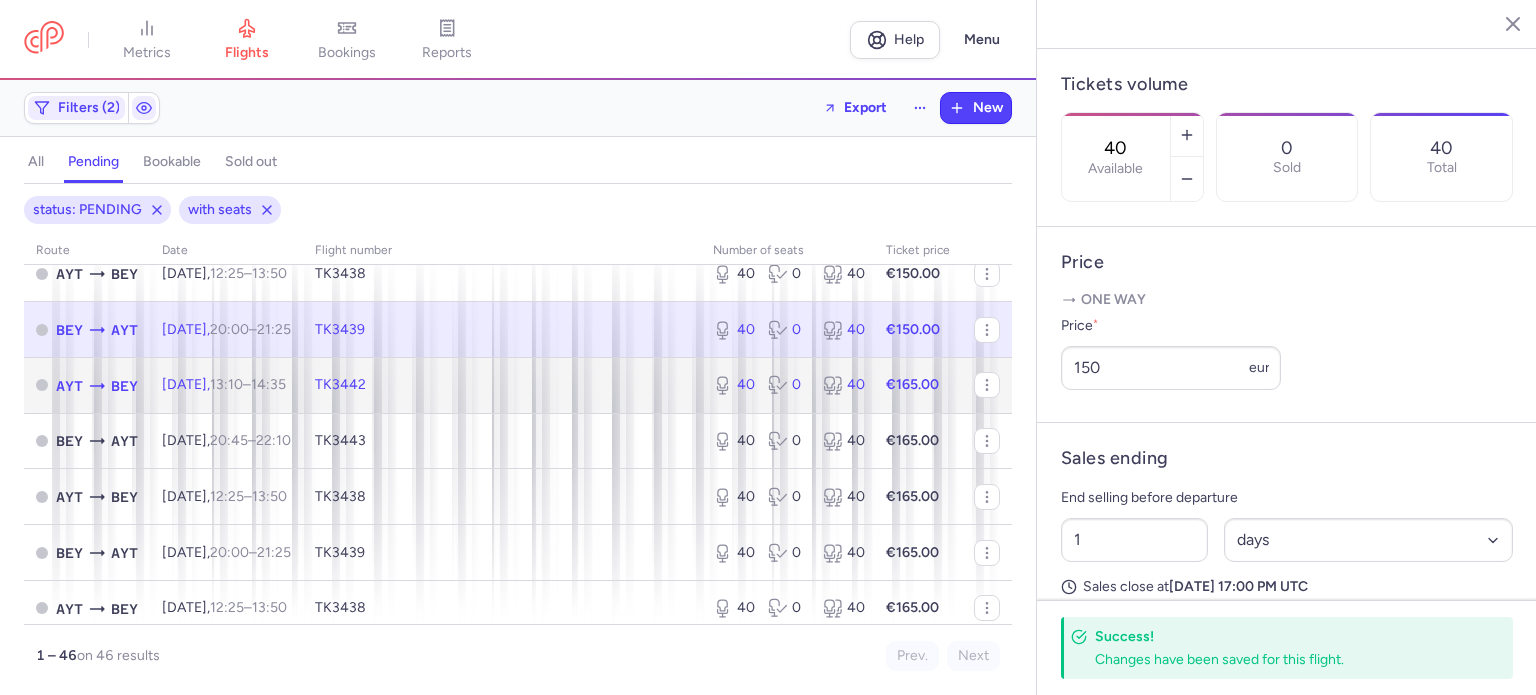 click on "€165.00" 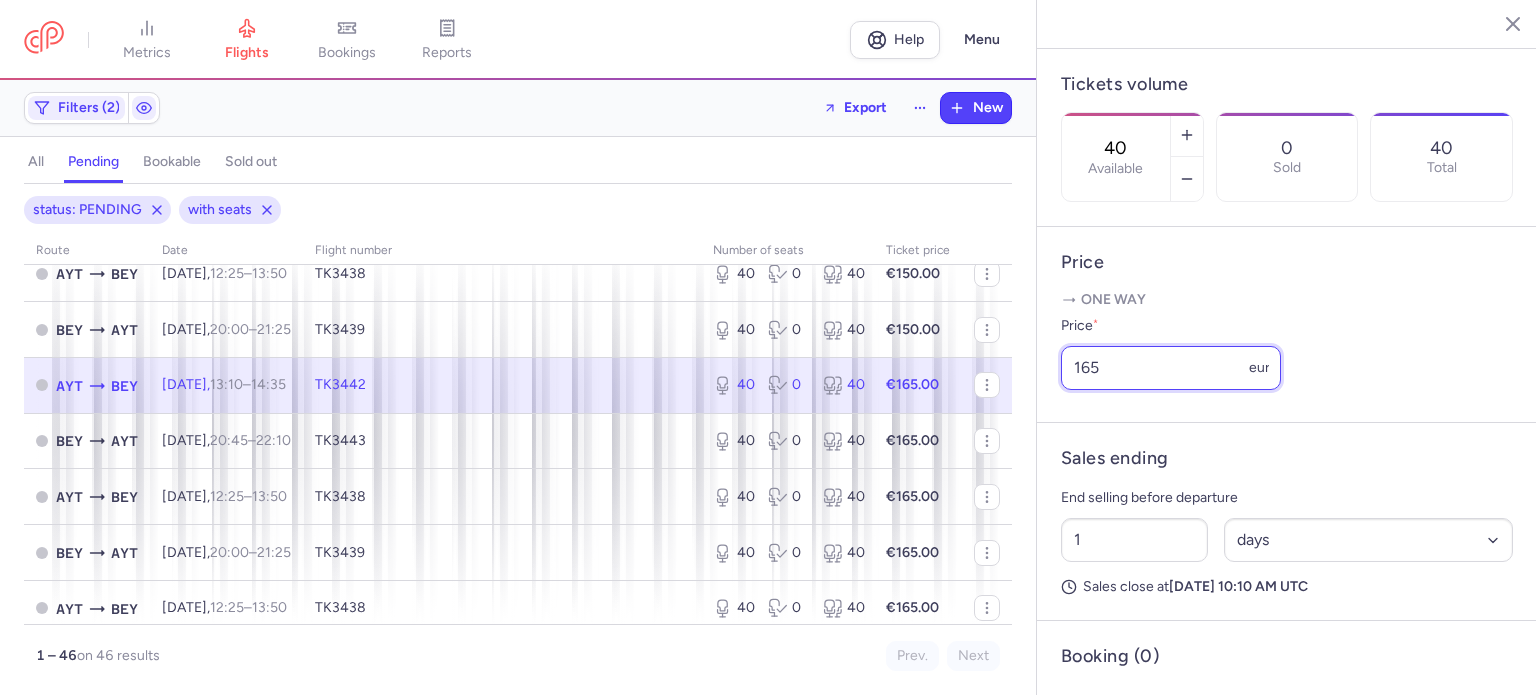 click on "165" at bounding box center [1171, 368] 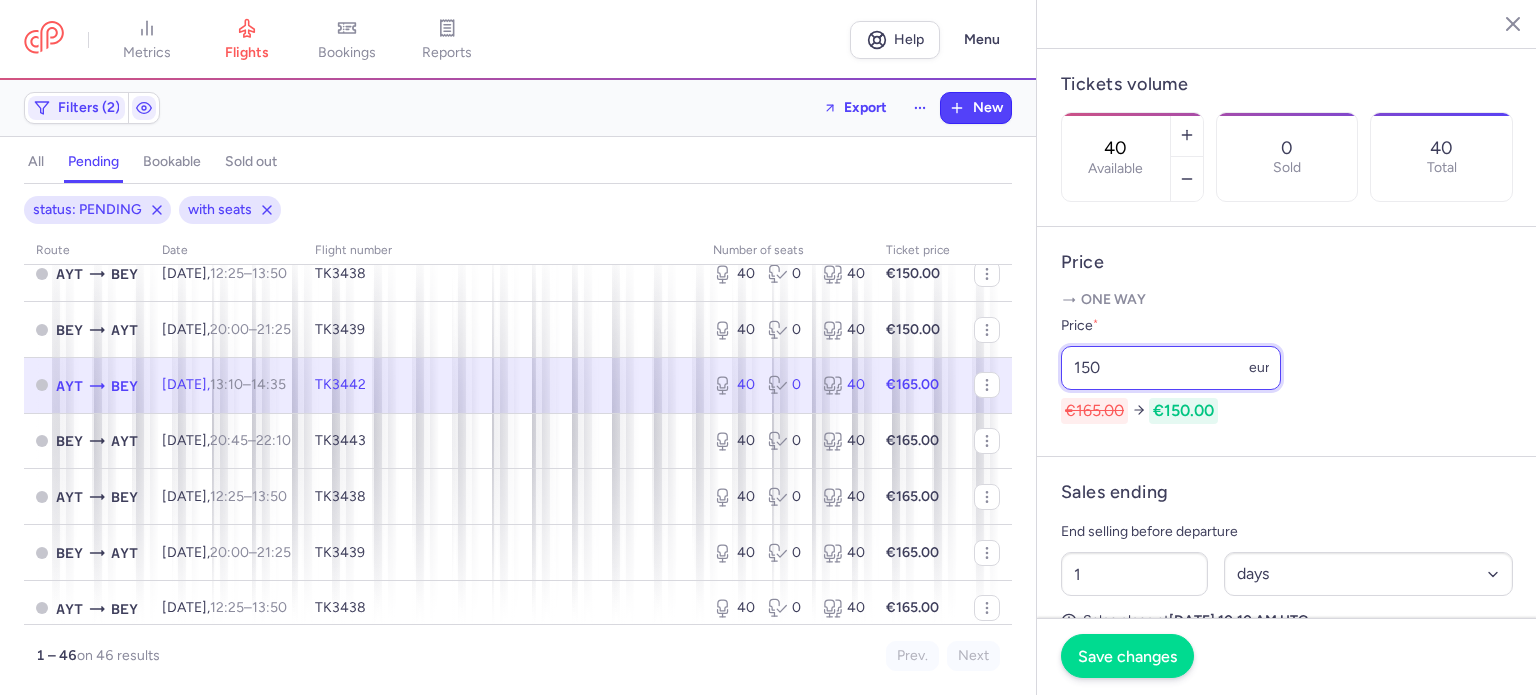 type on "150" 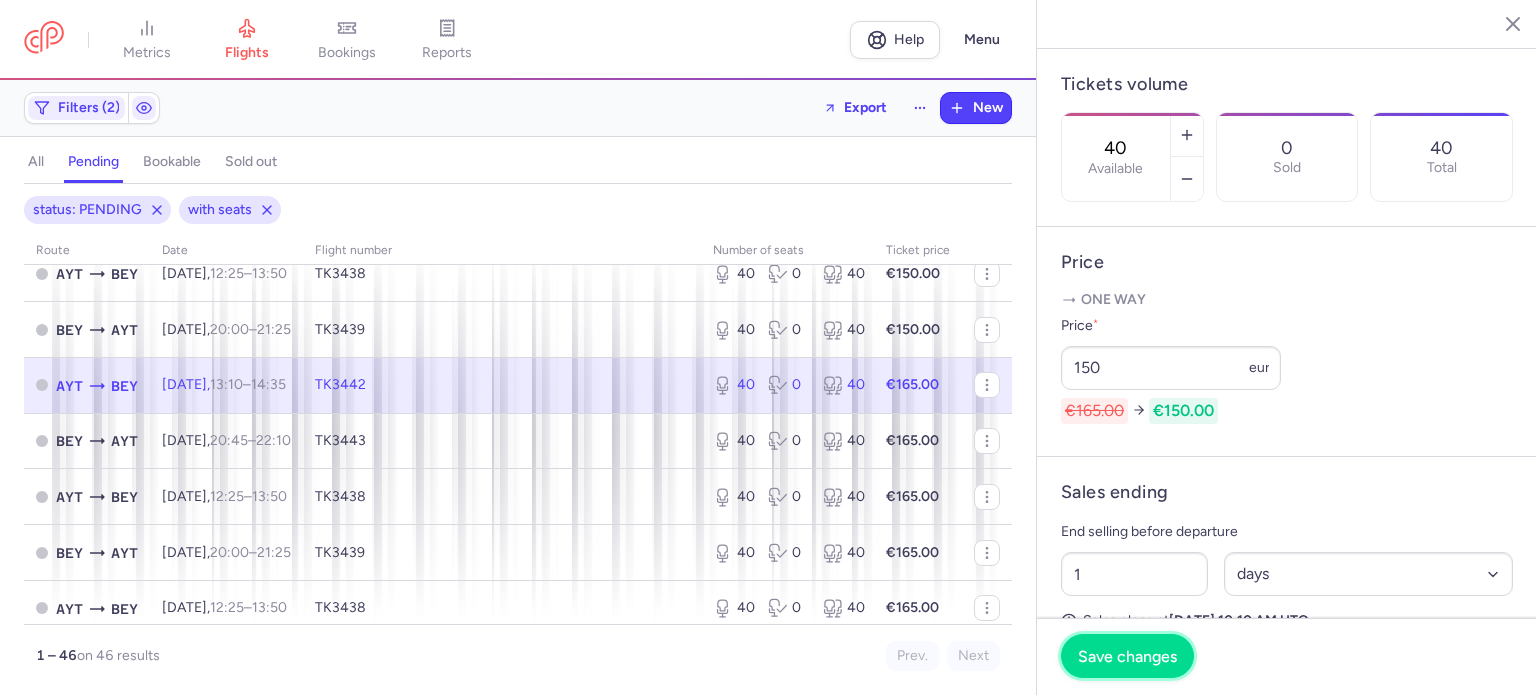 click on "Save changes" at bounding box center [1127, 656] 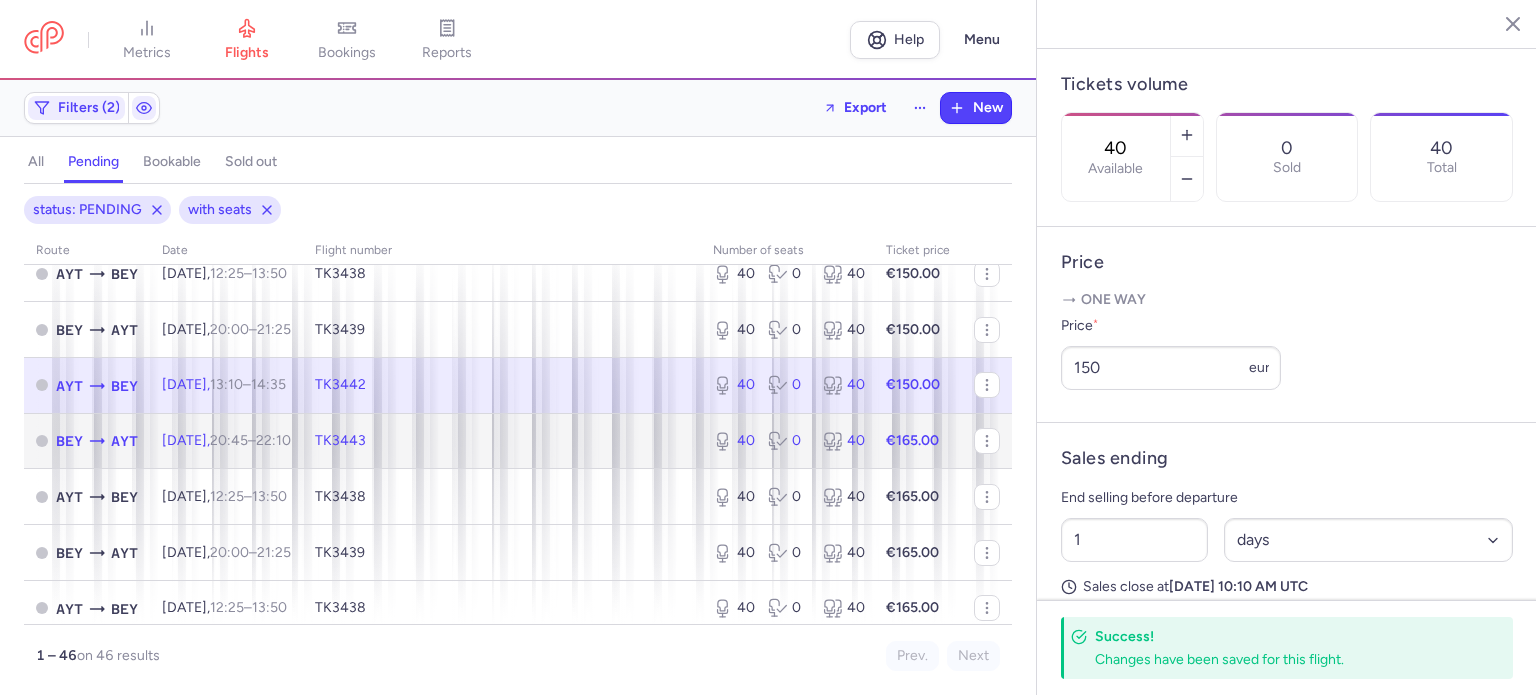 click on "€165.00" 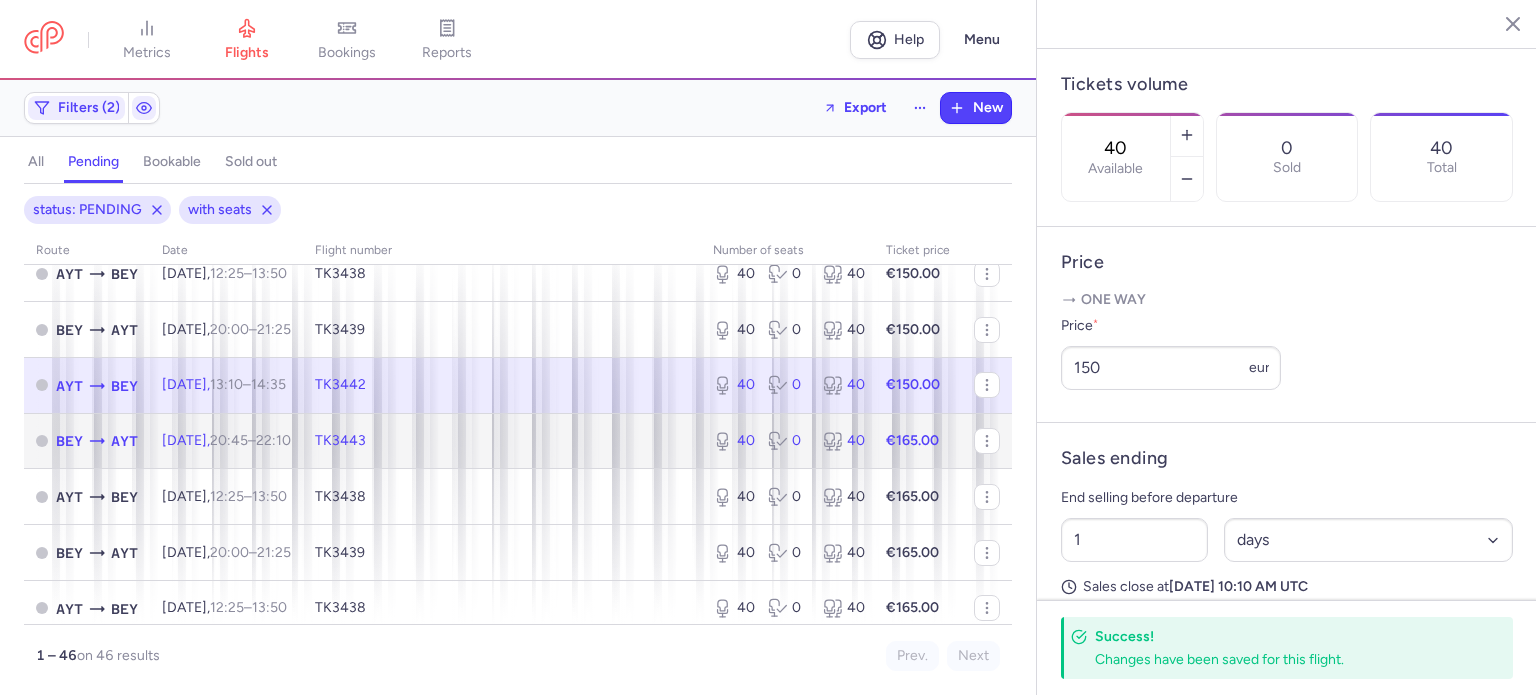 click on "€165.00" 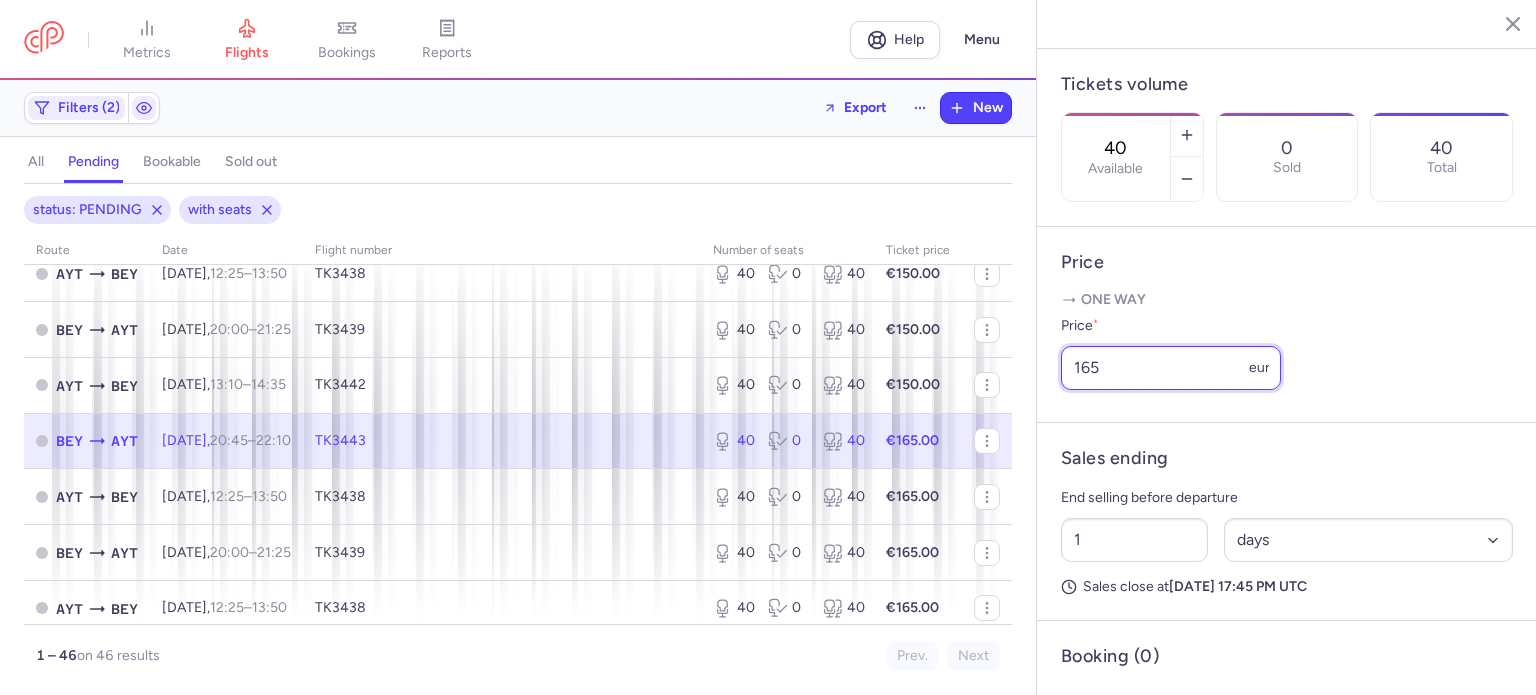 click on "165" at bounding box center (1171, 368) 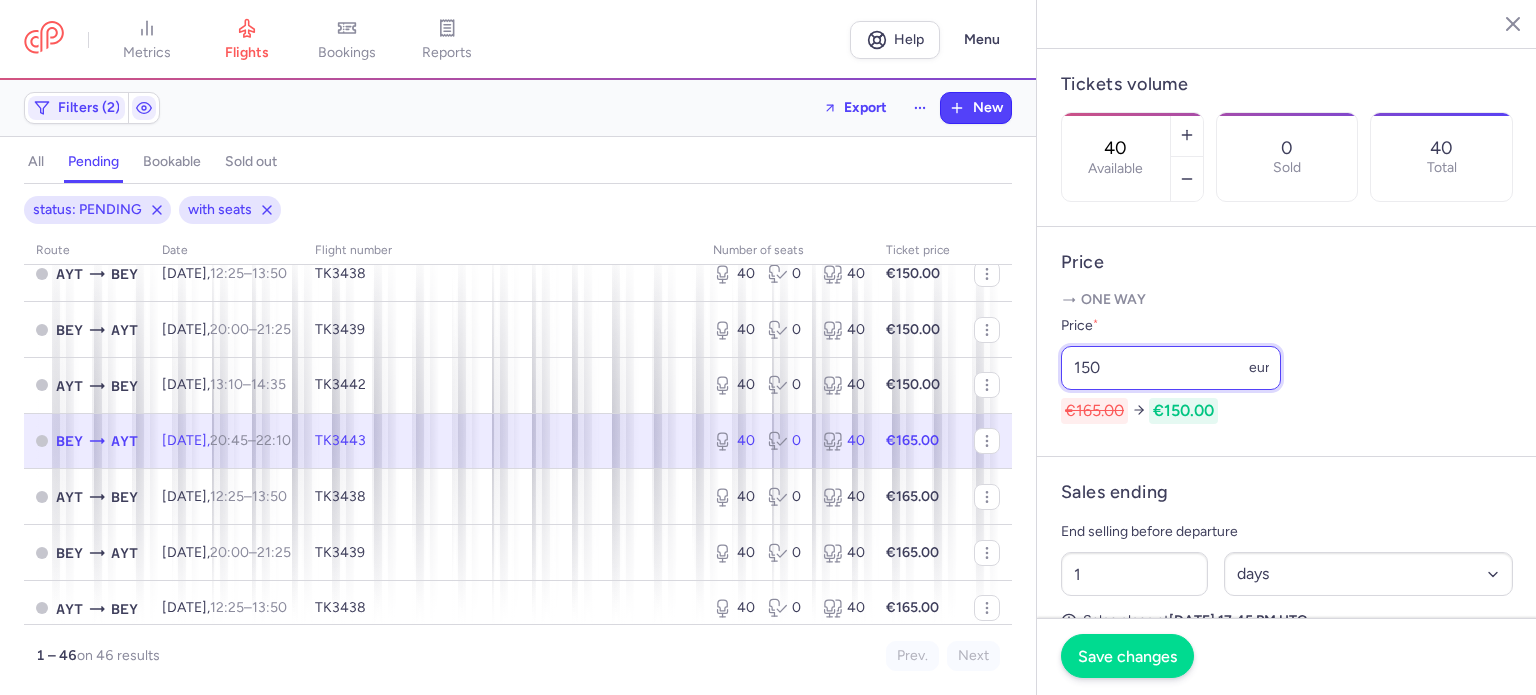 type on "150" 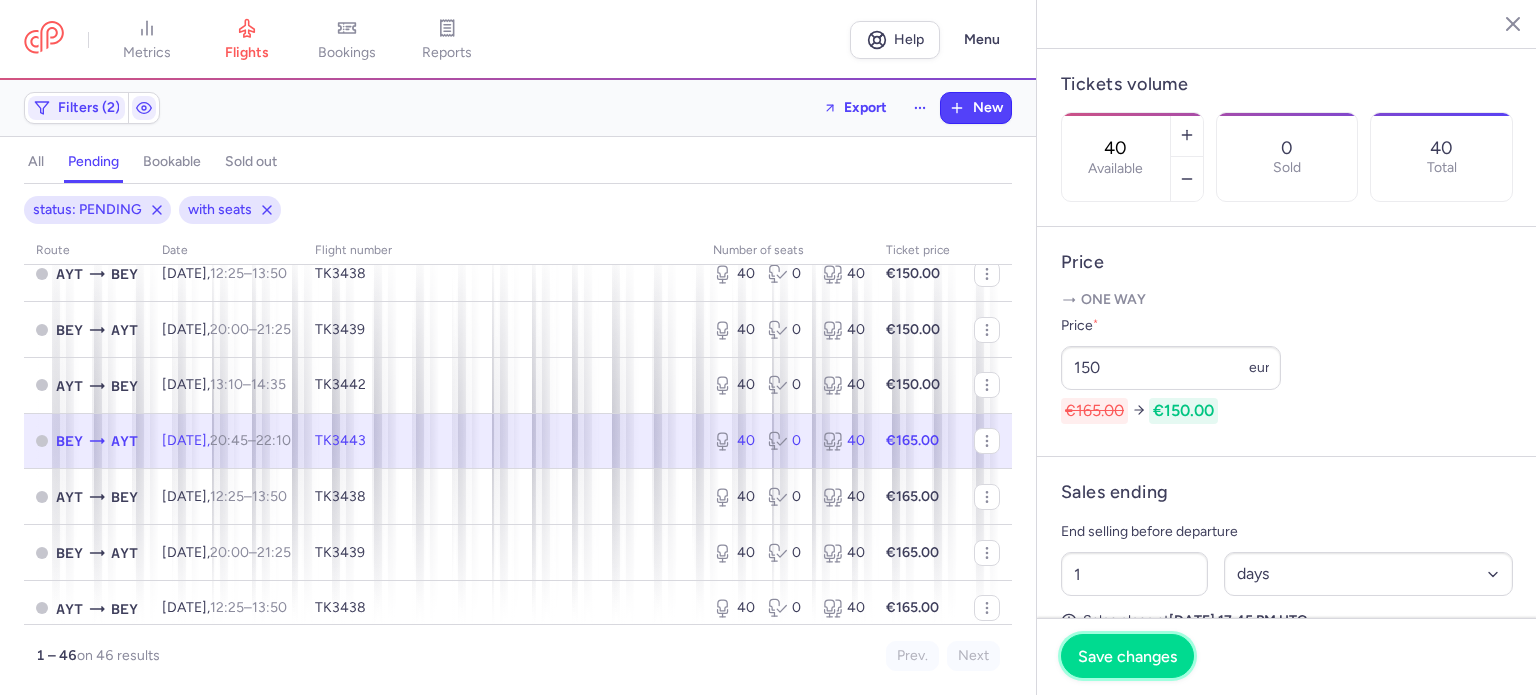 click on "Save changes" at bounding box center (1127, 656) 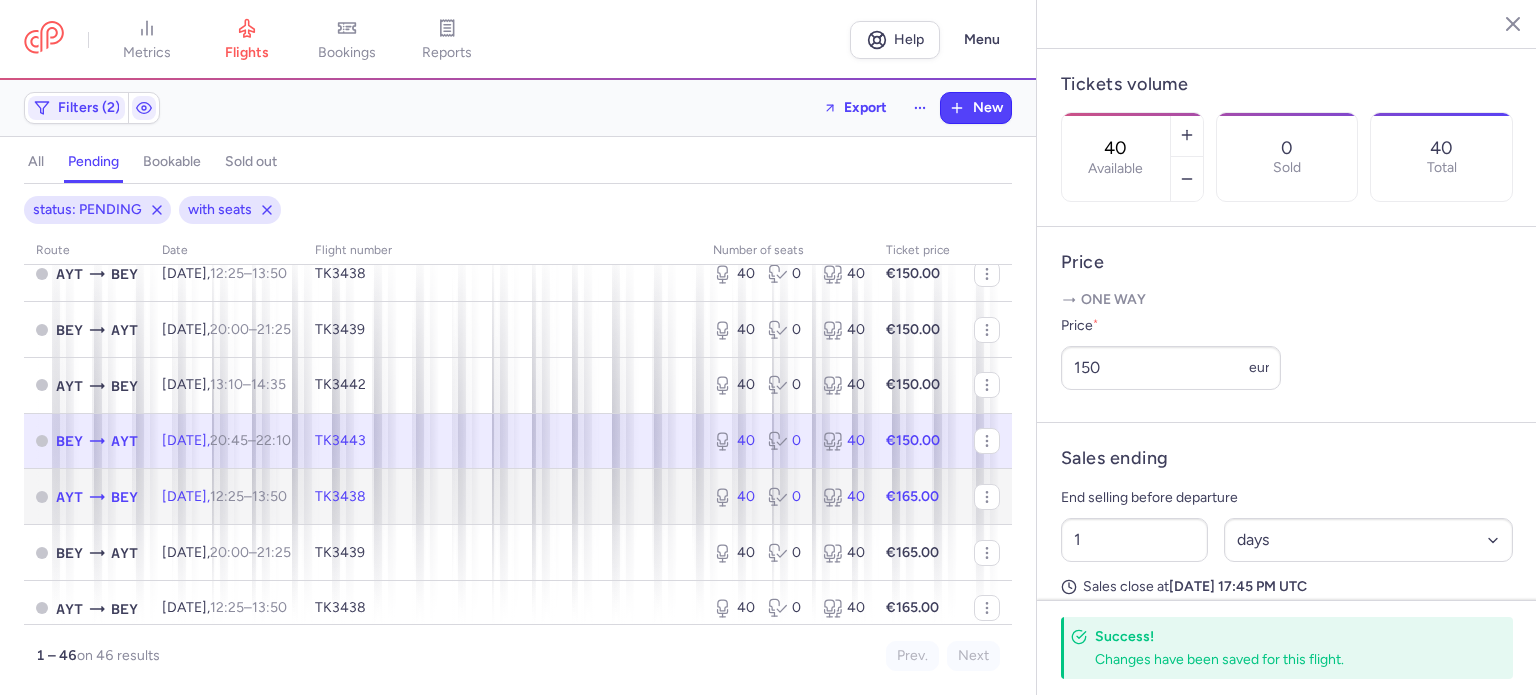 click on "€165.00" 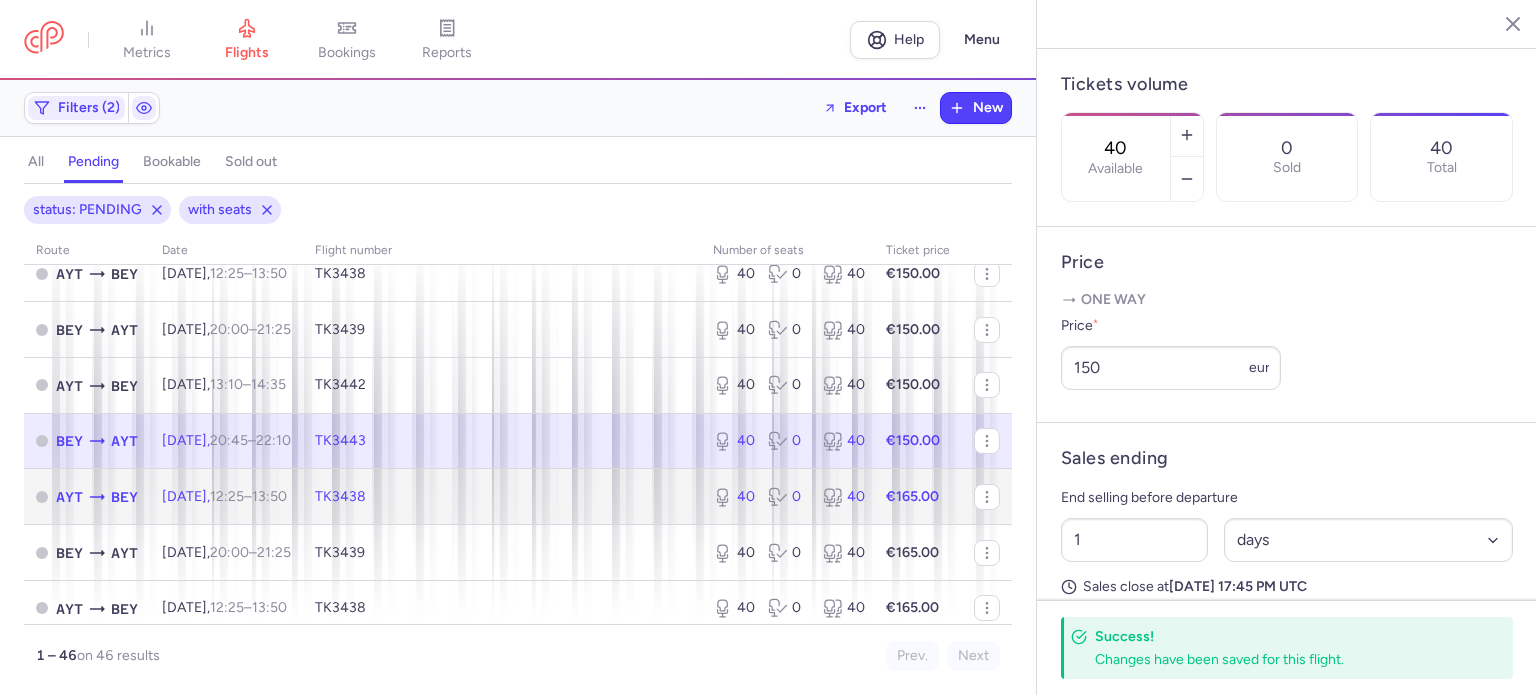 click on "€165.00" 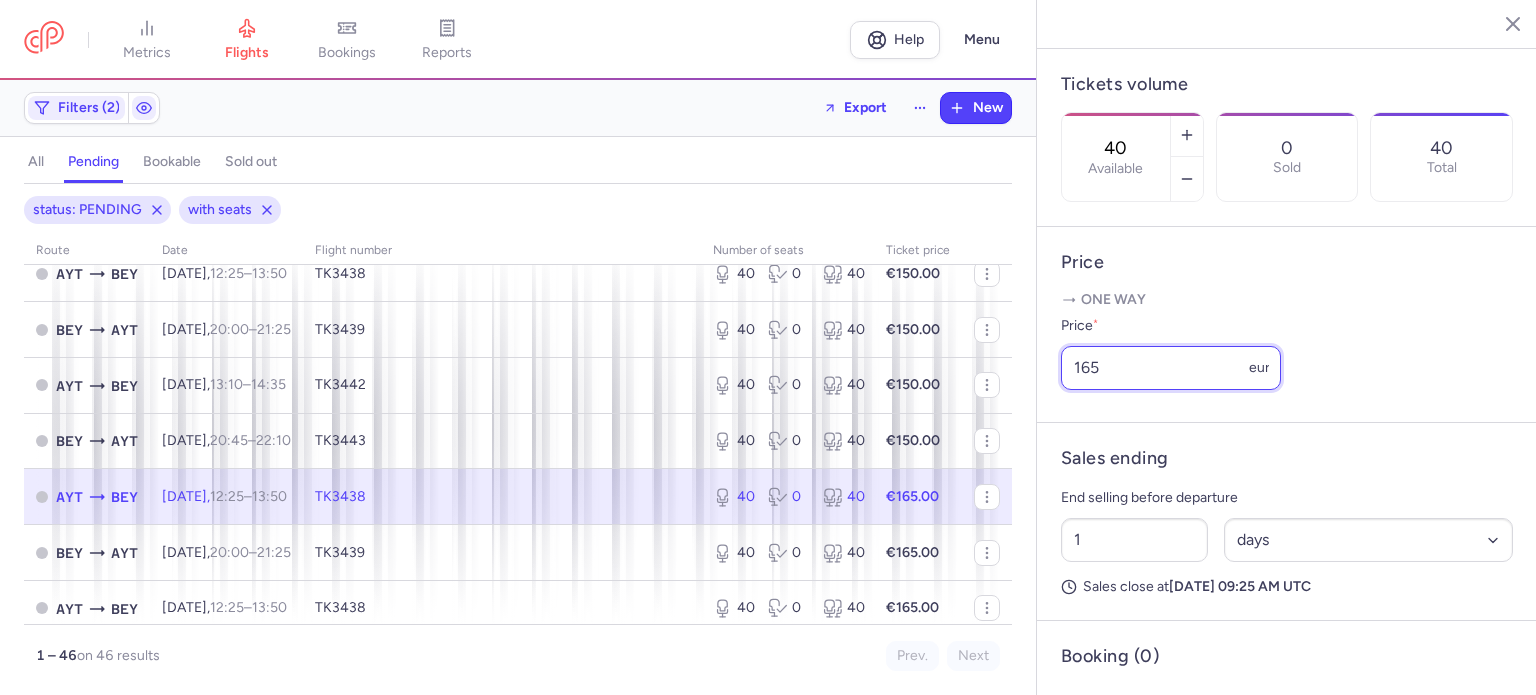 click on "165" at bounding box center [1171, 368] 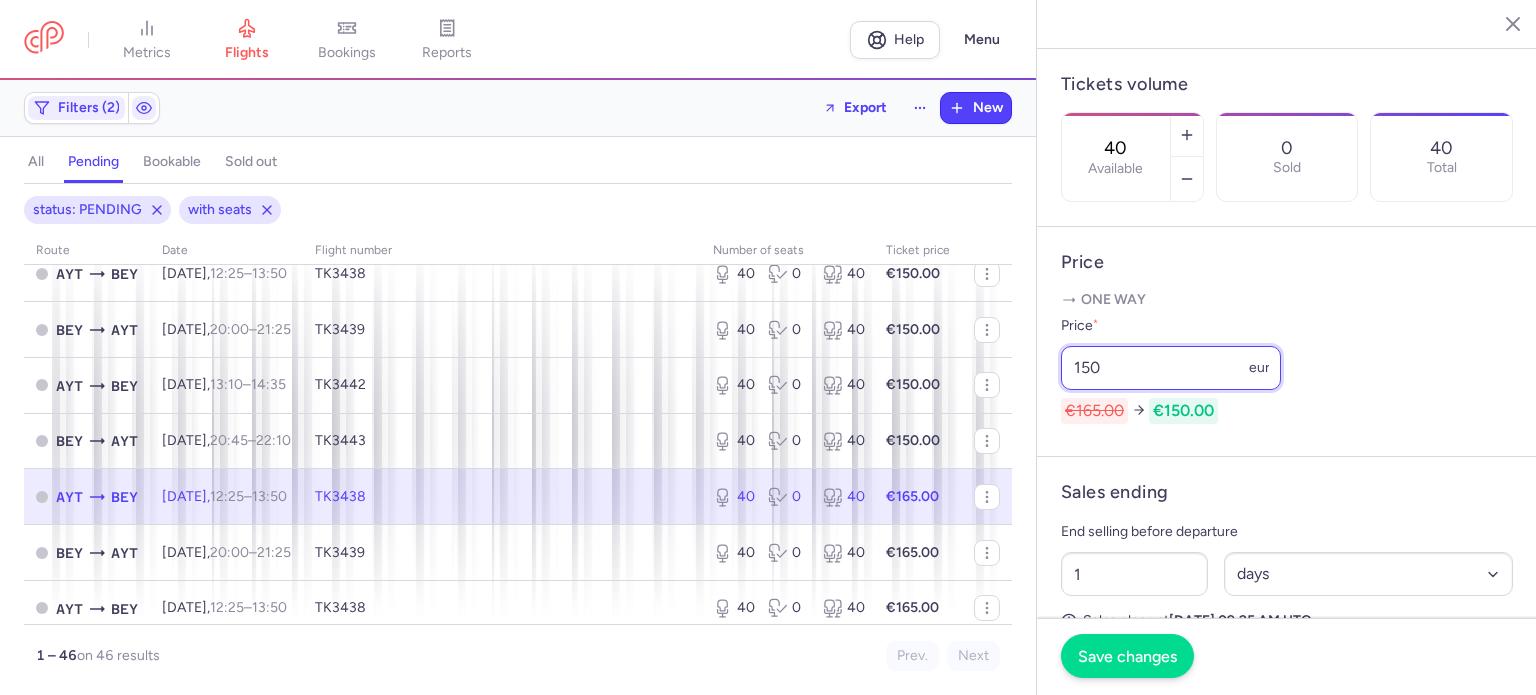 type on "150" 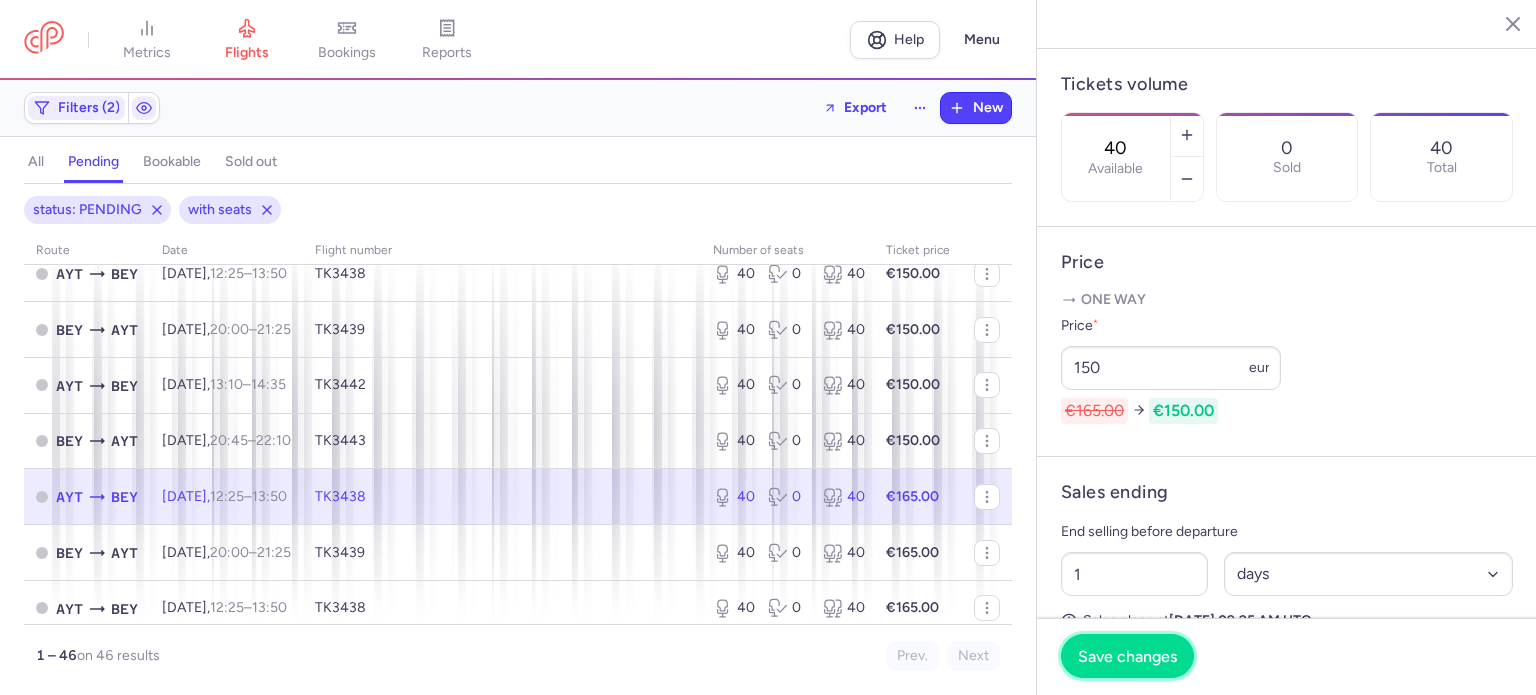 click on "Save changes" at bounding box center (1127, 656) 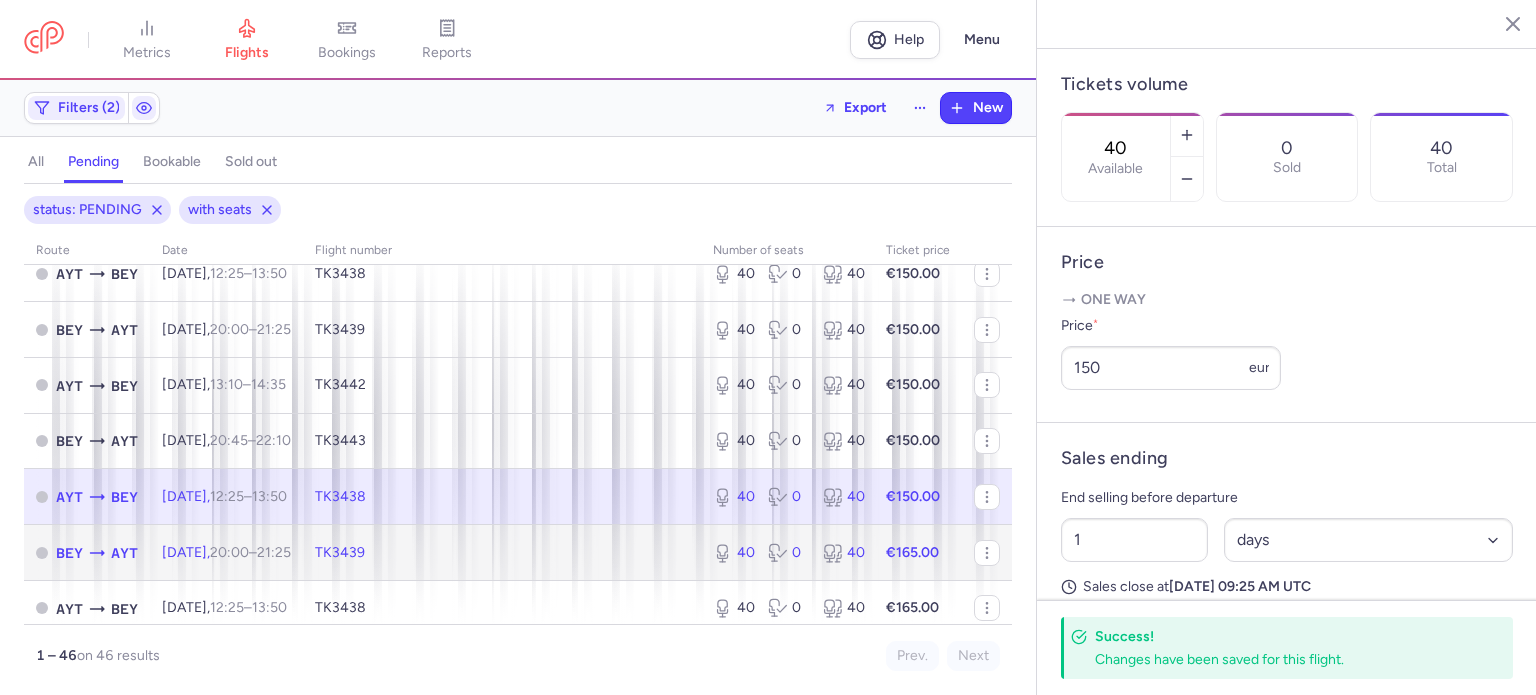 click on "€165.00" 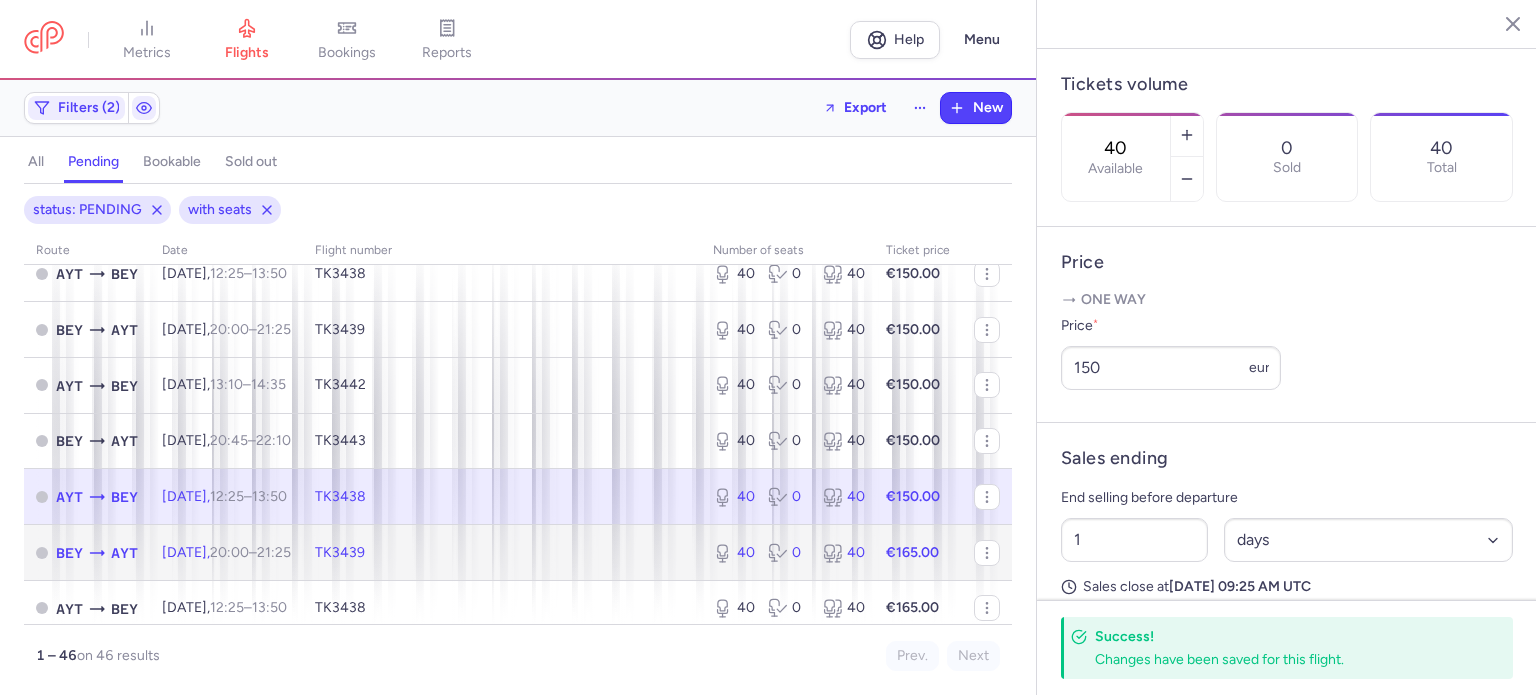 click on "TK3439" 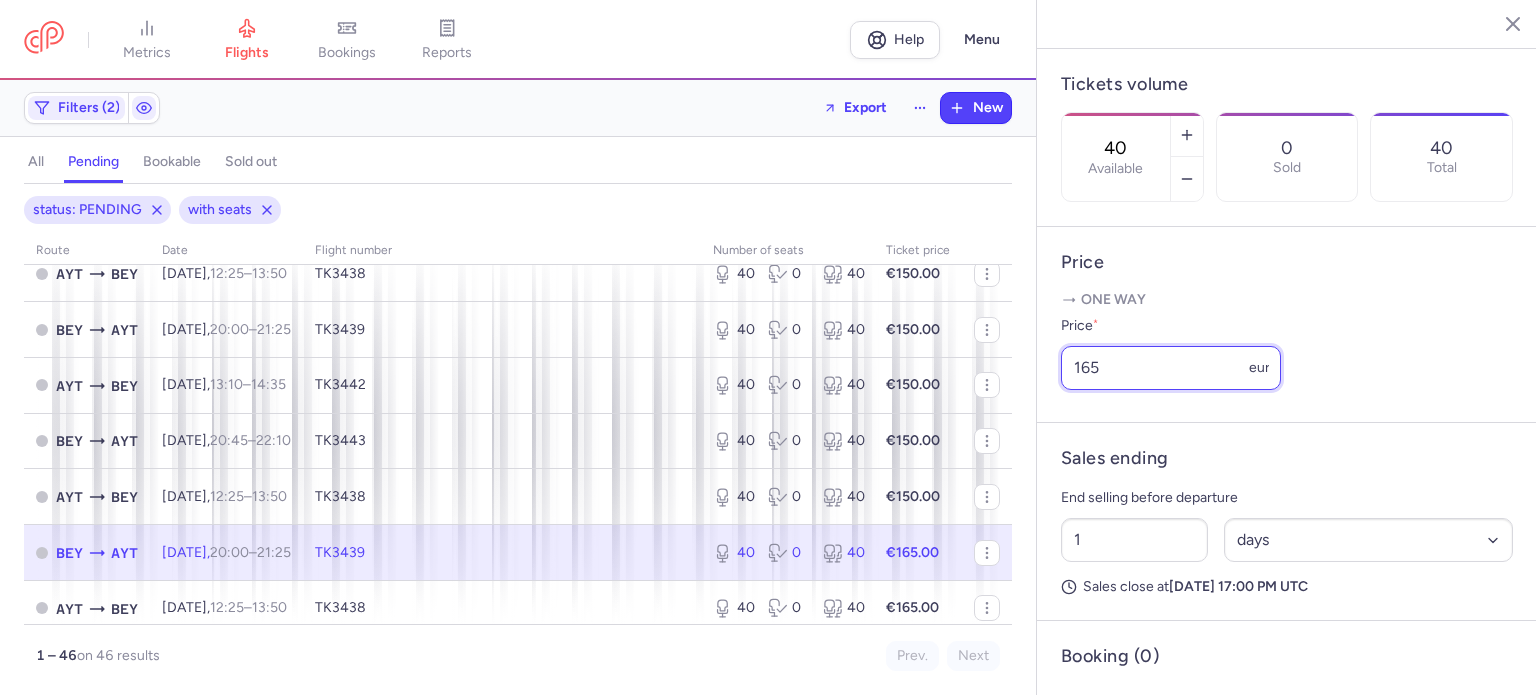 click on "165" at bounding box center (1171, 368) 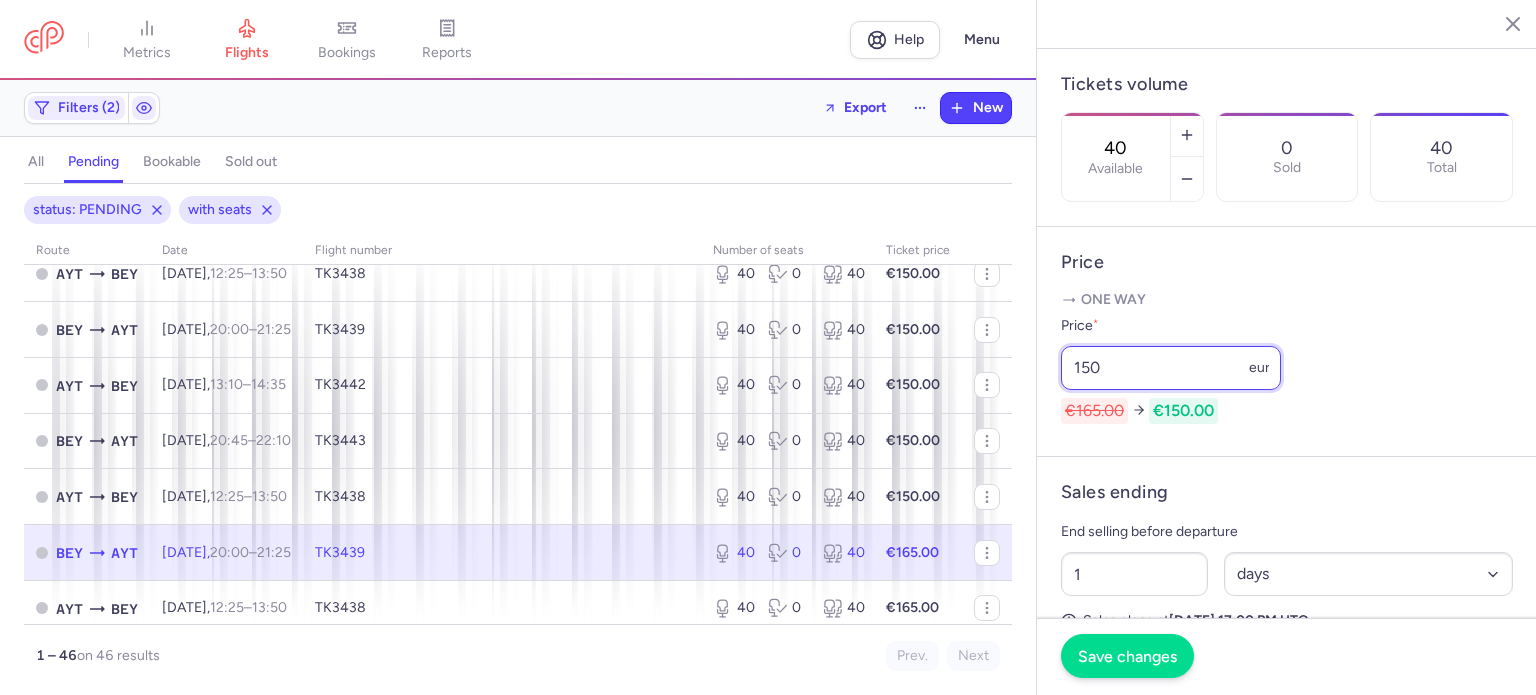 type on "150" 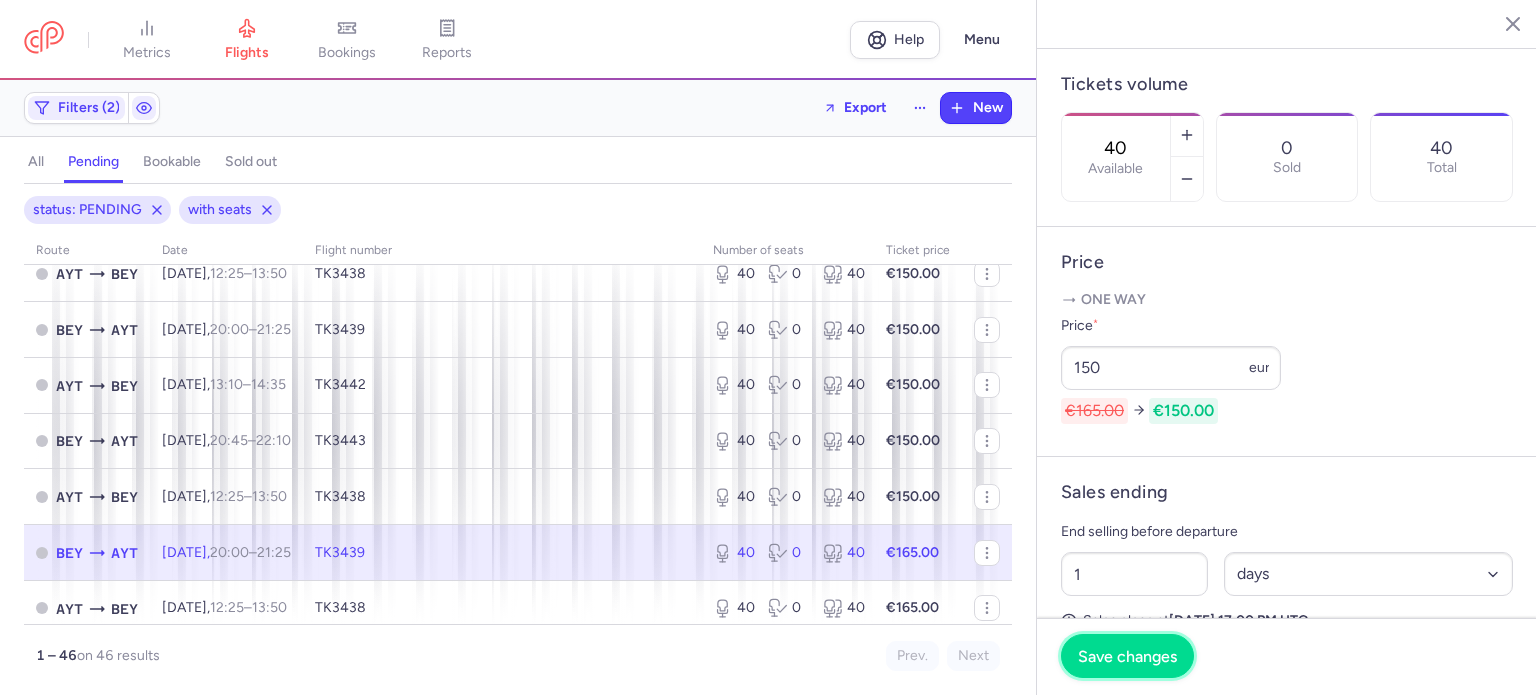 click on "Save changes" at bounding box center [1127, 656] 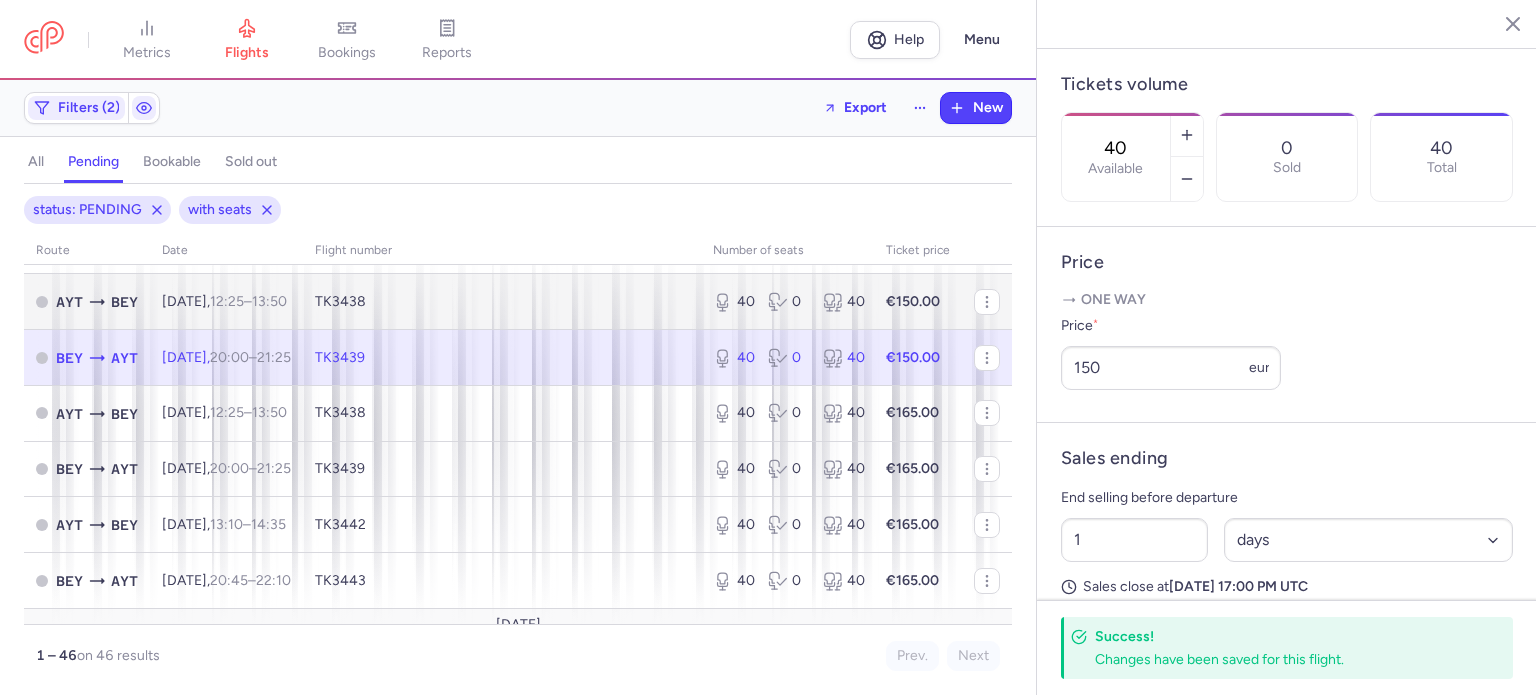 scroll, scrollTop: 471, scrollLeft: 0, axis: vertical 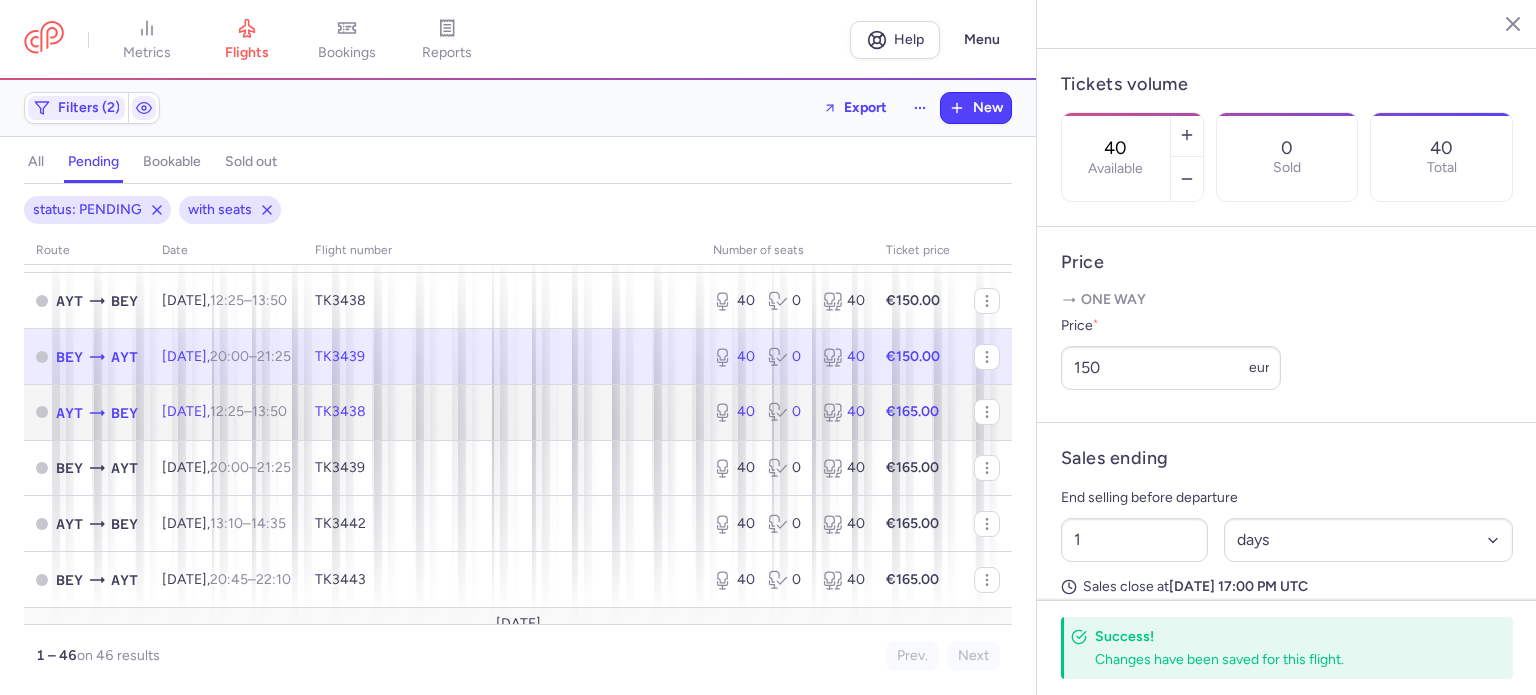 click on "TK3438" 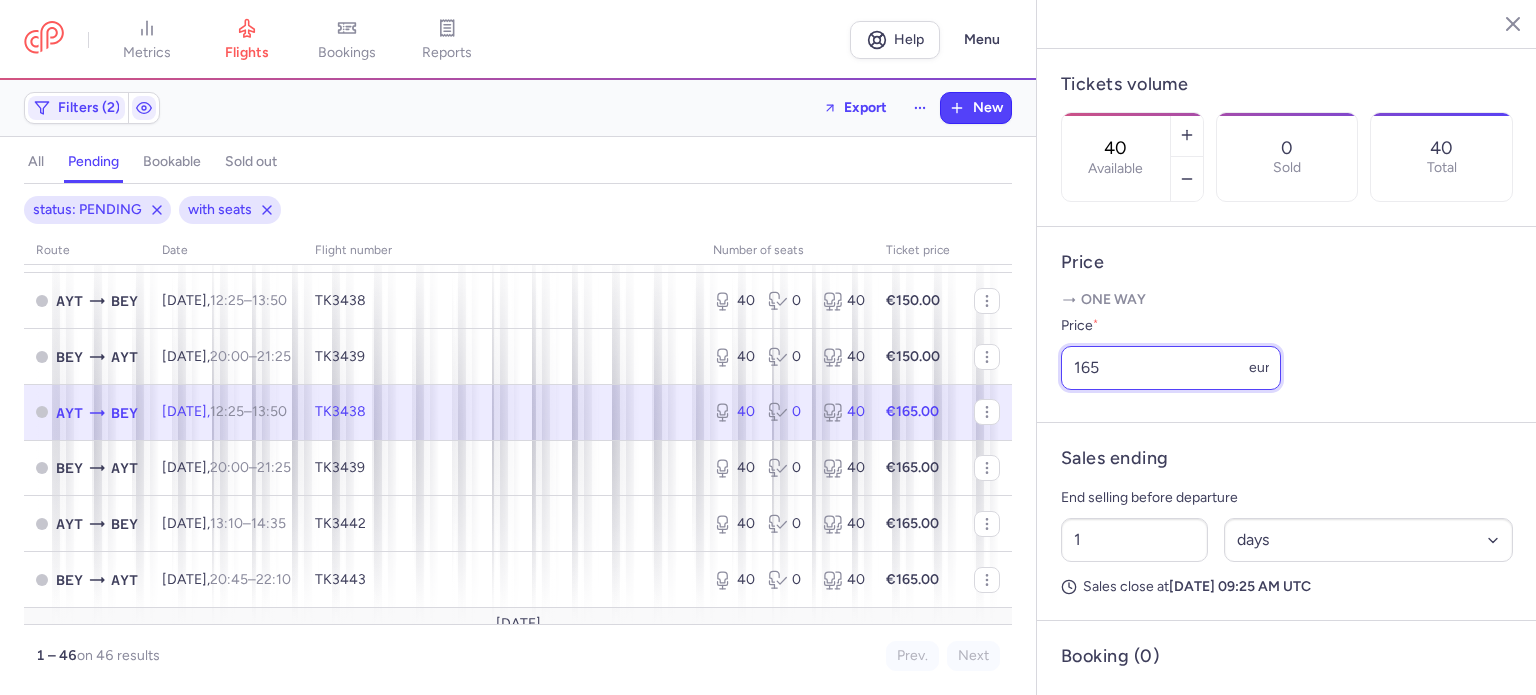 click on "165" at bounding box center [1171, 368] 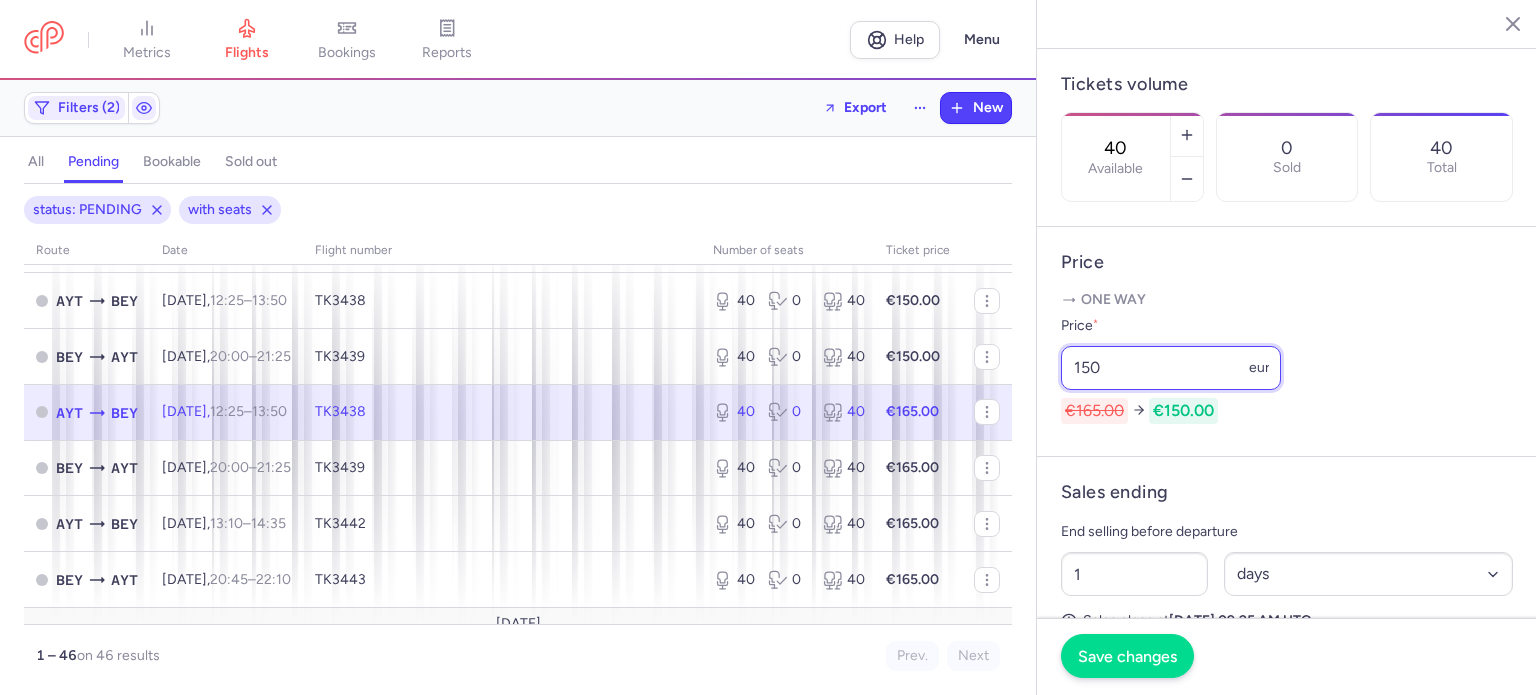 type on "150" 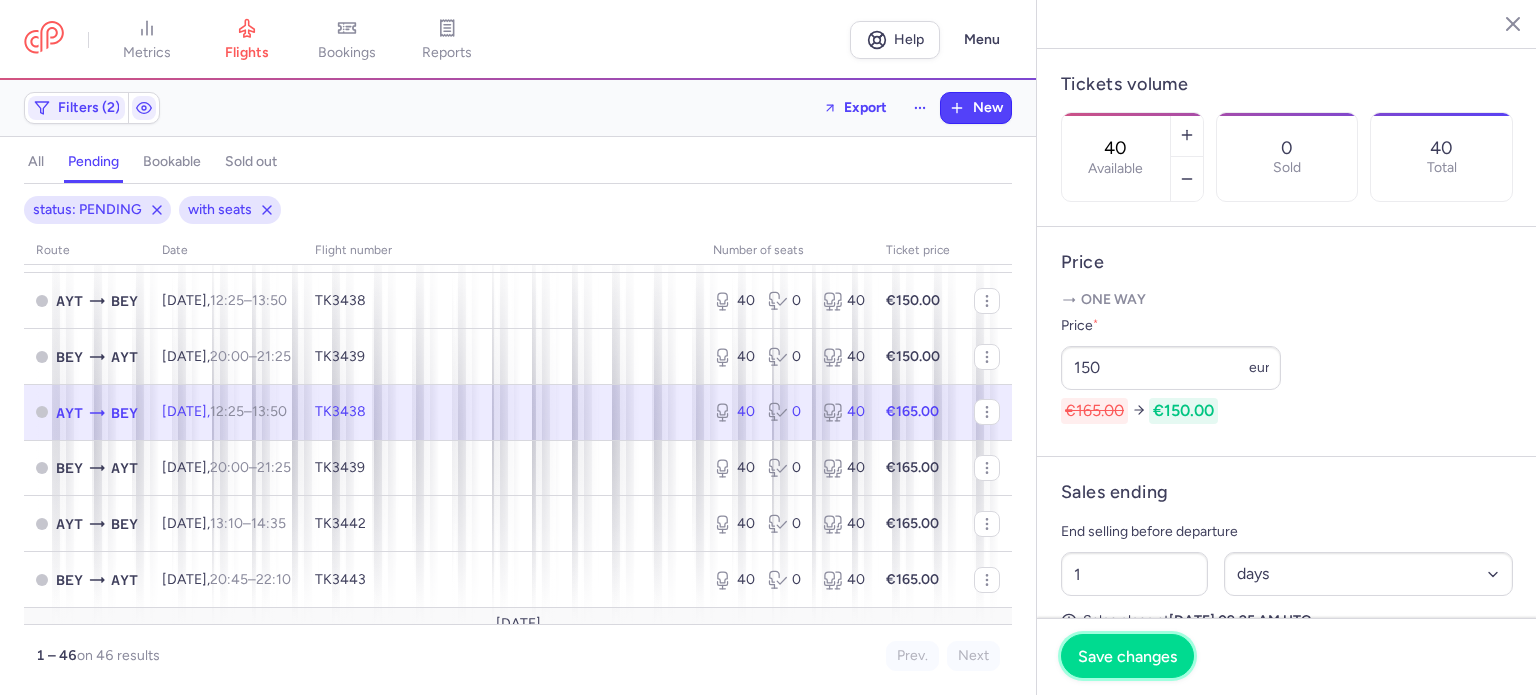 click on "Save changes" at bounding box center [1127, 656] 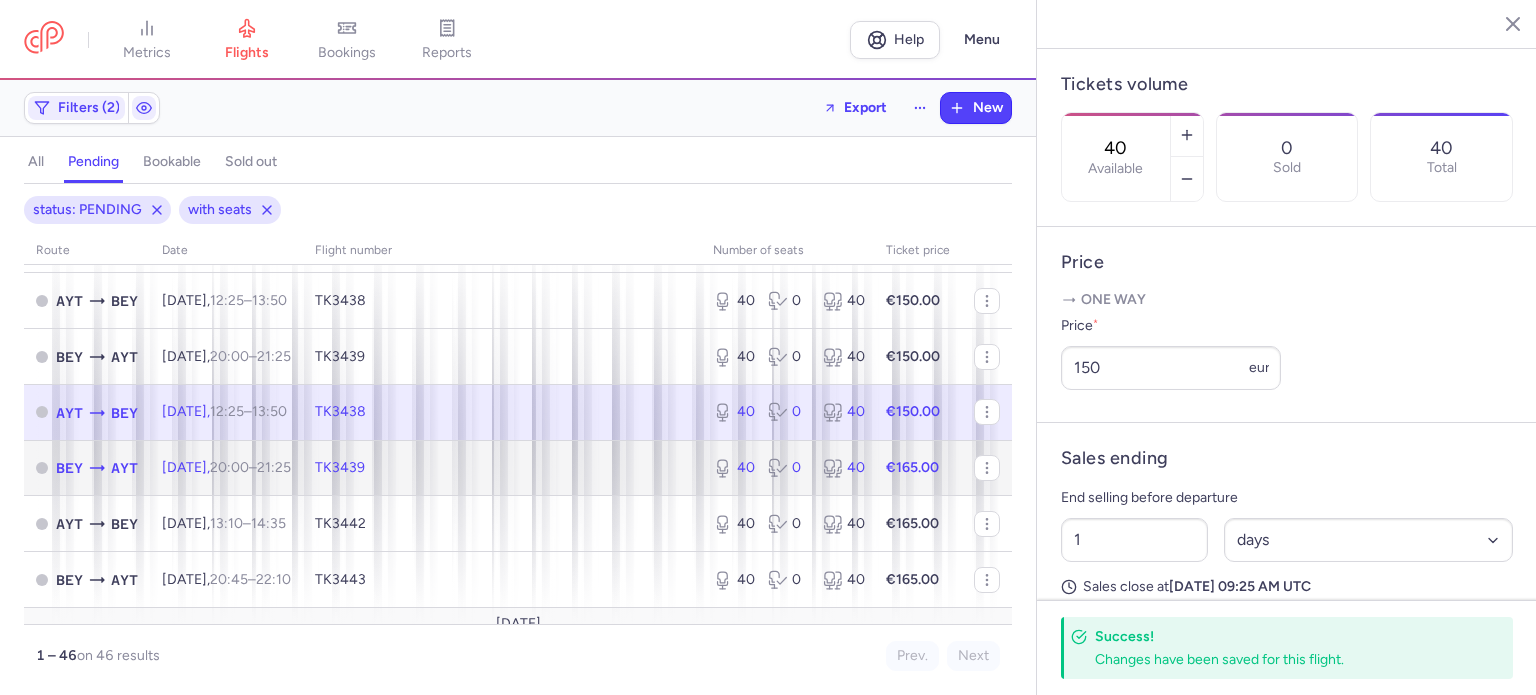 click on "TK3439" 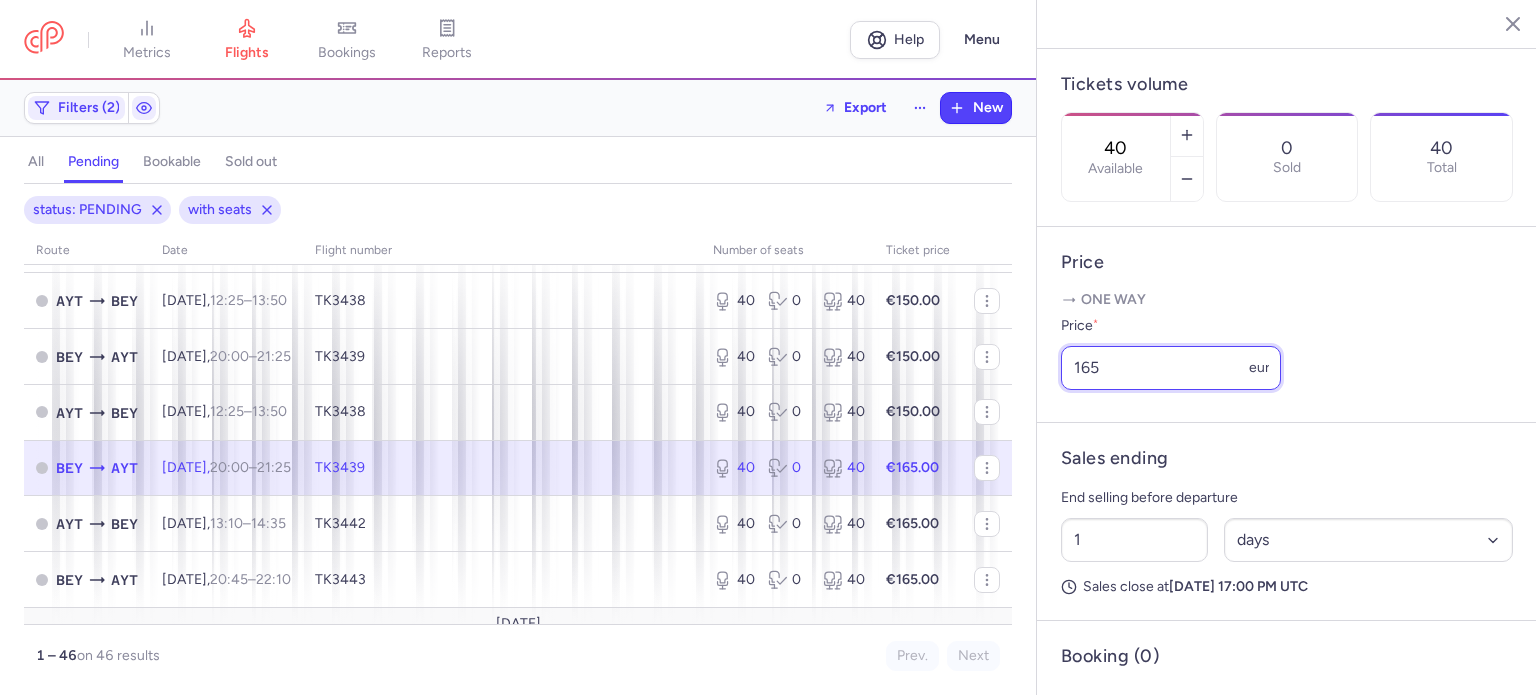 click on "165" at bounding box center [1171, 368] 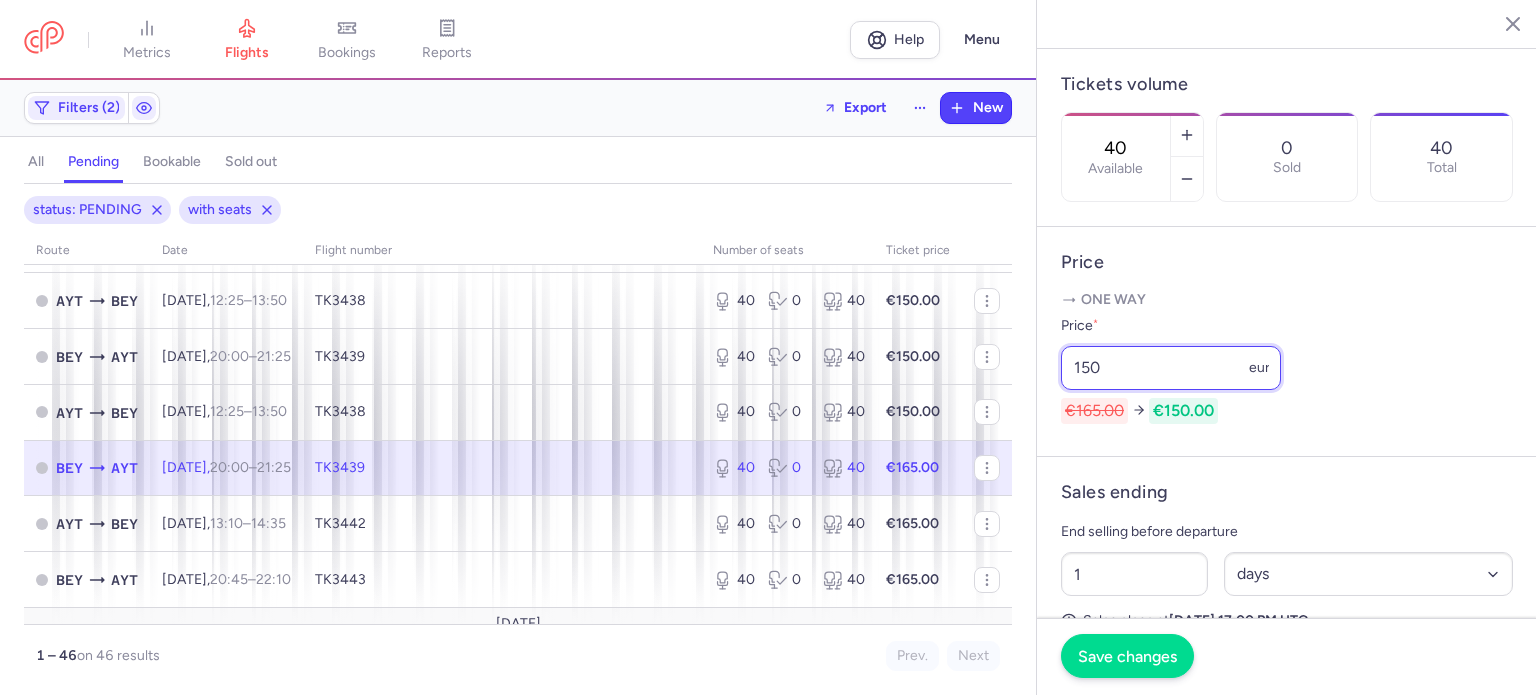 type on "150" 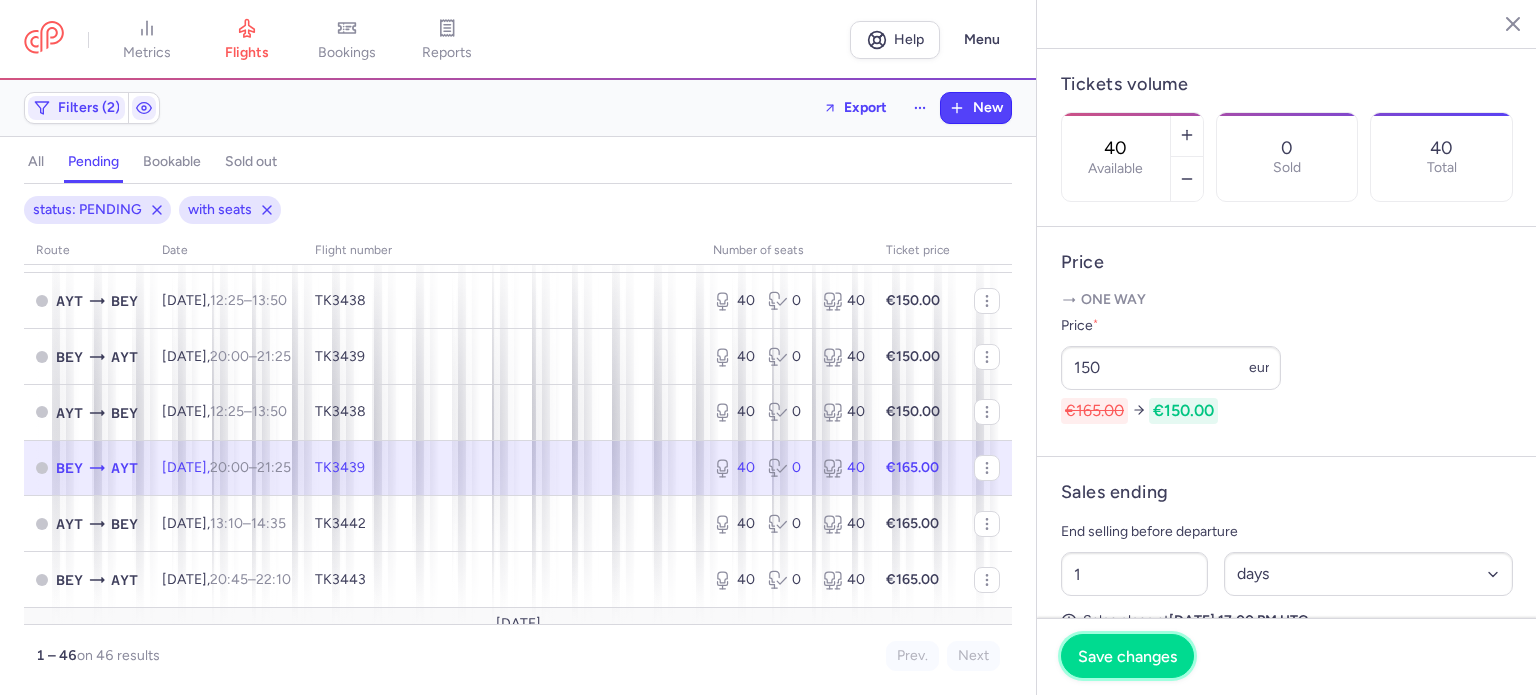 click on "Save changes" at bounding box center (1127, 656) 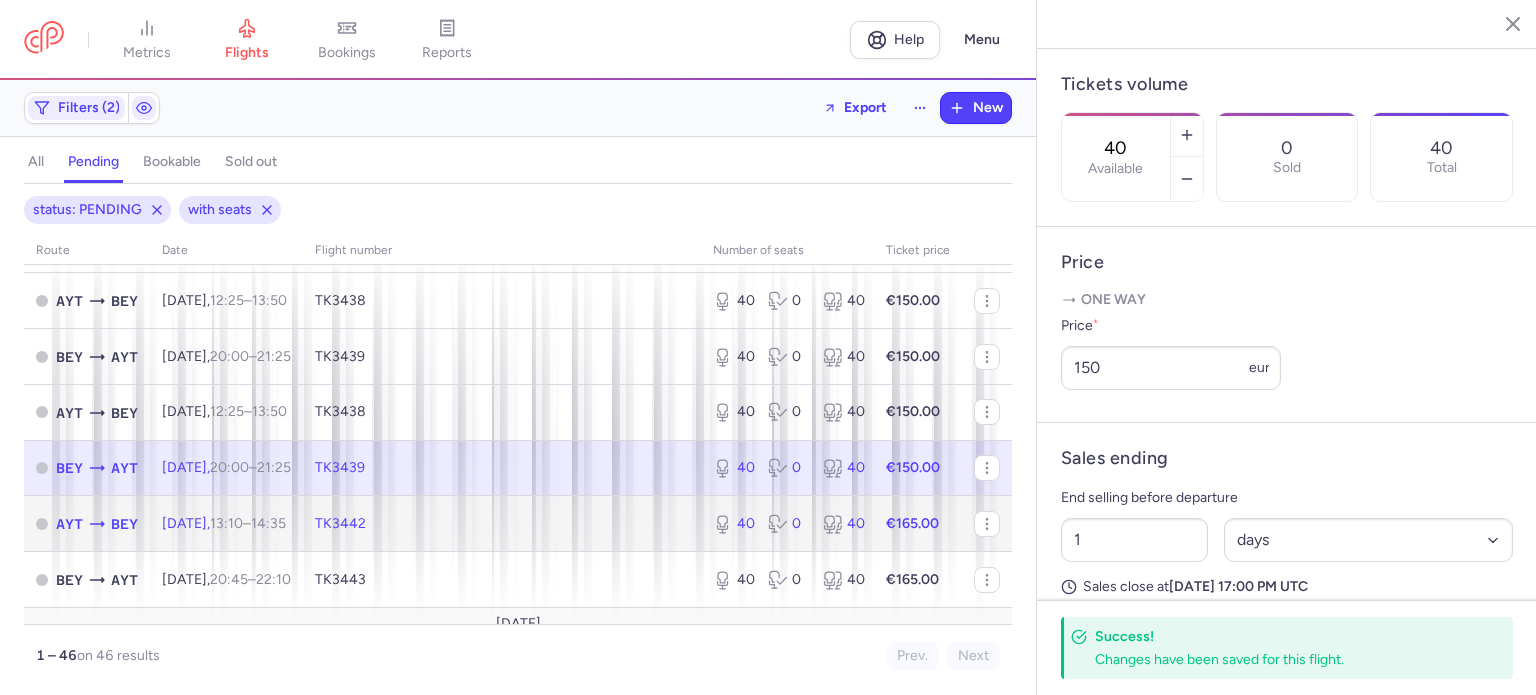 click on "TK3442" 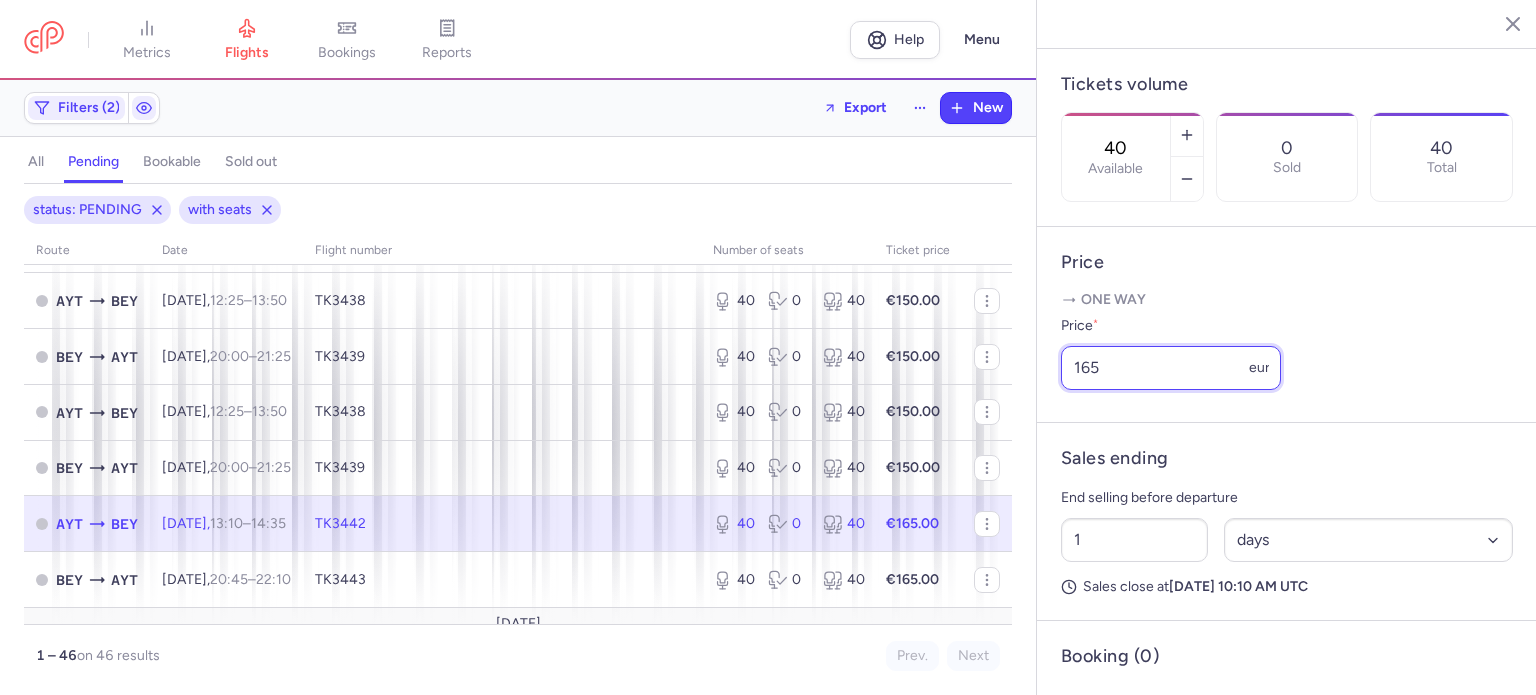 click on "165" at bounding box center [1171, 368] 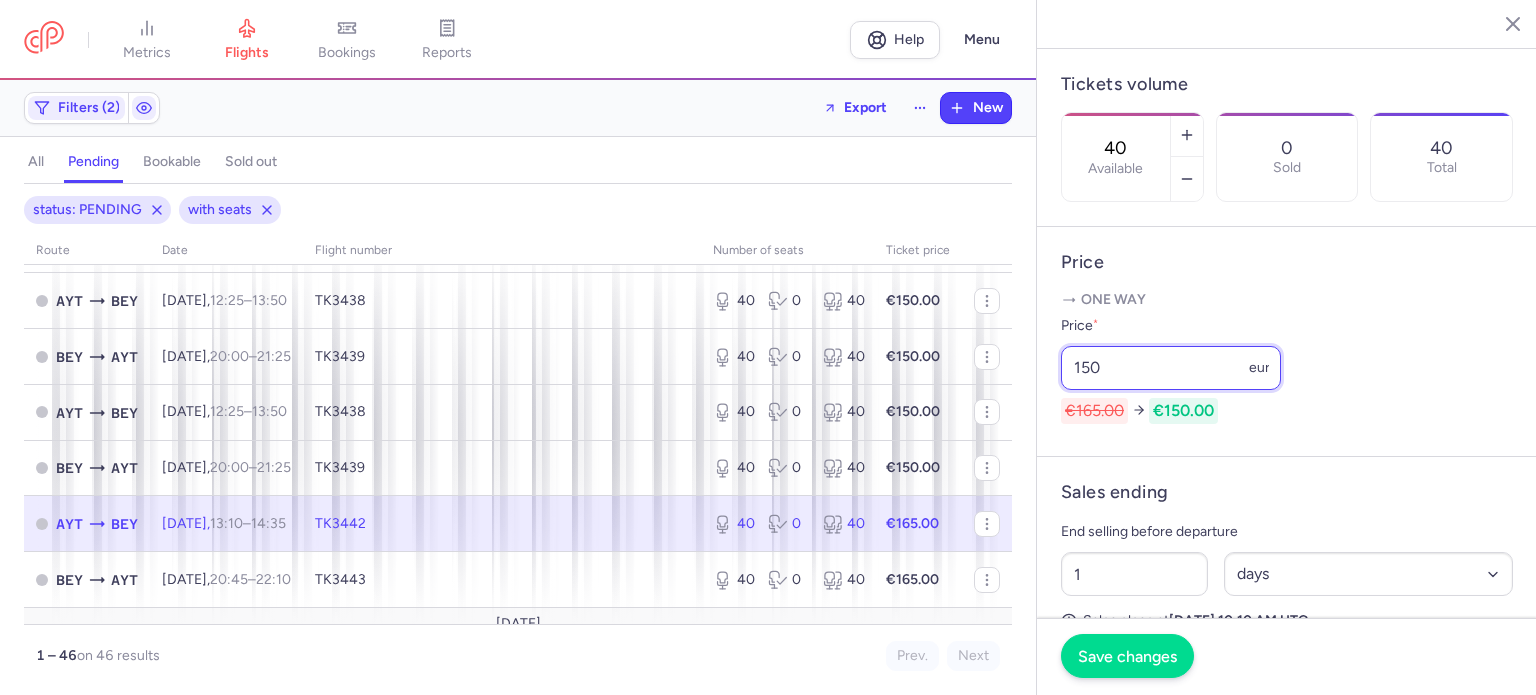 type on "150" 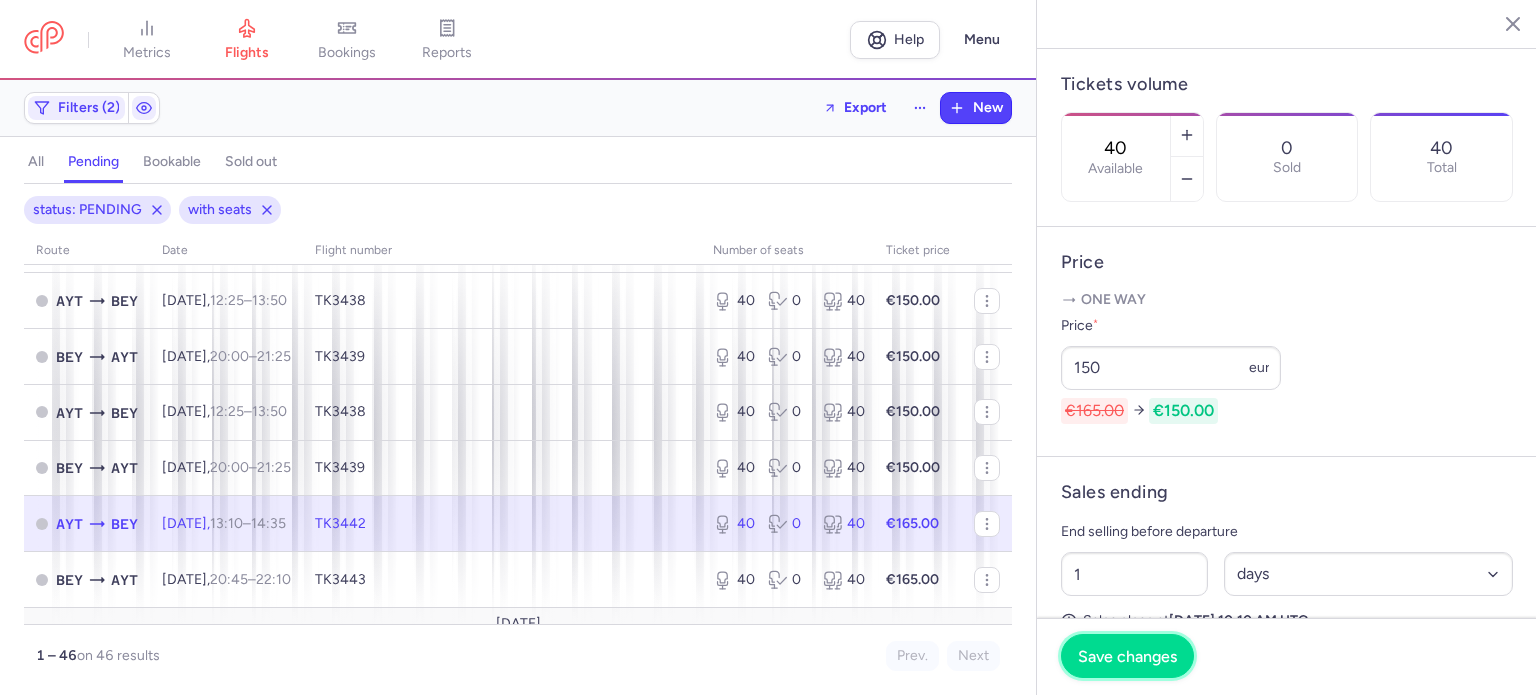 click on "Save changes" at bounding box center [1127, 656] 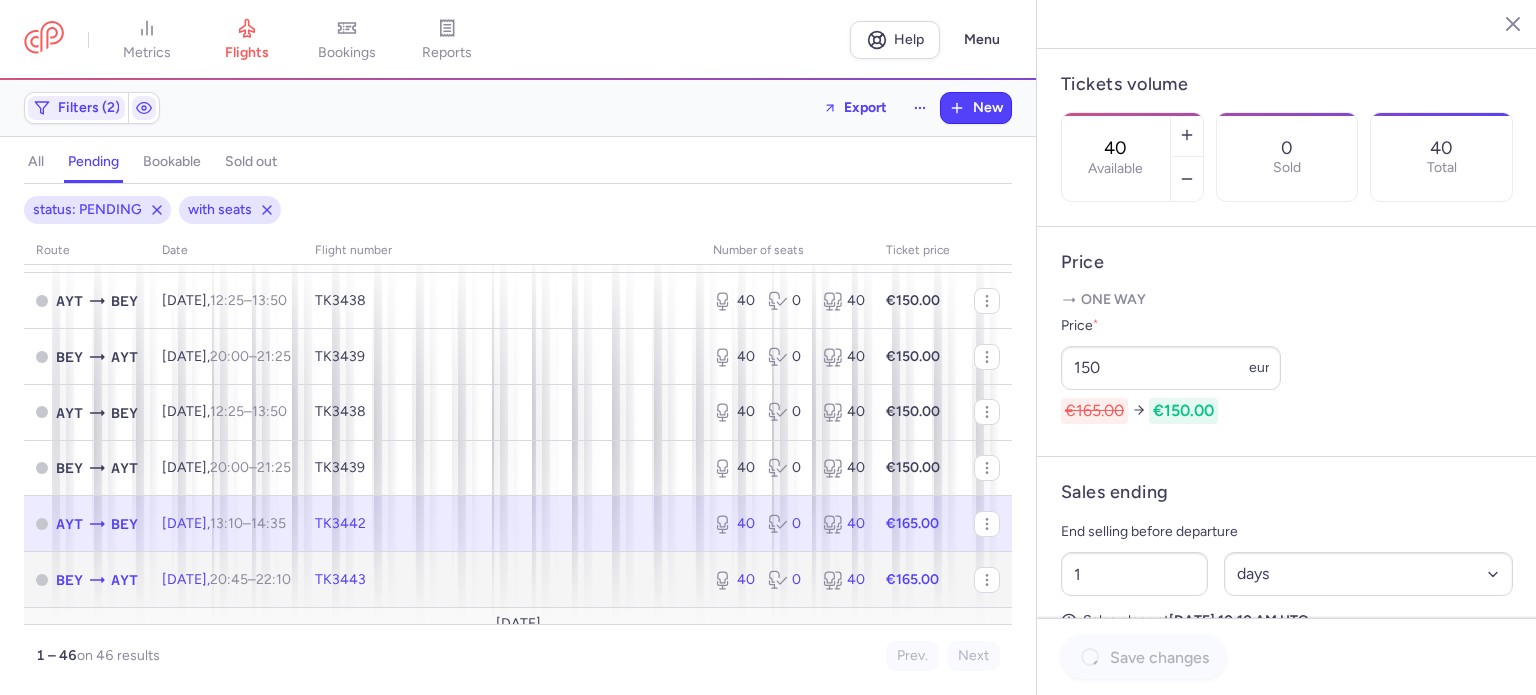click on "TK3443" 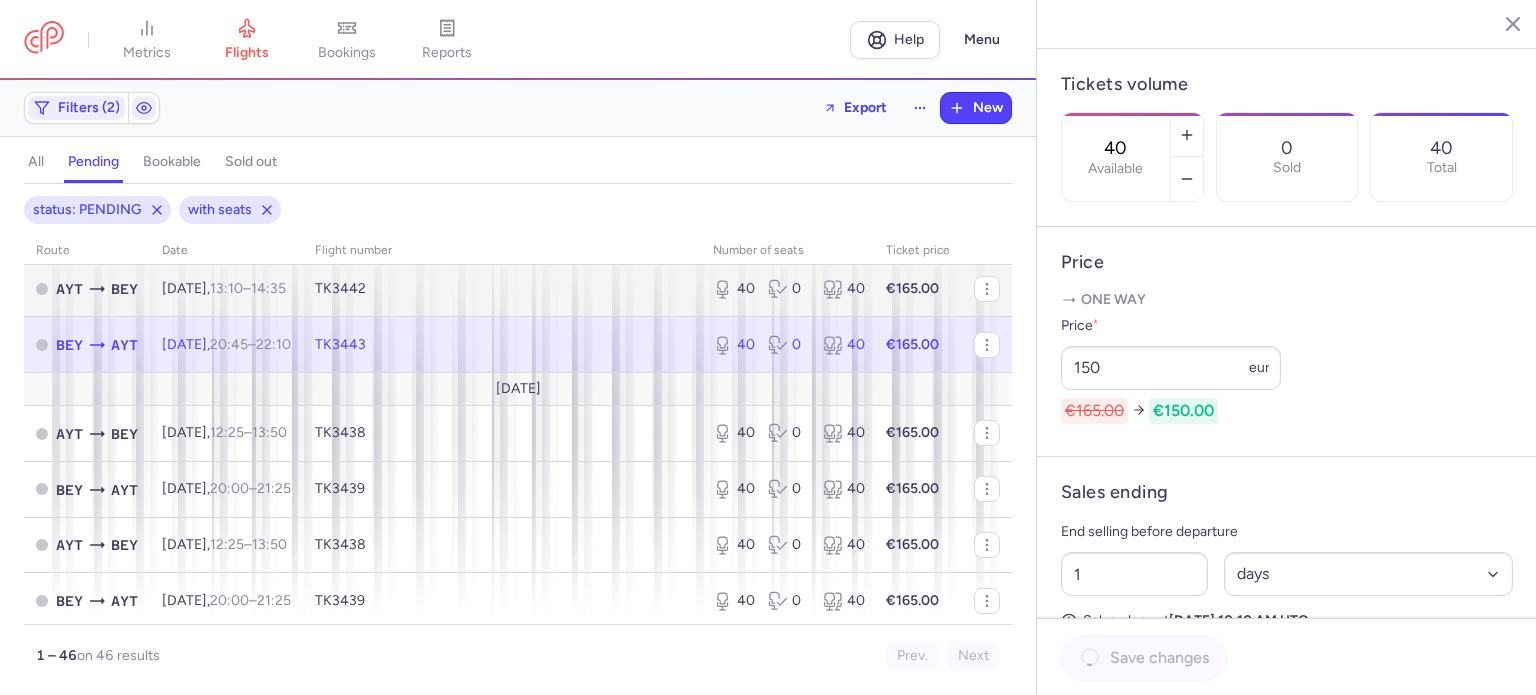 scroll, scrollTop: 748, scrollLeft: 0, axis: vertical 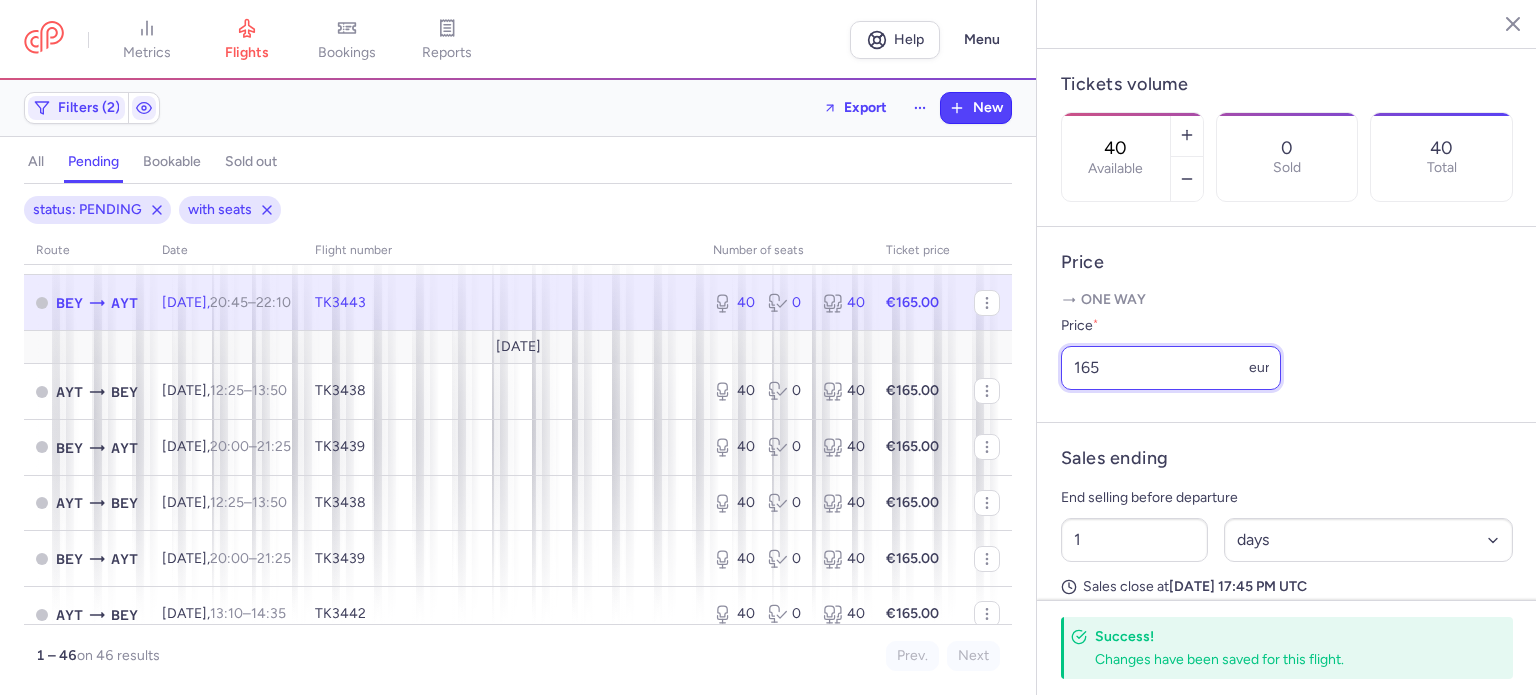 click on "165" at bounding box center (1171, 368) 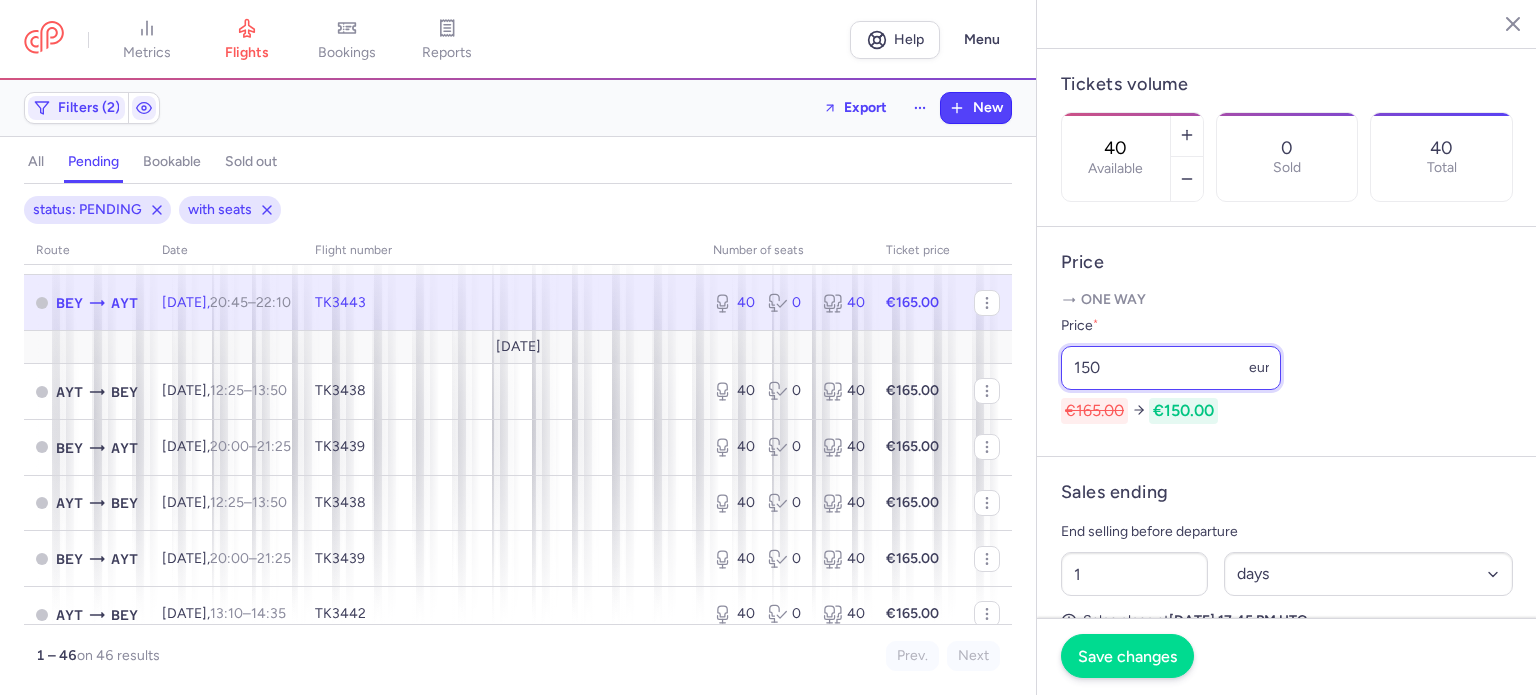 type on "150" 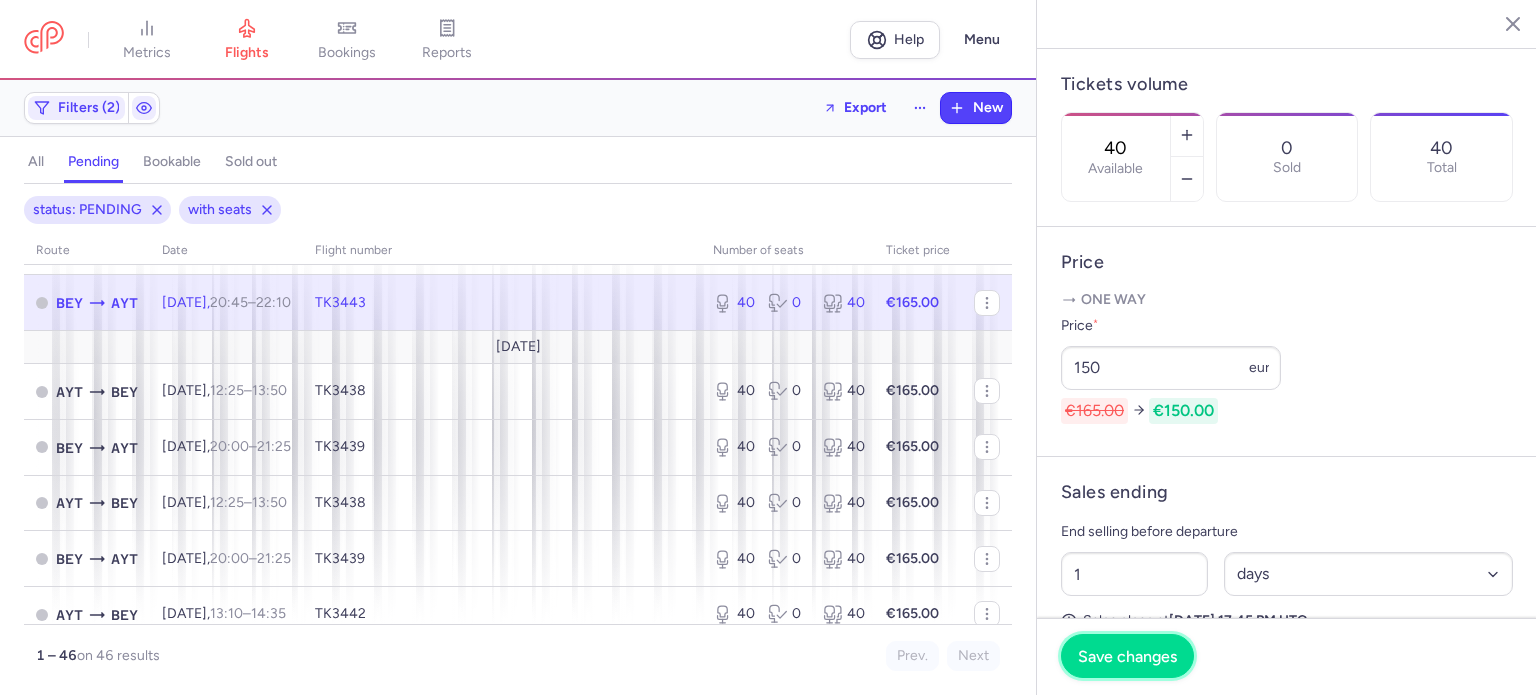 click on "Save changes" at bounding box center [1127, 656] 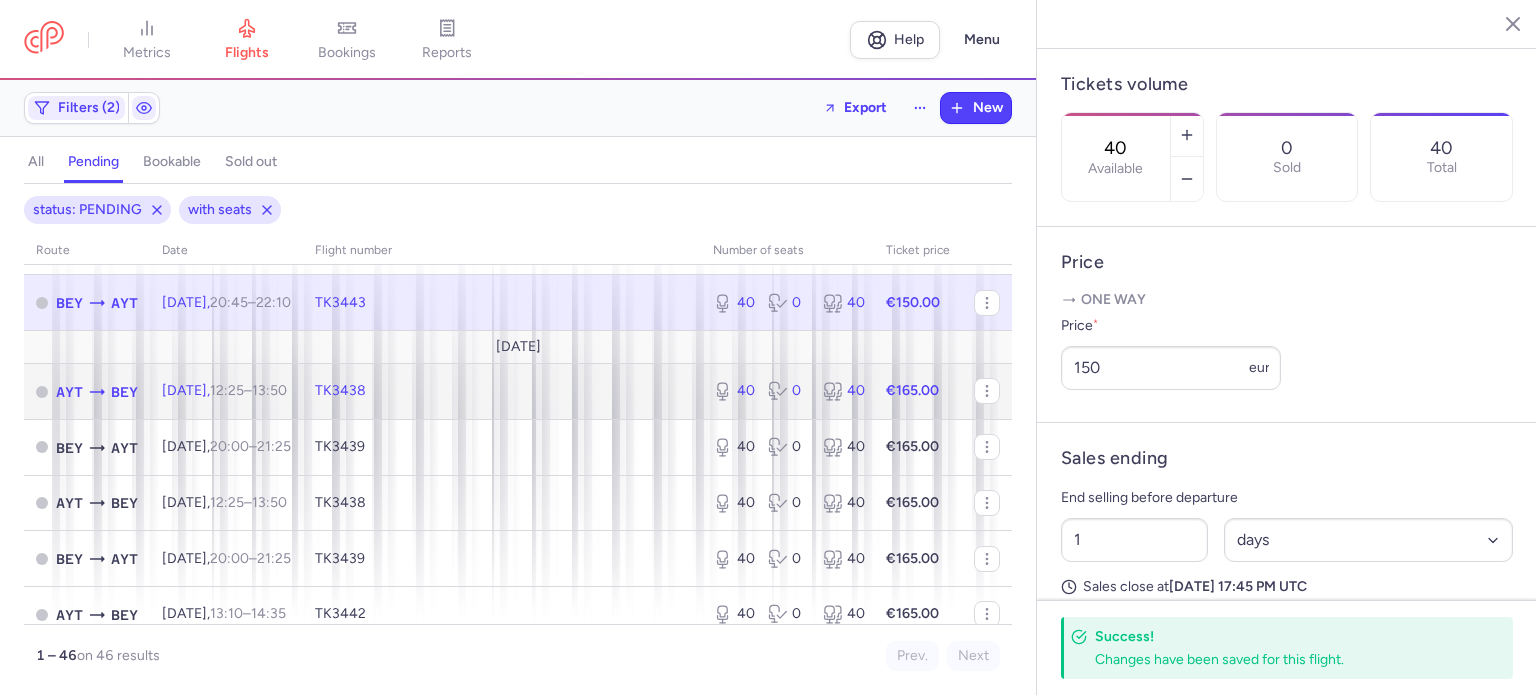 click on "TK3438" 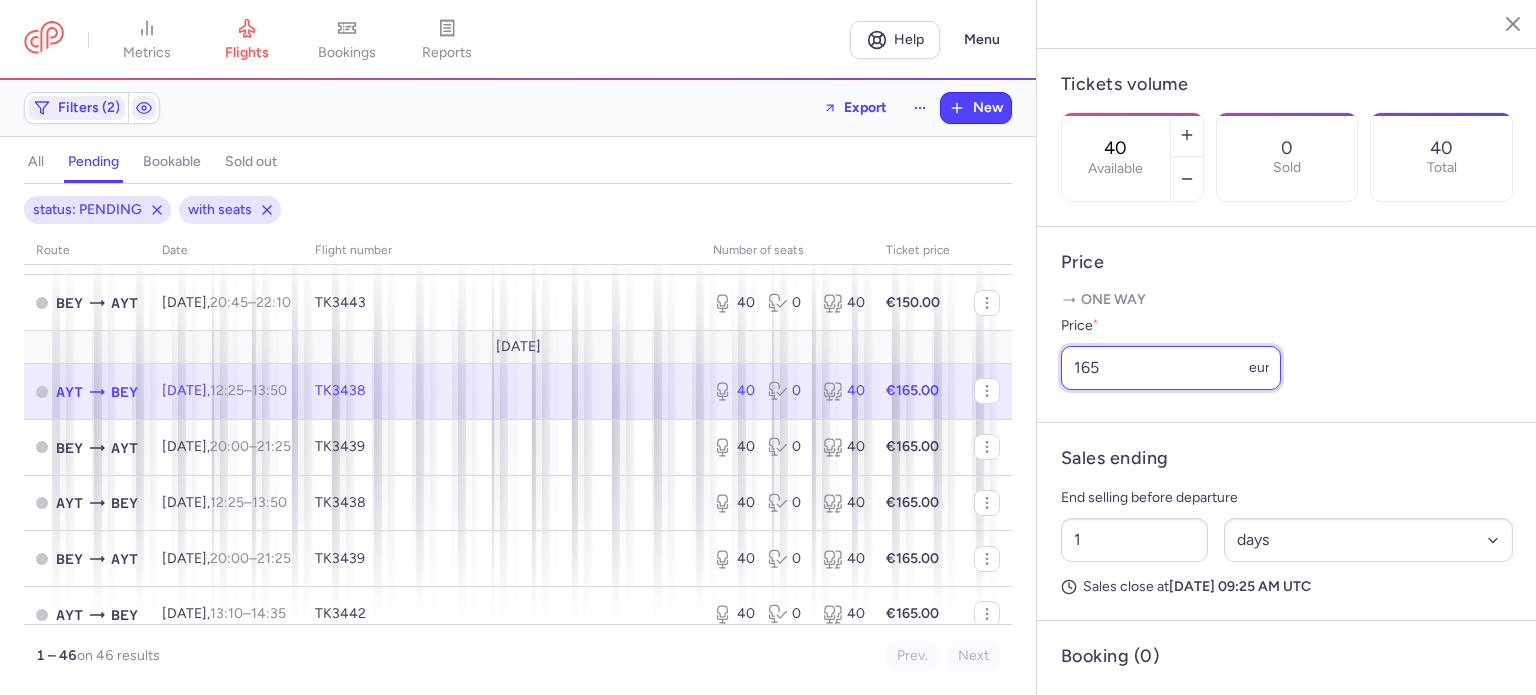 click on "165" at bounding box center (1171, 368) 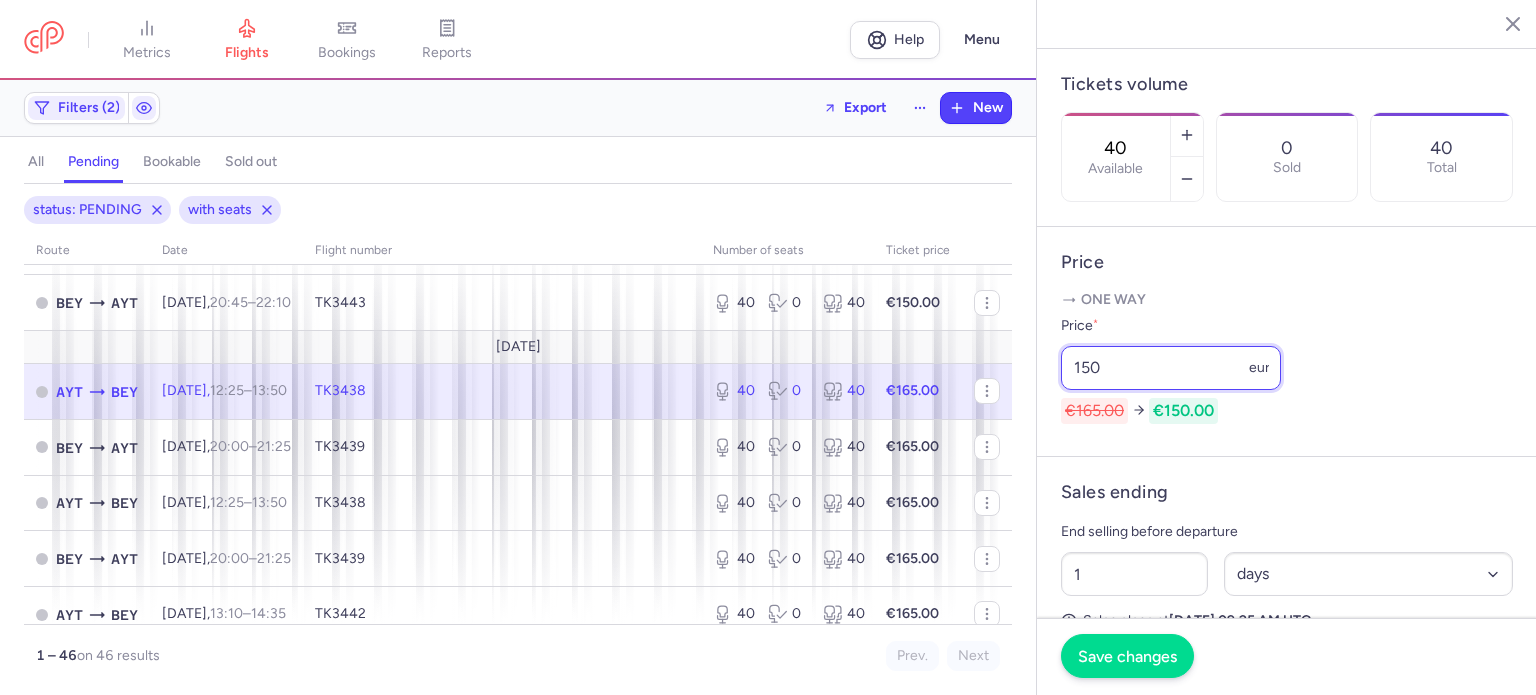 type on "150" 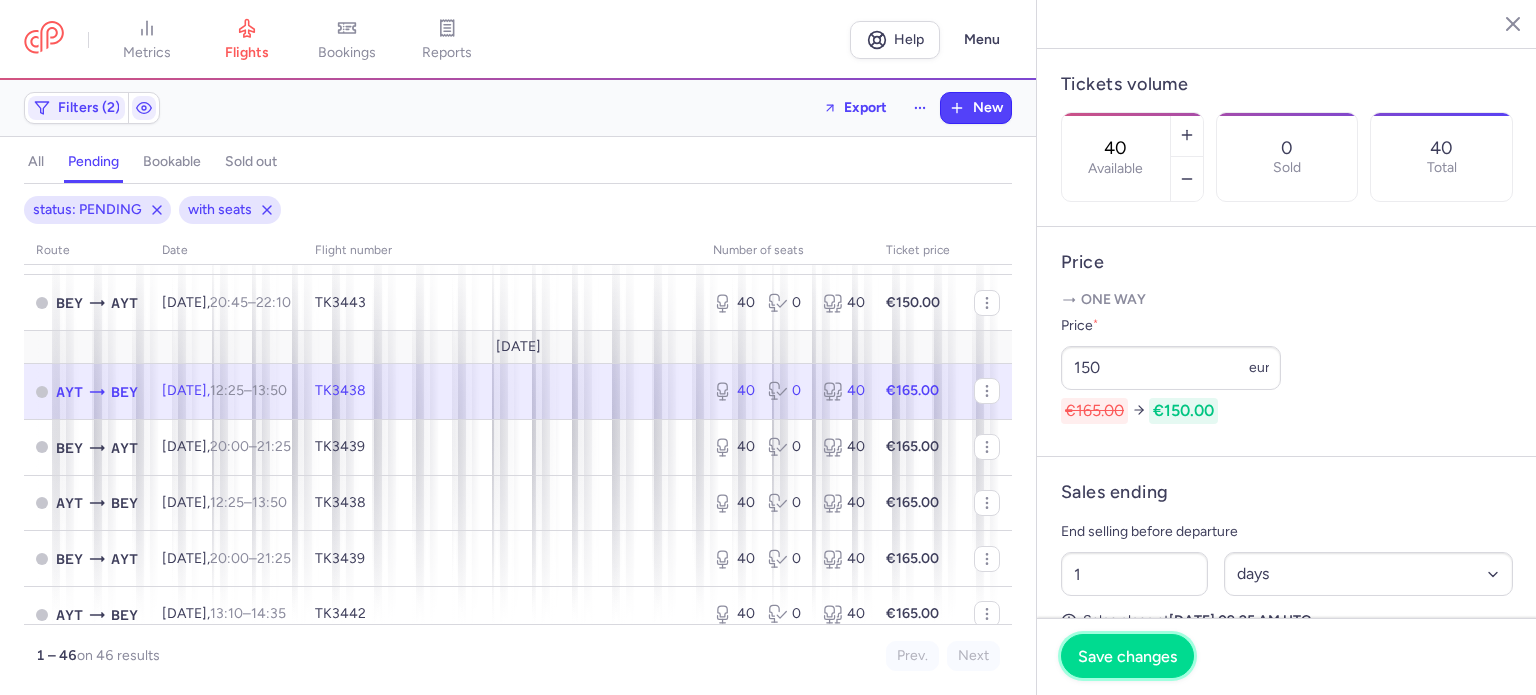 click on "Save changes" at bounding box center (1127, 656) 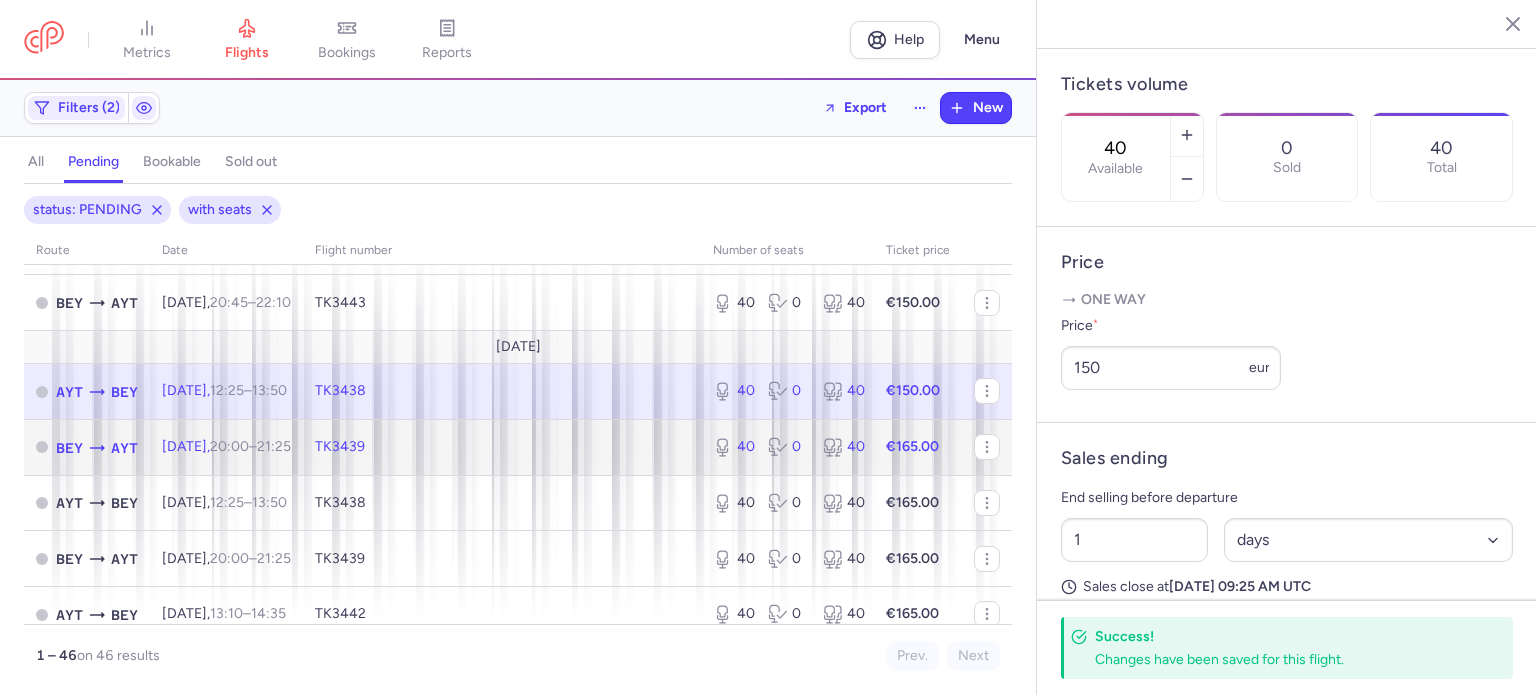 click on "TK3439" 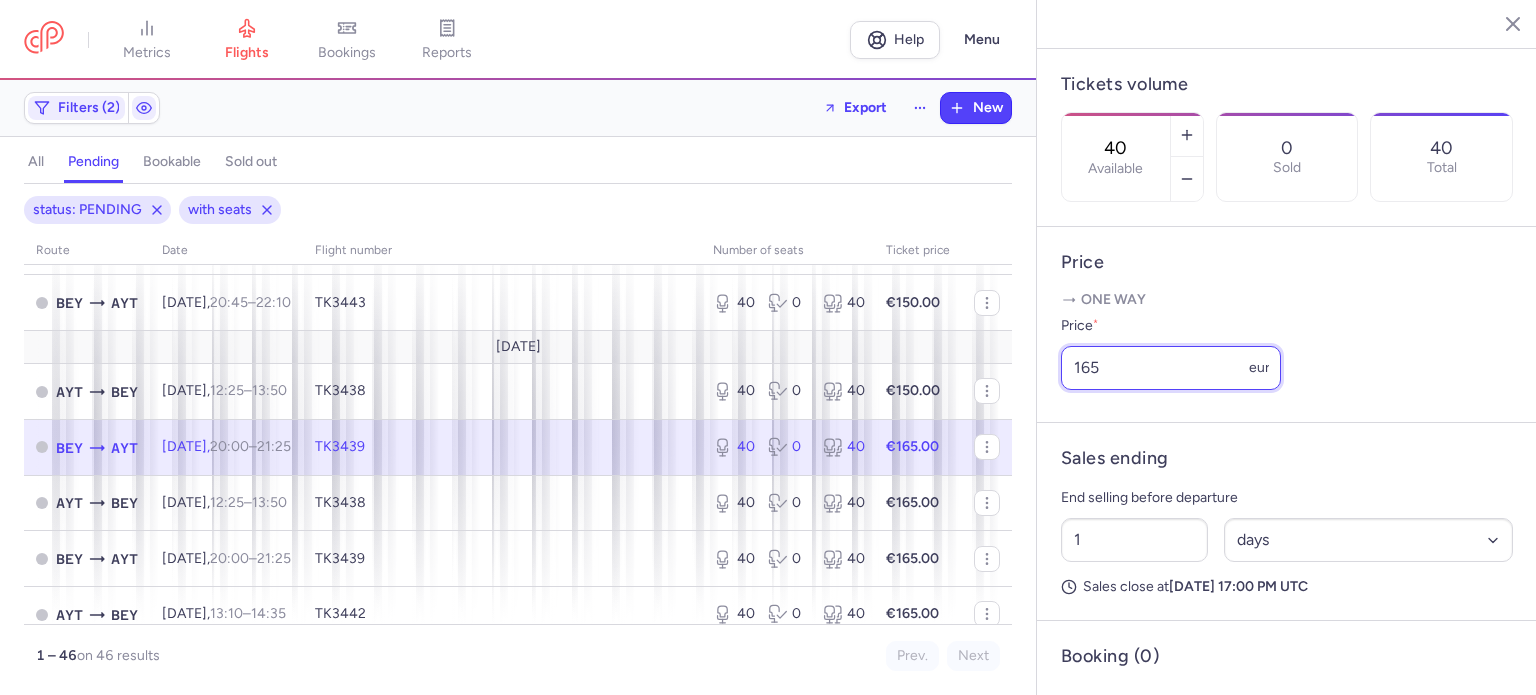 click on "165" at bounding box center (1171, 368) 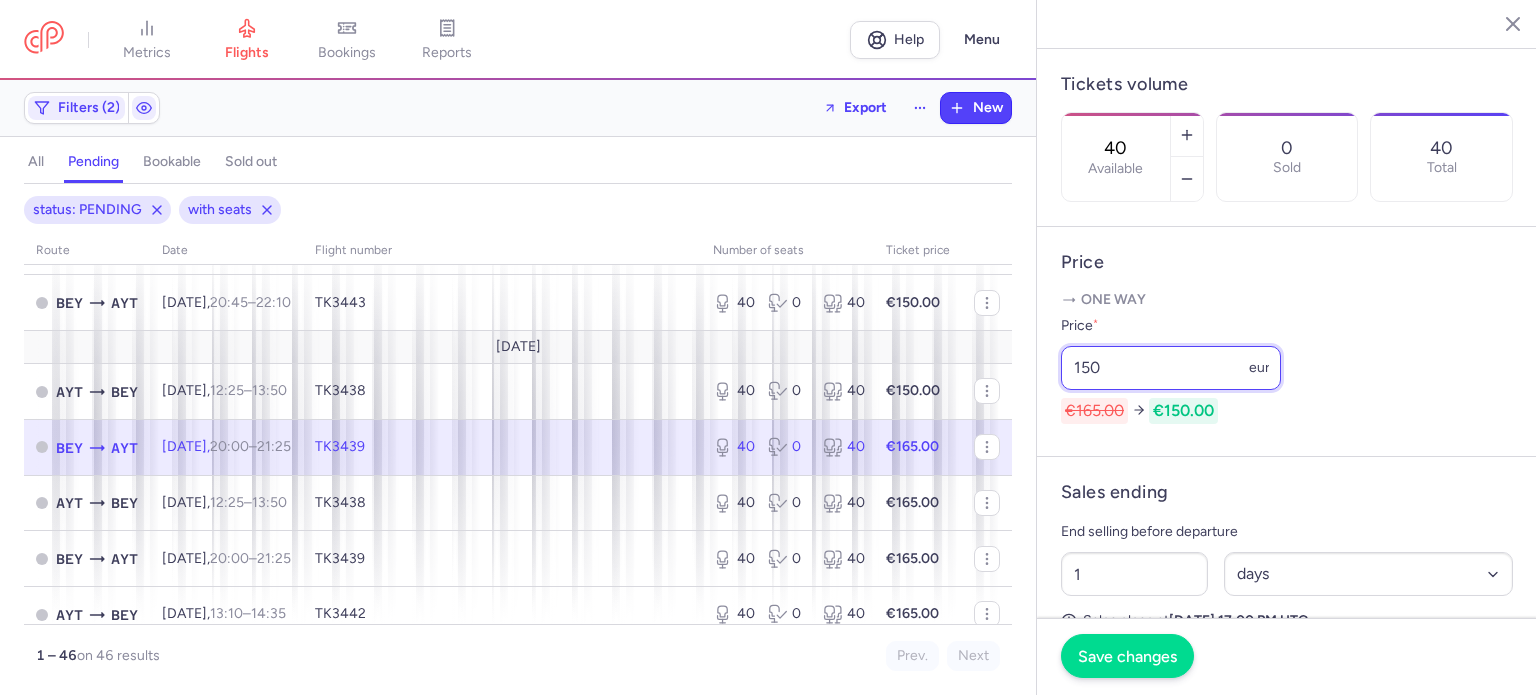 type on "150" 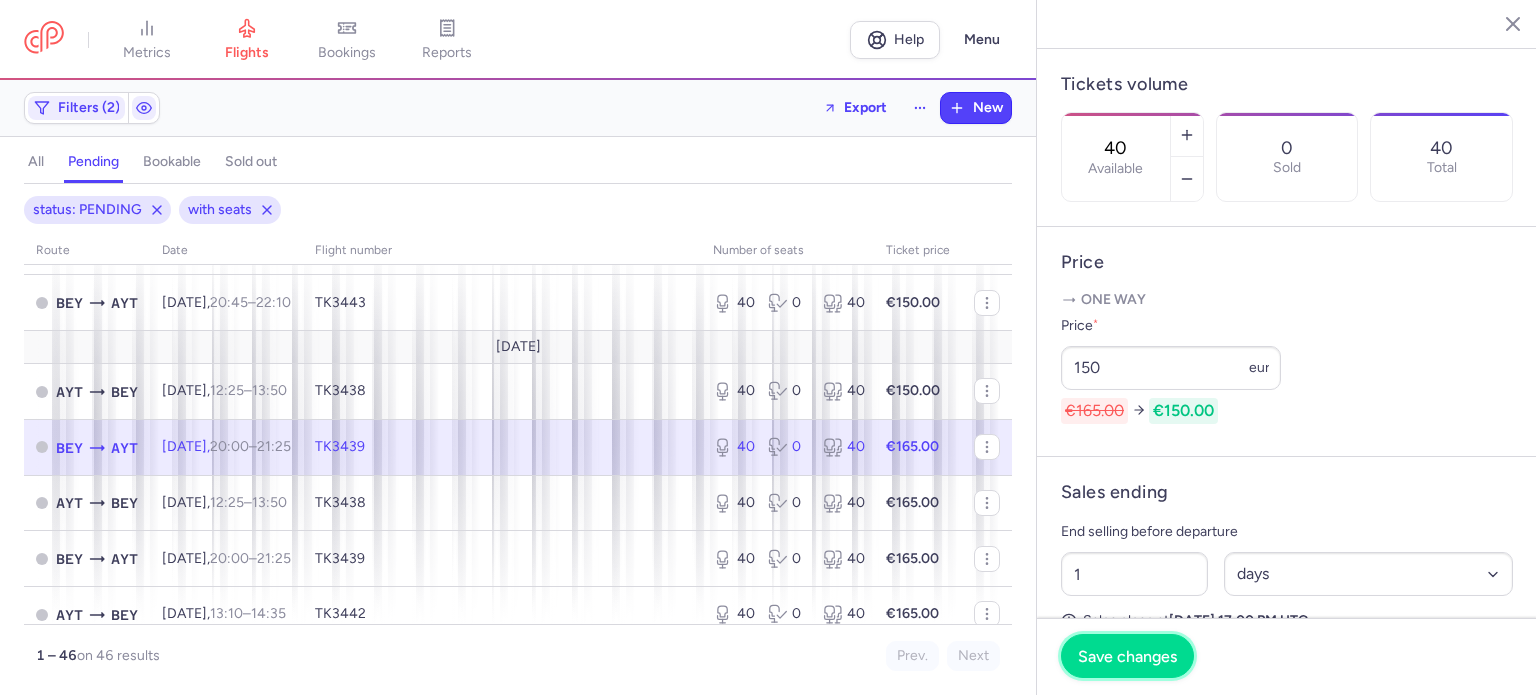 click on "Save changes" at bounding box center [1127, 656] 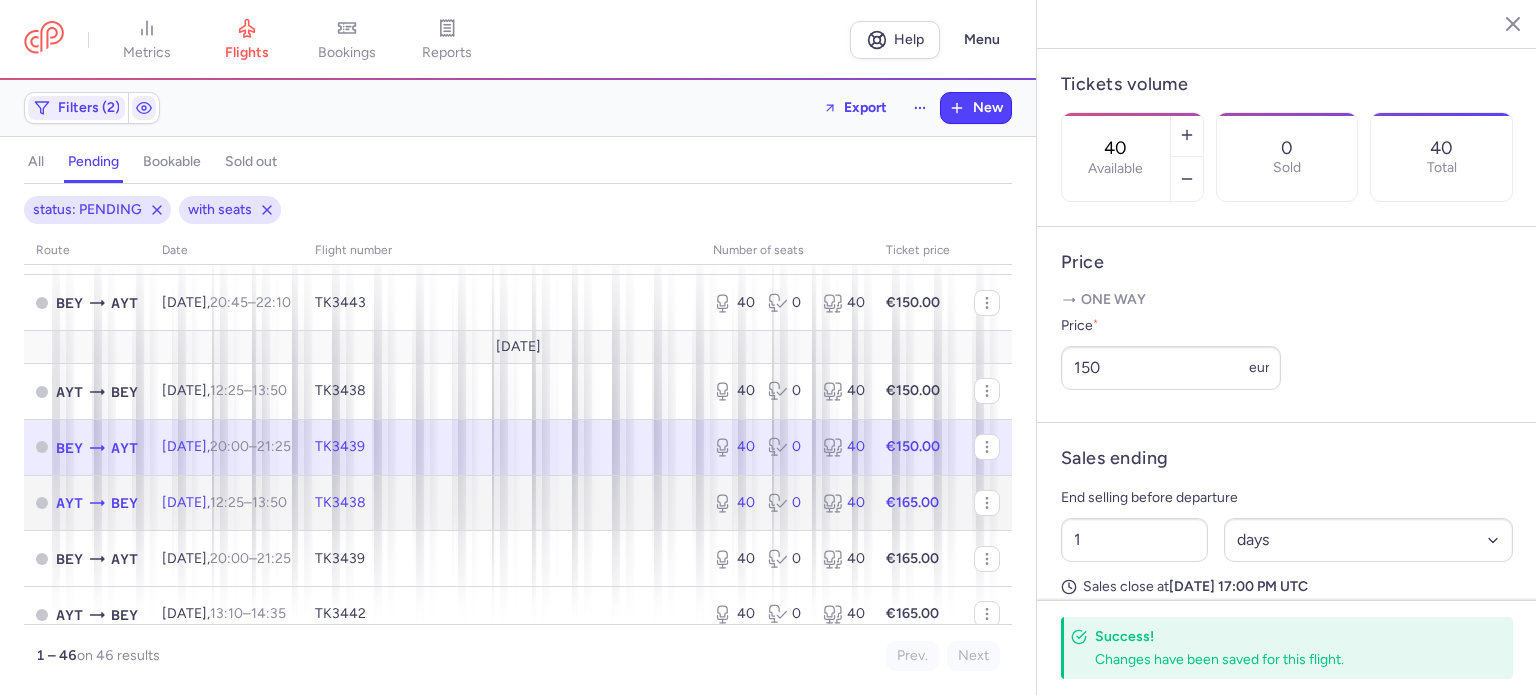 click on "TK3438" 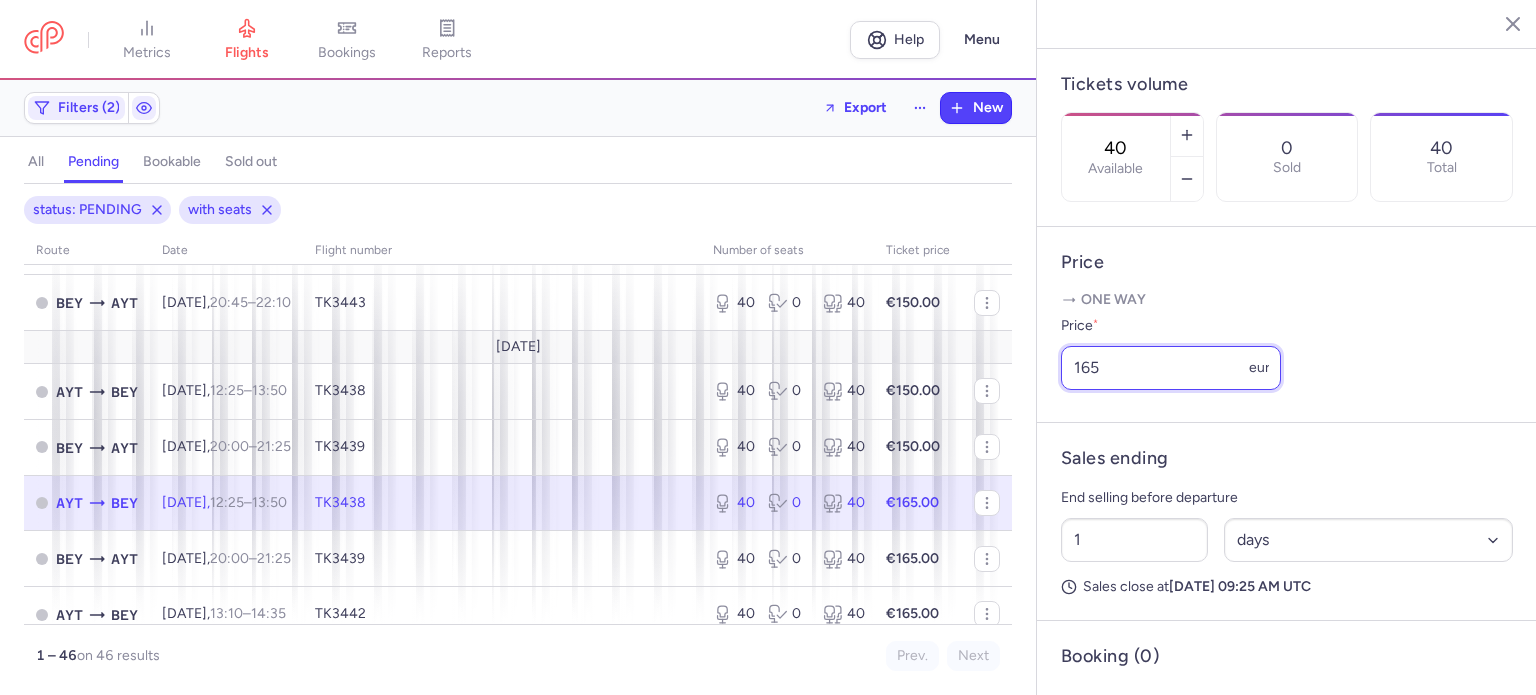 click on "165" at bounding box center [1171, 368] 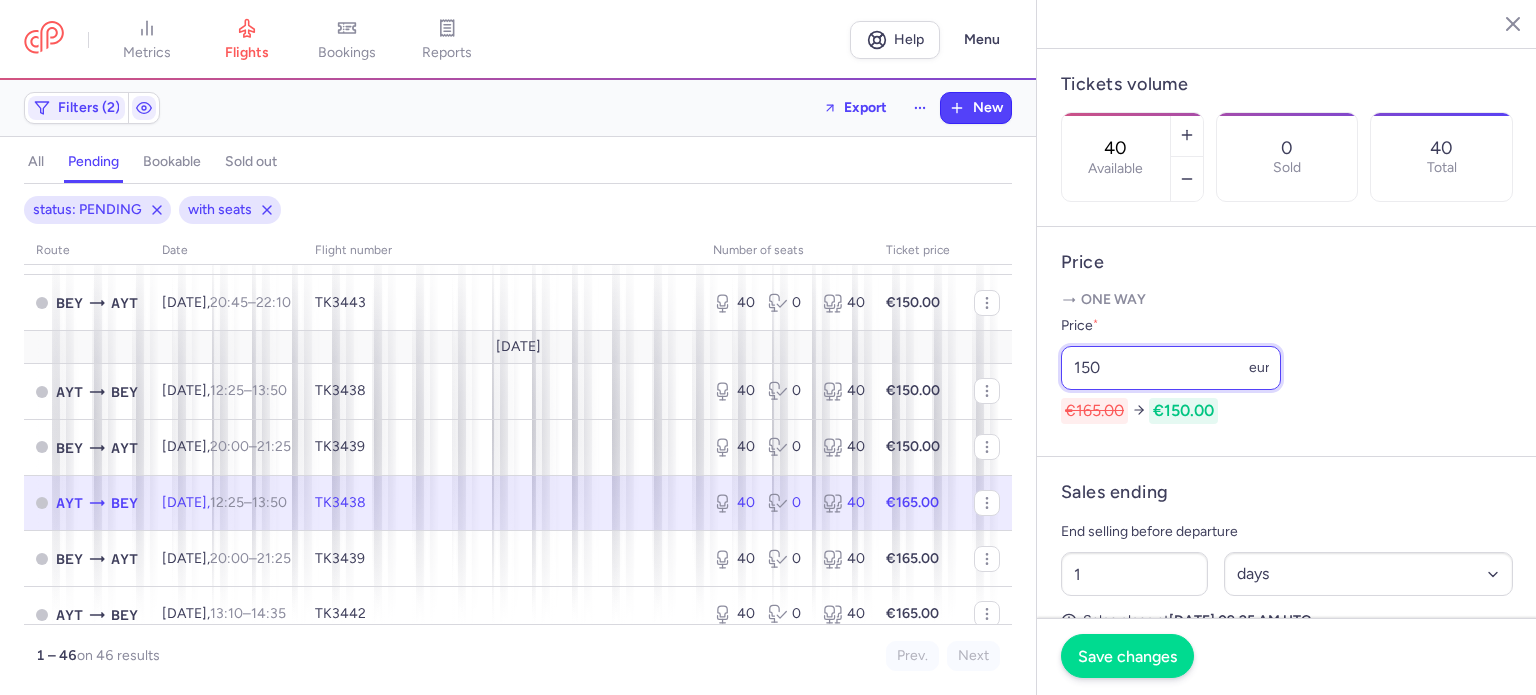 type on "150" 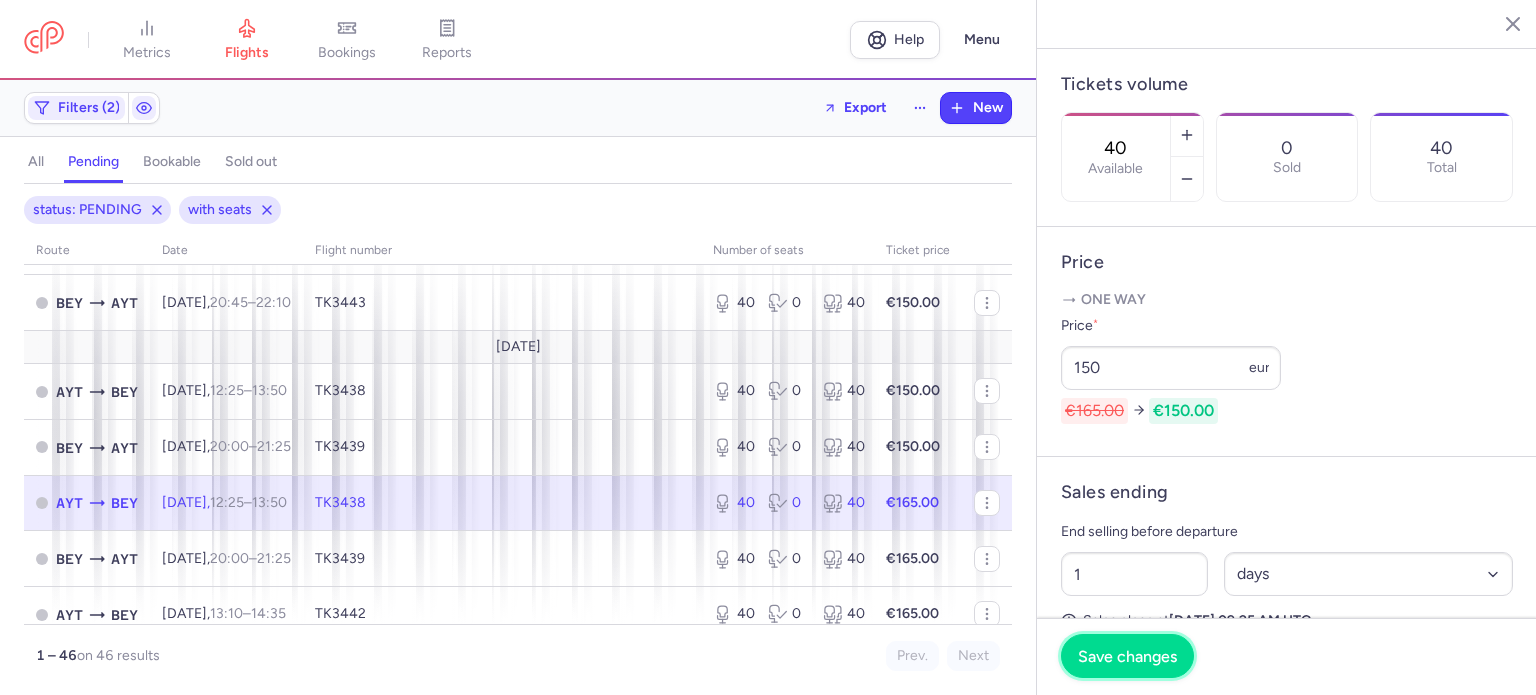 click on "Save changes" at bounding box center (1127, 656) 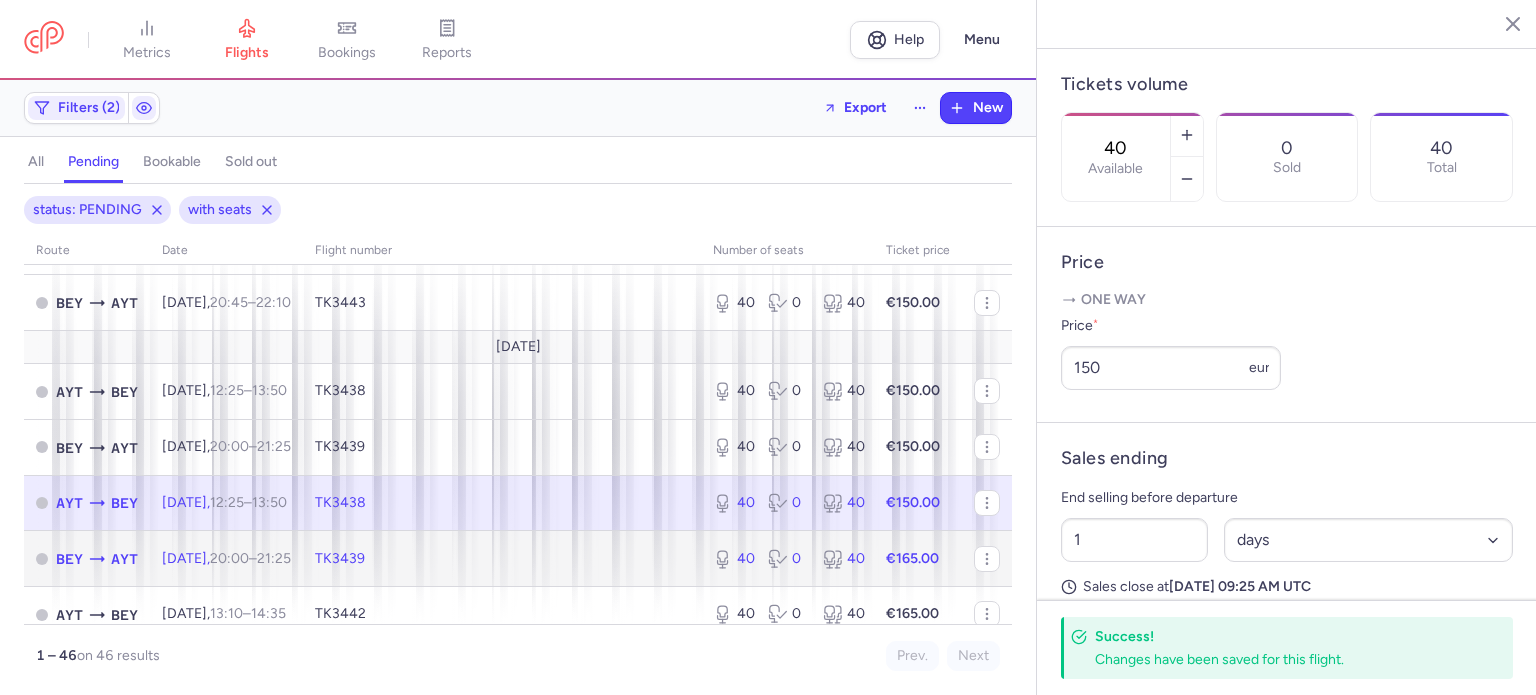 click on "TK3439" 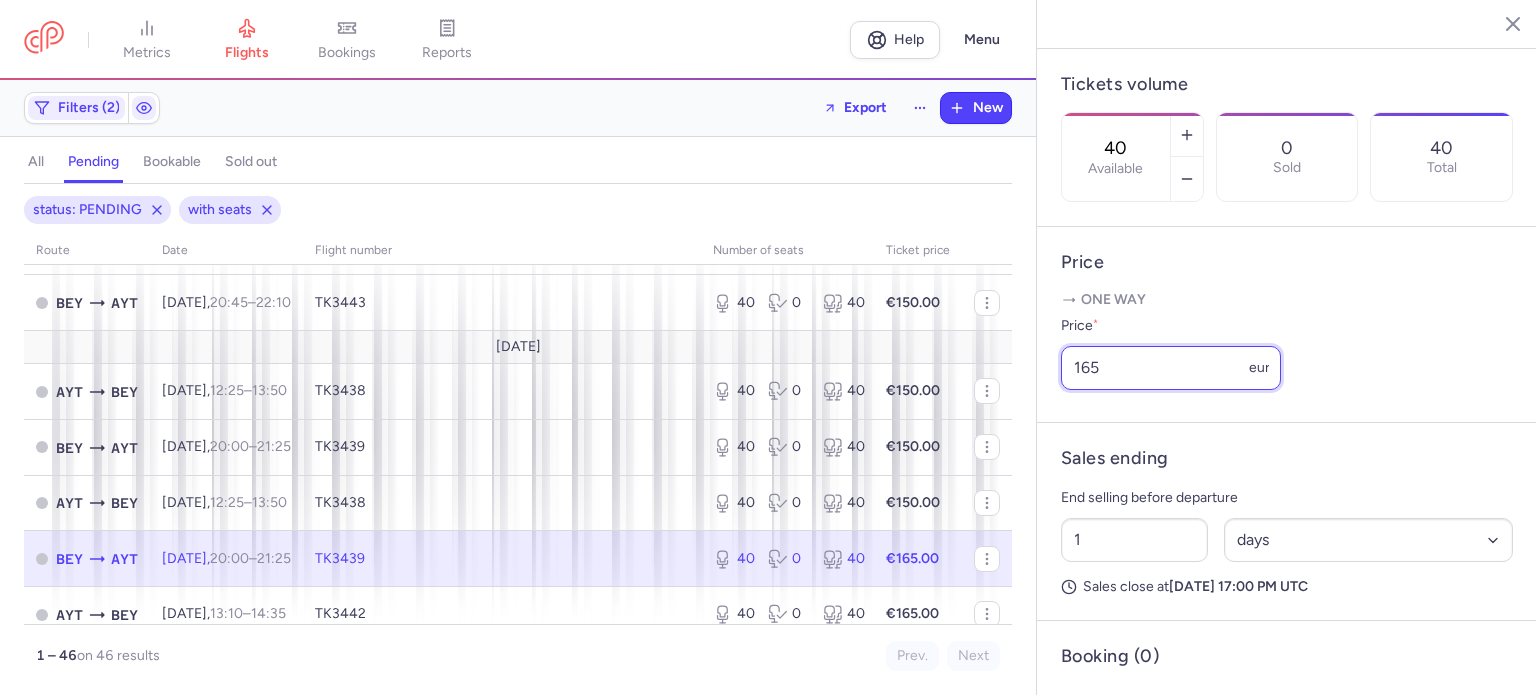 click on "165" at bounding box center (1171, 368) 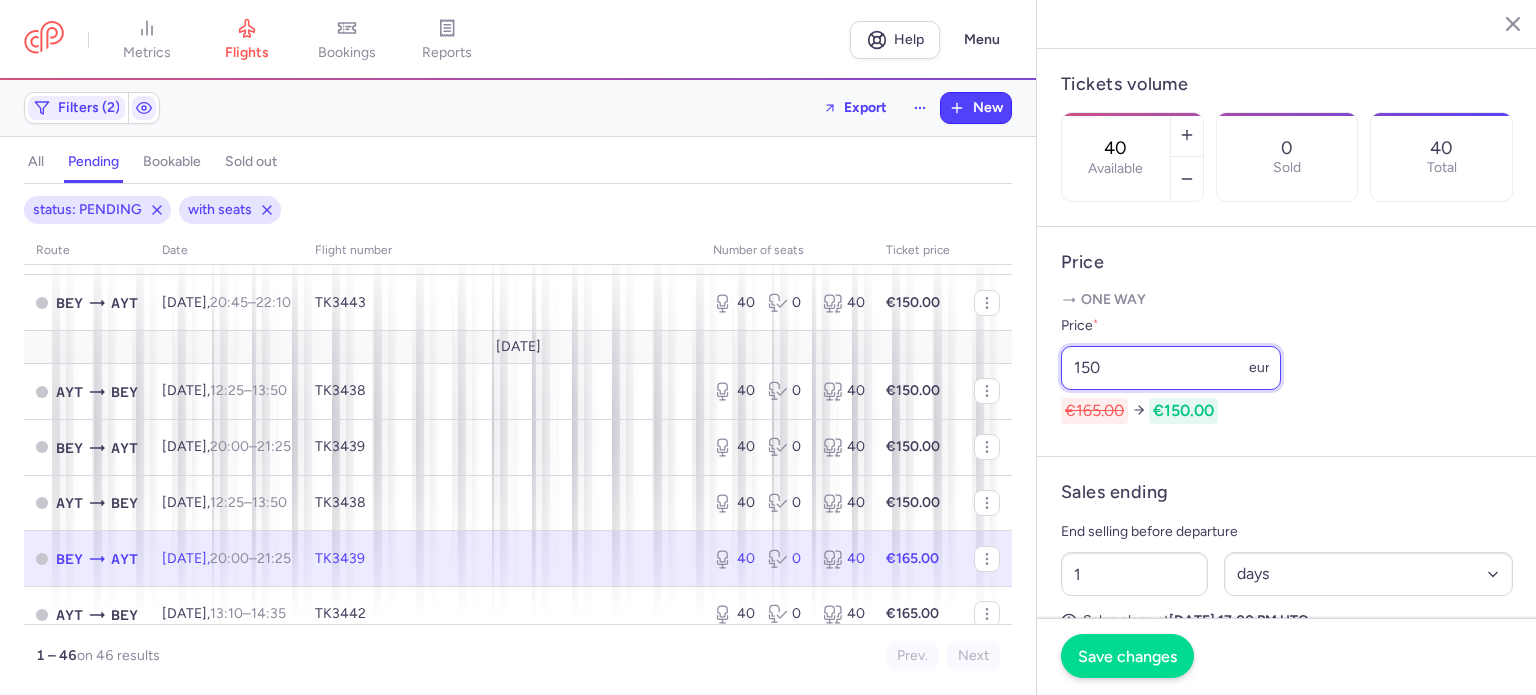 type on "150" 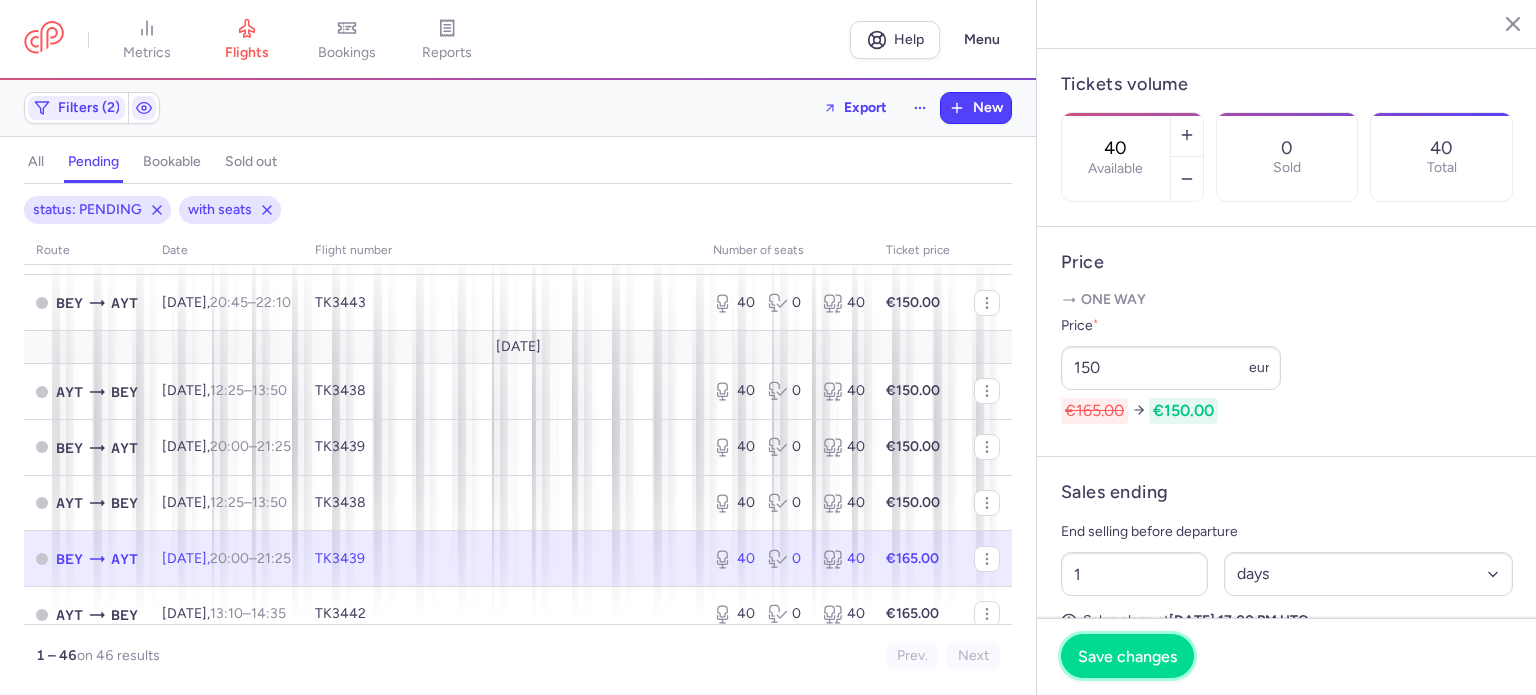 click on "Save changes" at bounding box center (1127, 656) 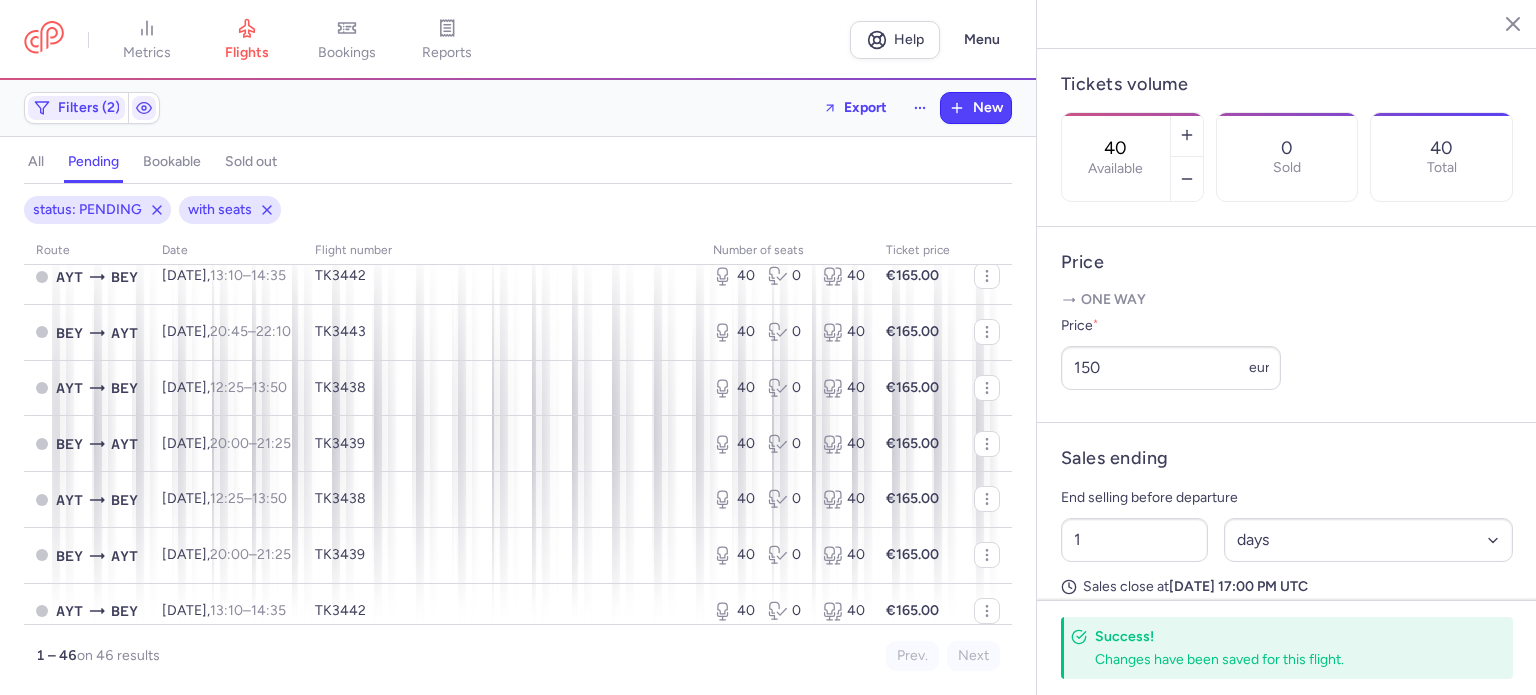 scroll, scrollTop: 1087, scrollLeft: 0, axis: vertical 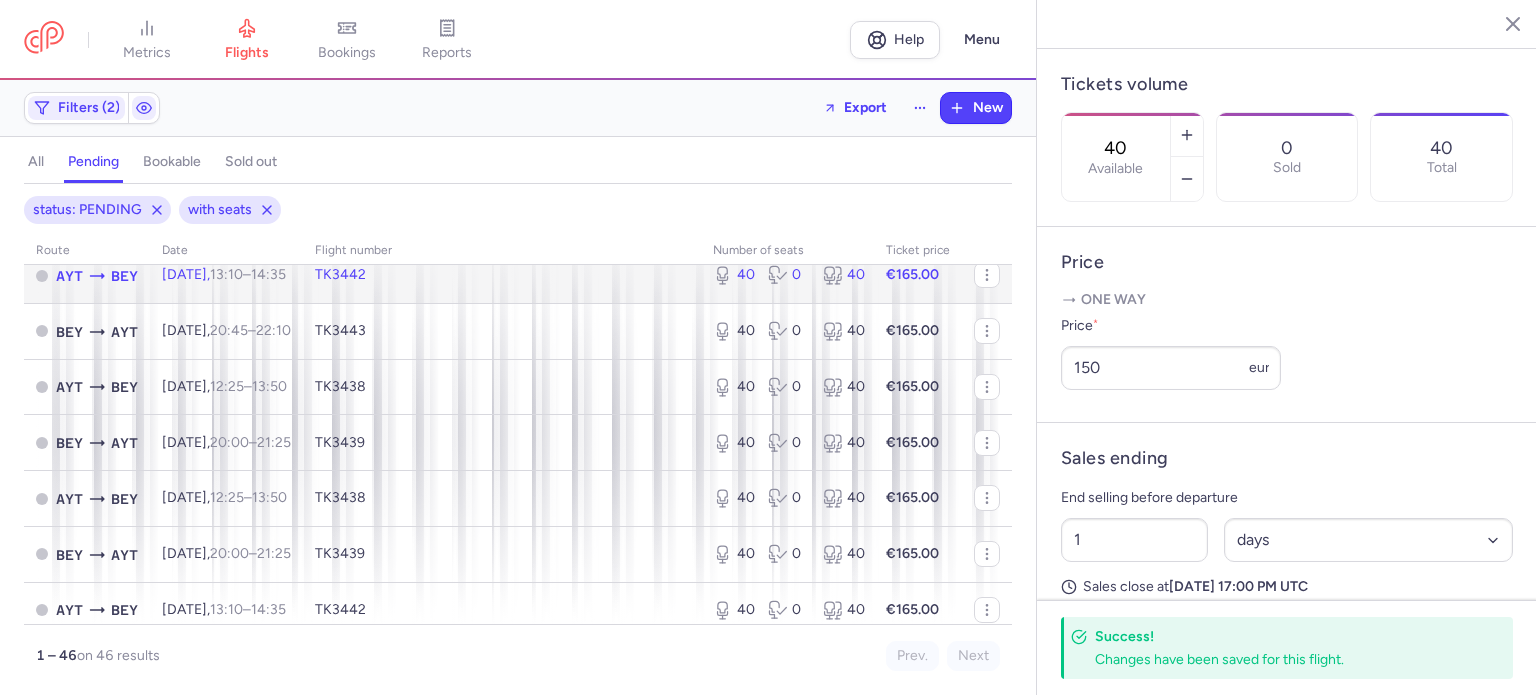 click on "TK3442" 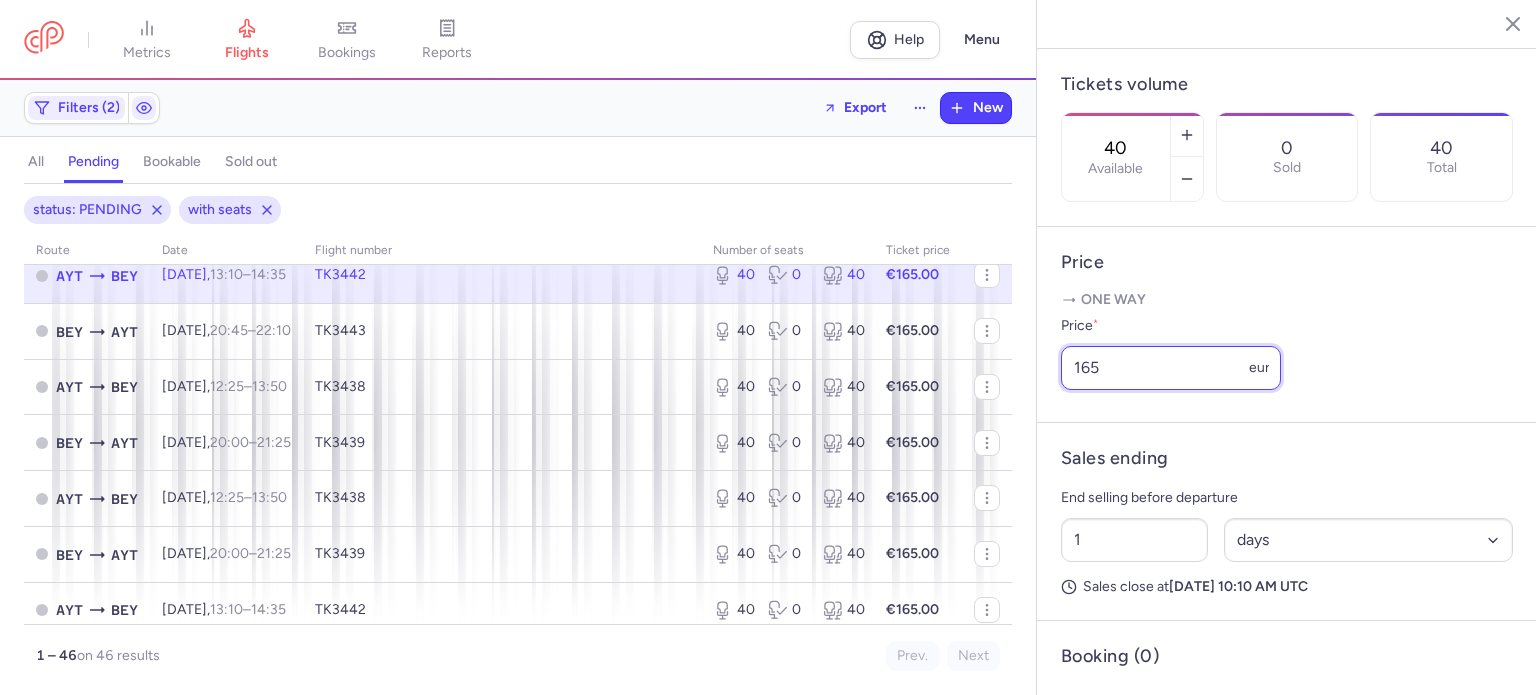 click on "165" at bounding box center [1171, 368] 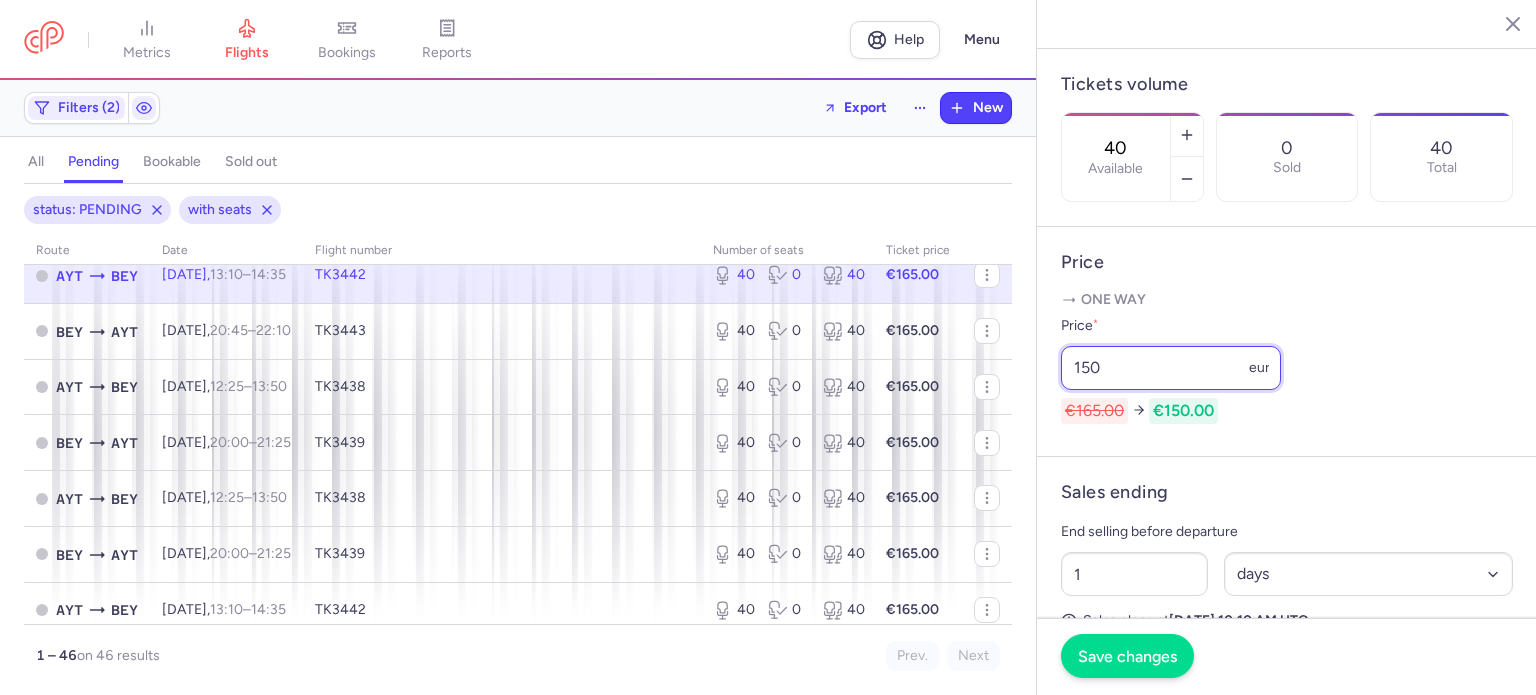 type on "150" 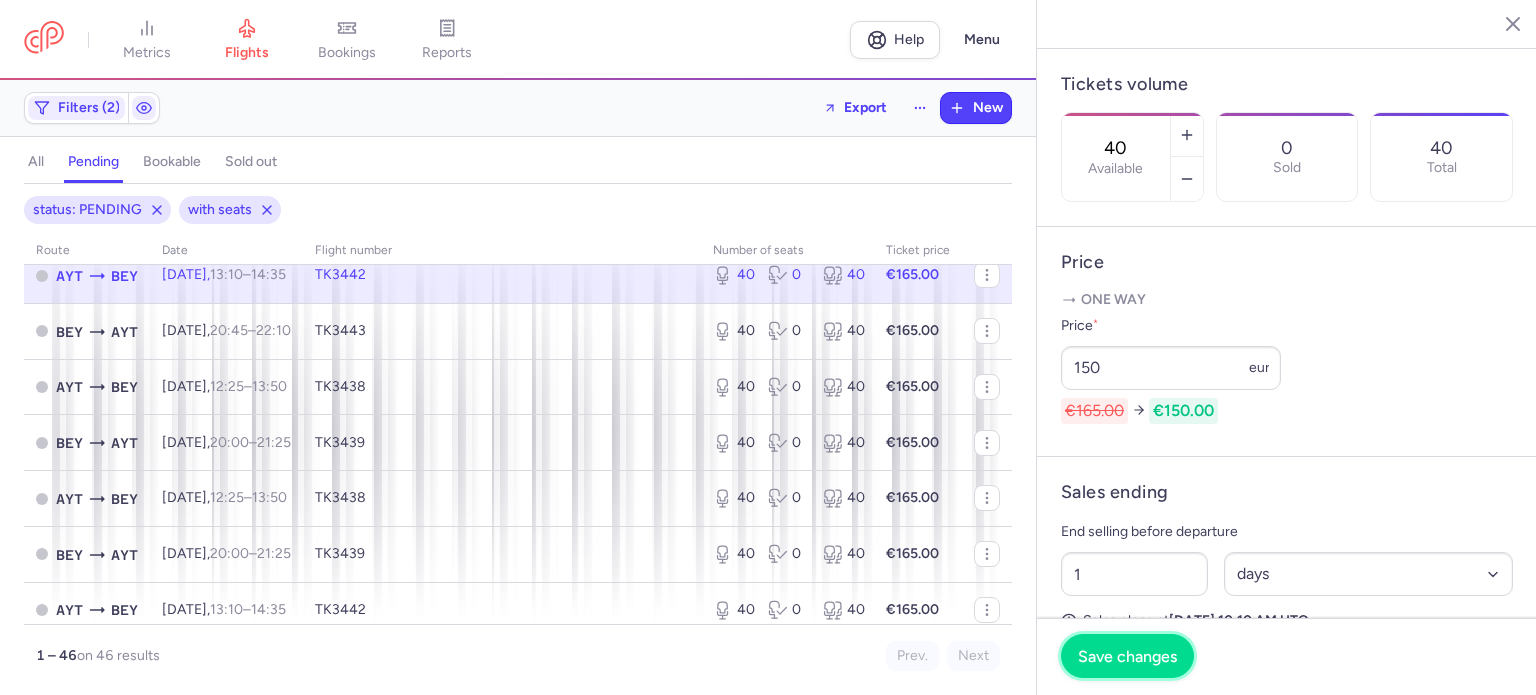 click on "Save changes" at bounding box center [1127, 656] 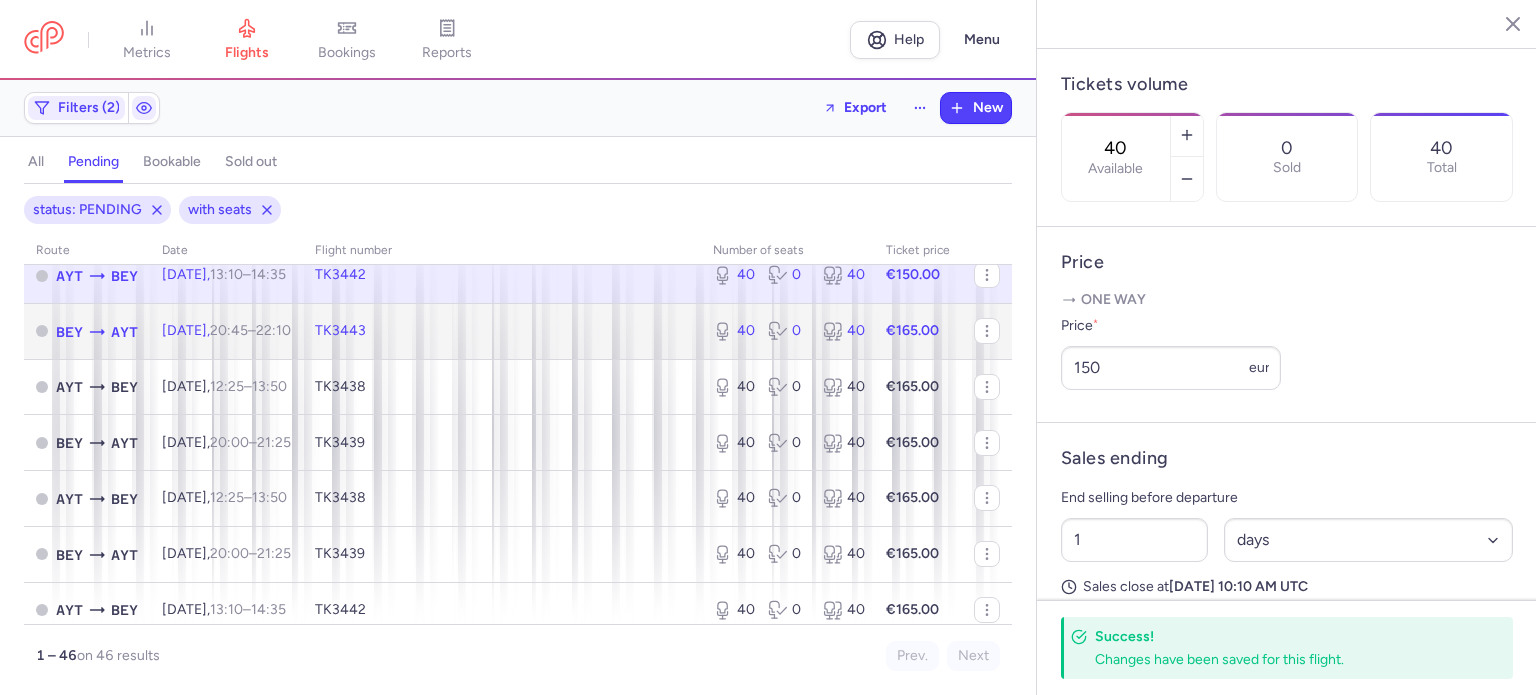 click on "TK3443" 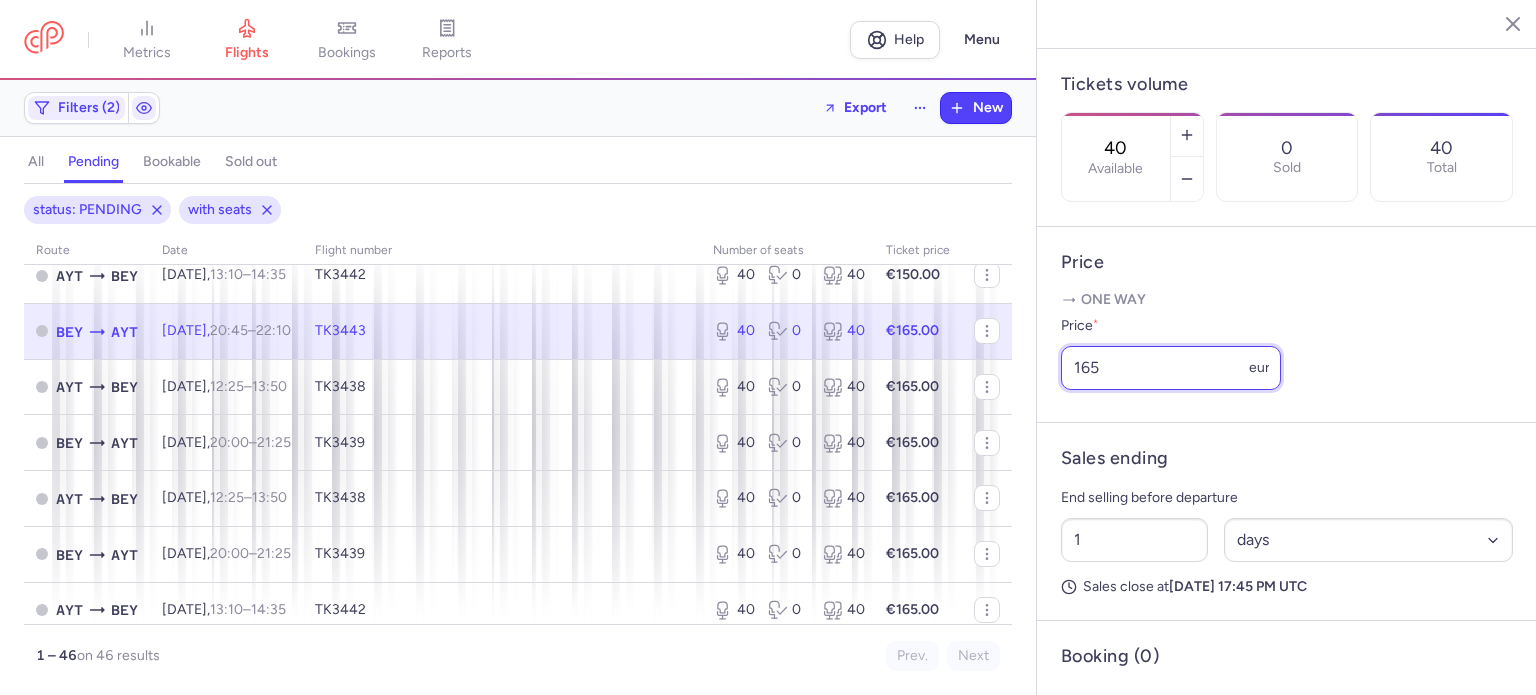 click on "165" at bounding box center (1171, 368) 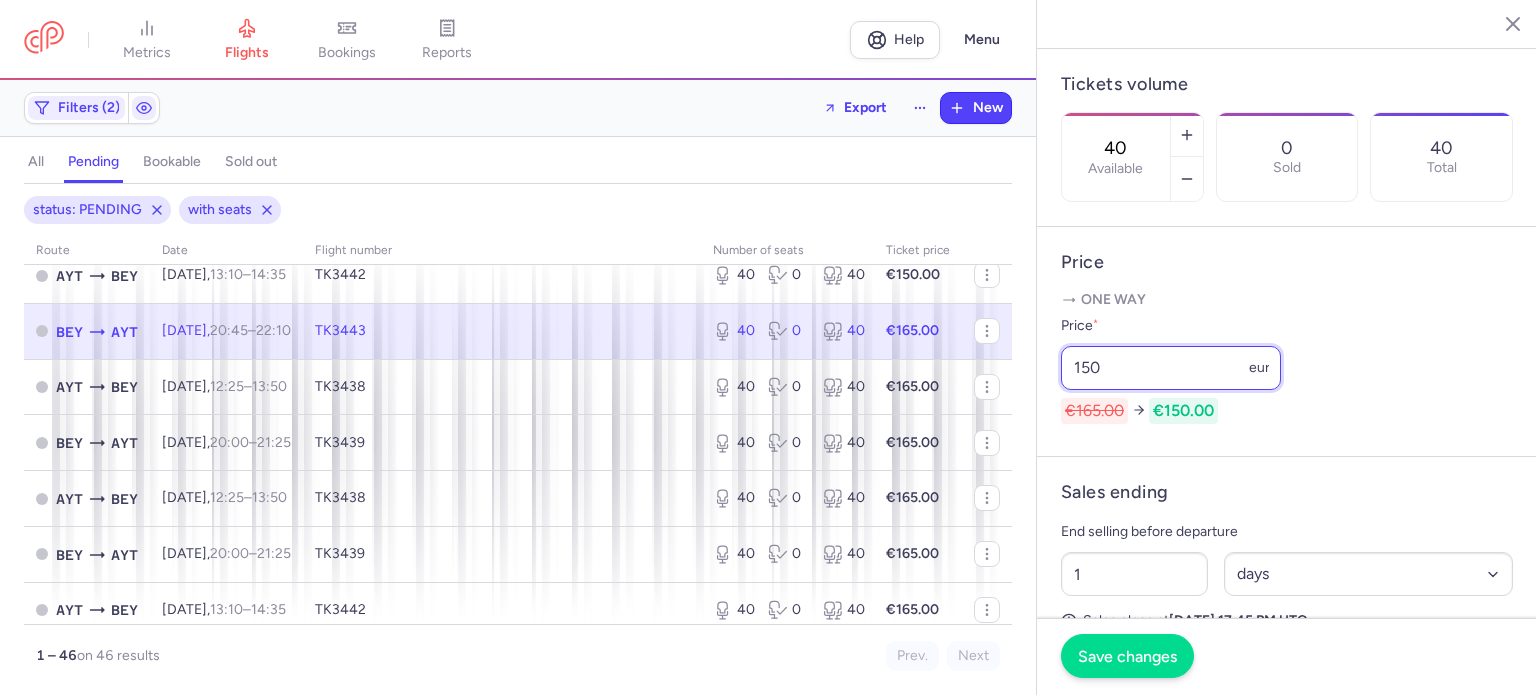type on "150" 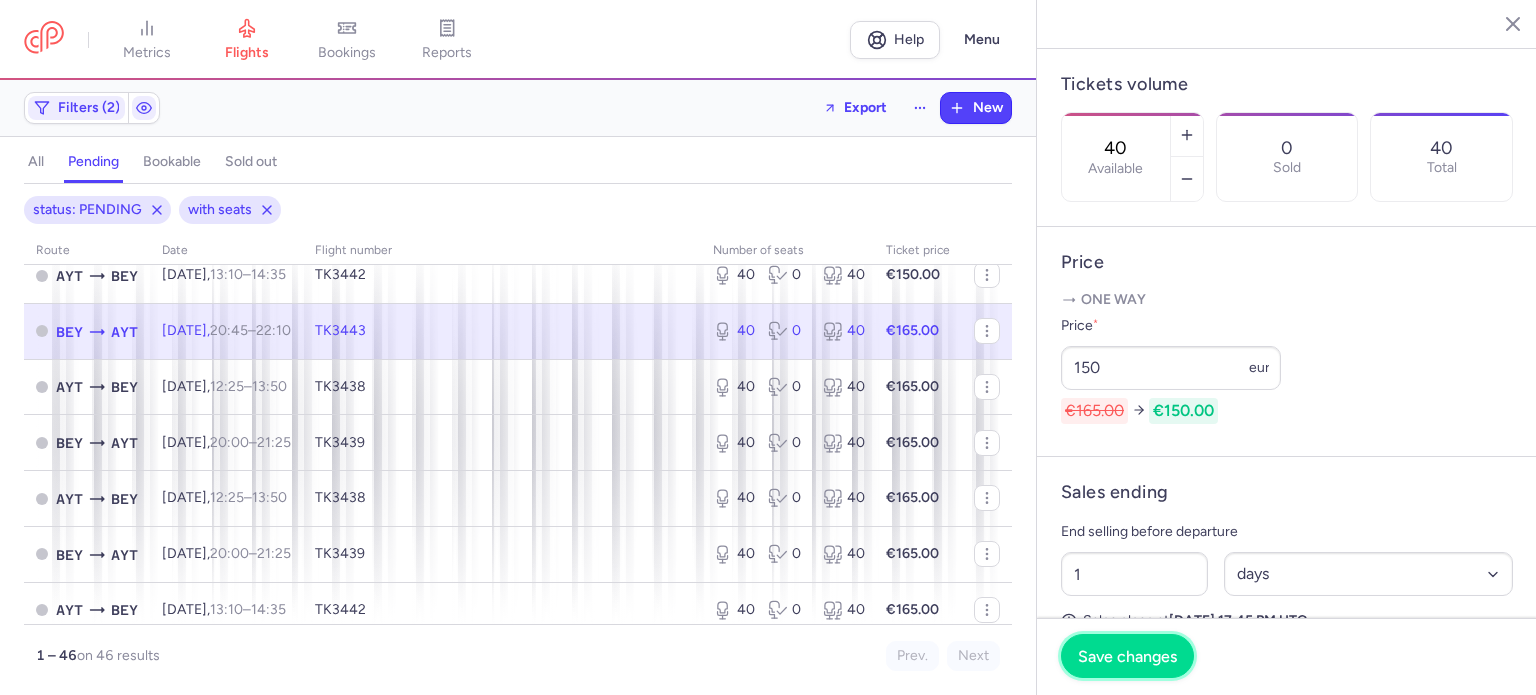 click on "Save changes" at bounding box center (1127, 656) 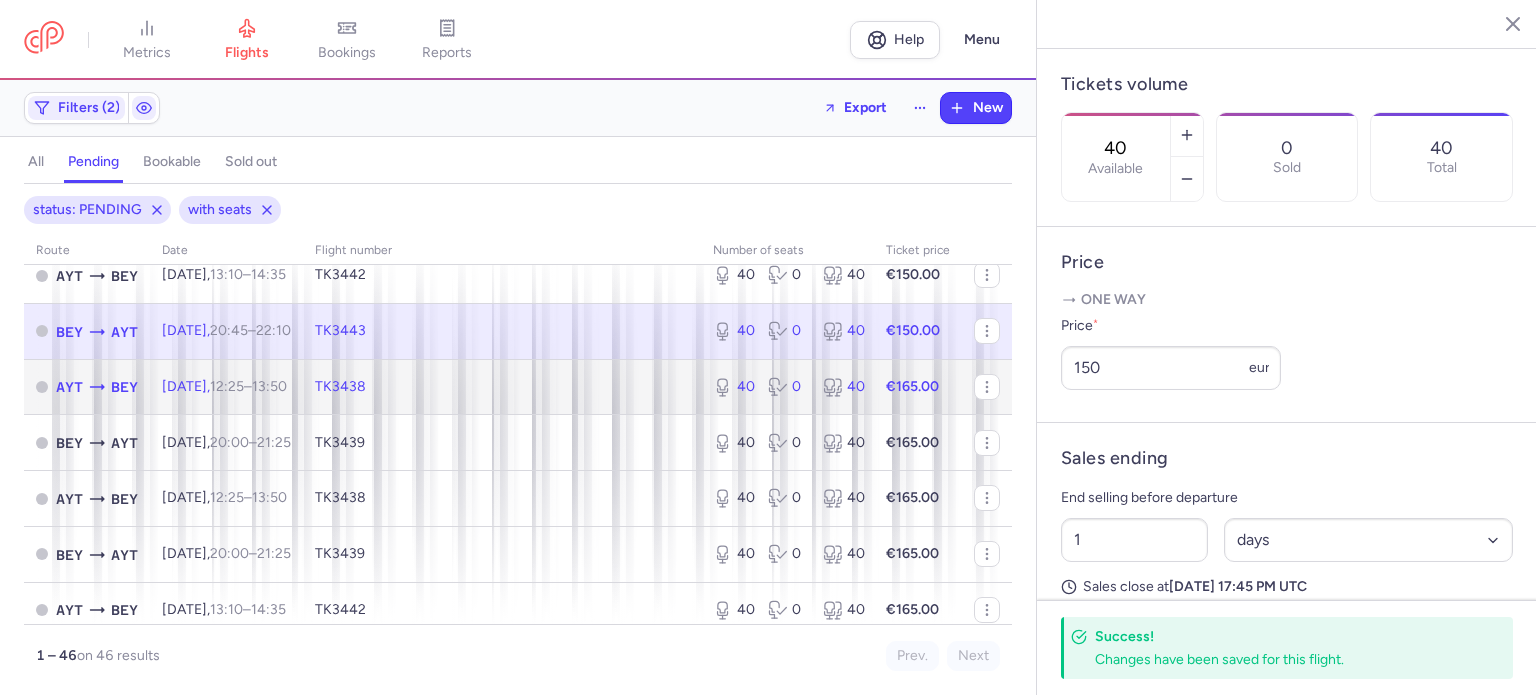 click on "TK3438" 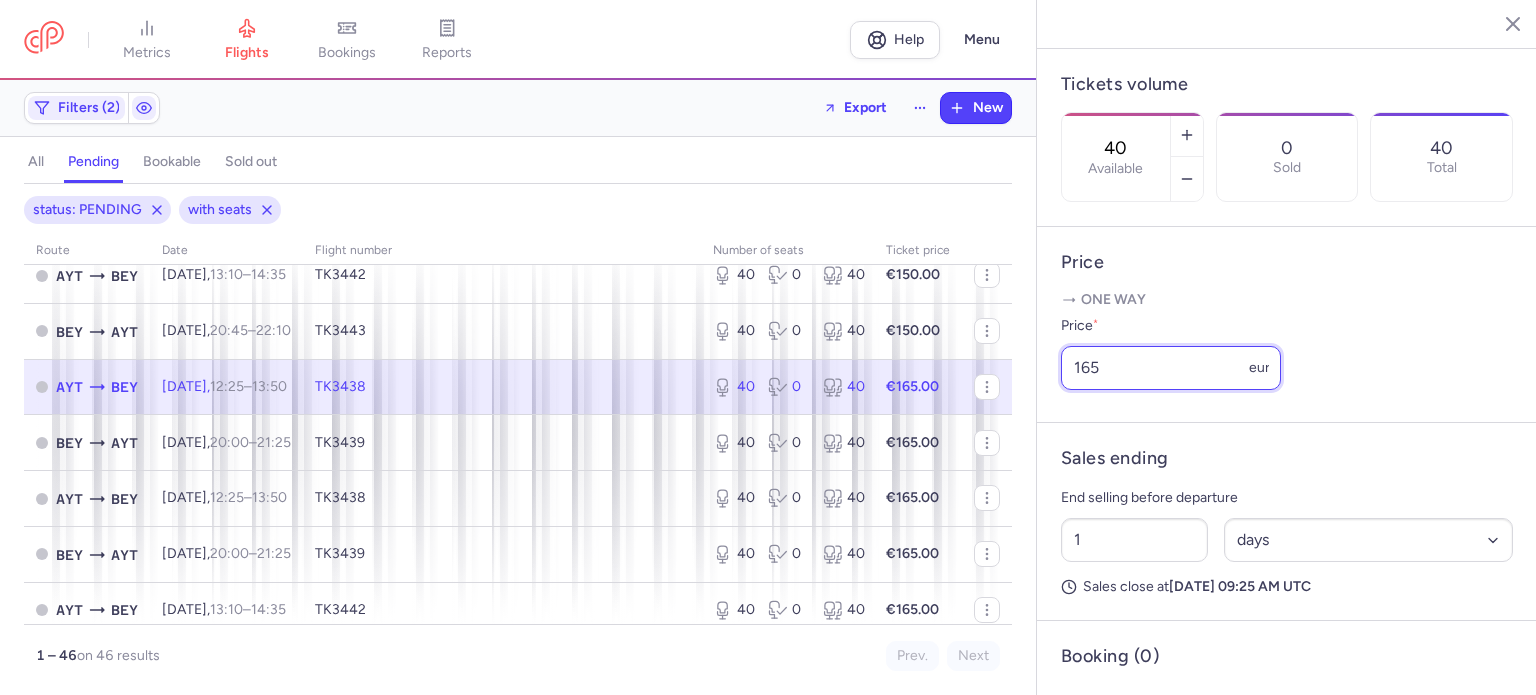 click on "165" at bounding box center (1171, 368) 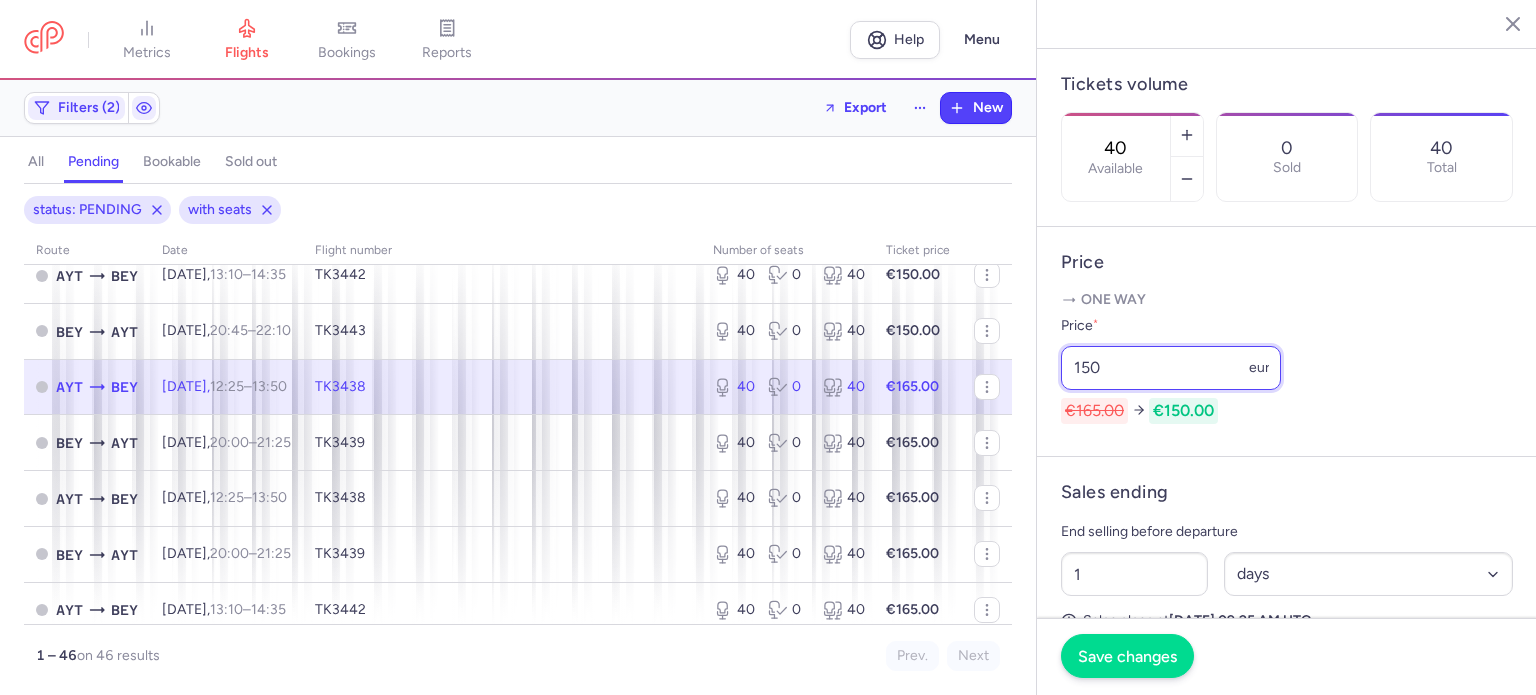 type on "150" 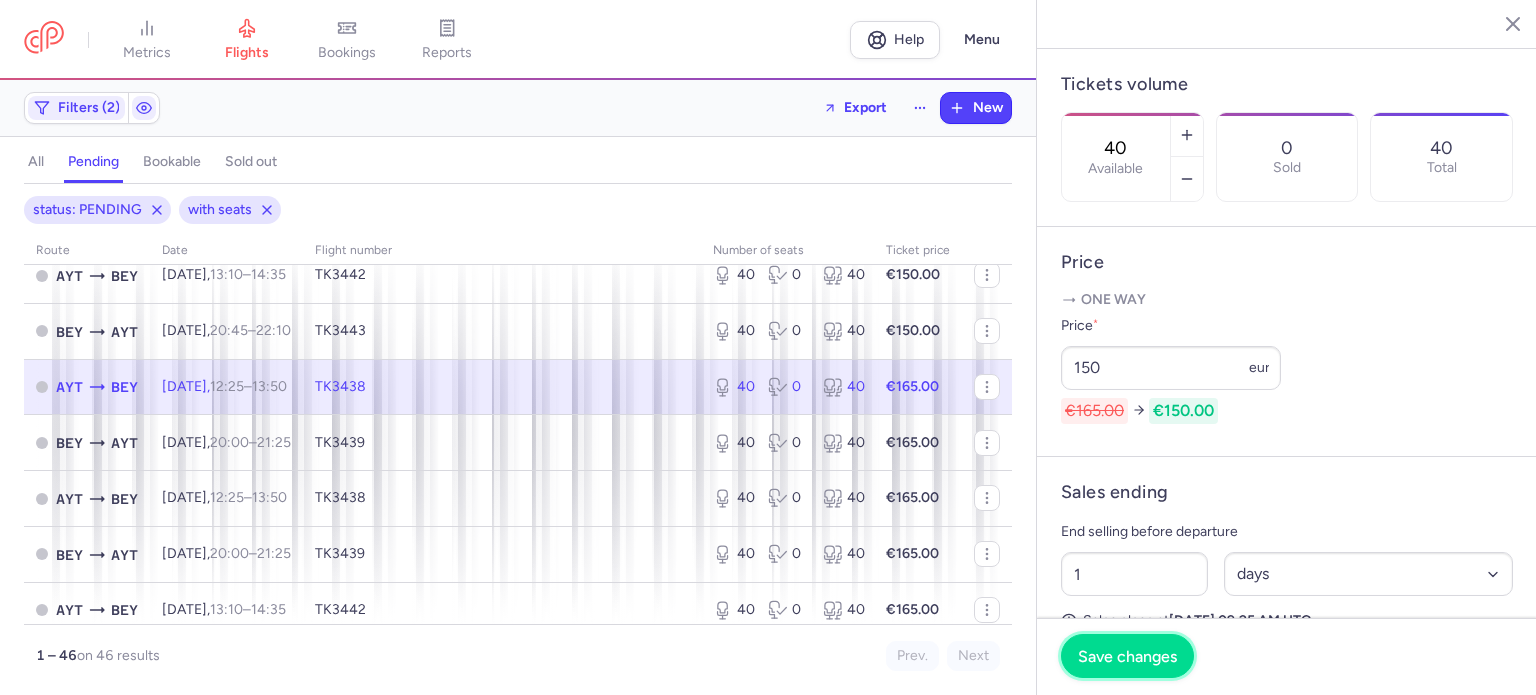 click on "Save changes" at bounding box center (1127, 656) 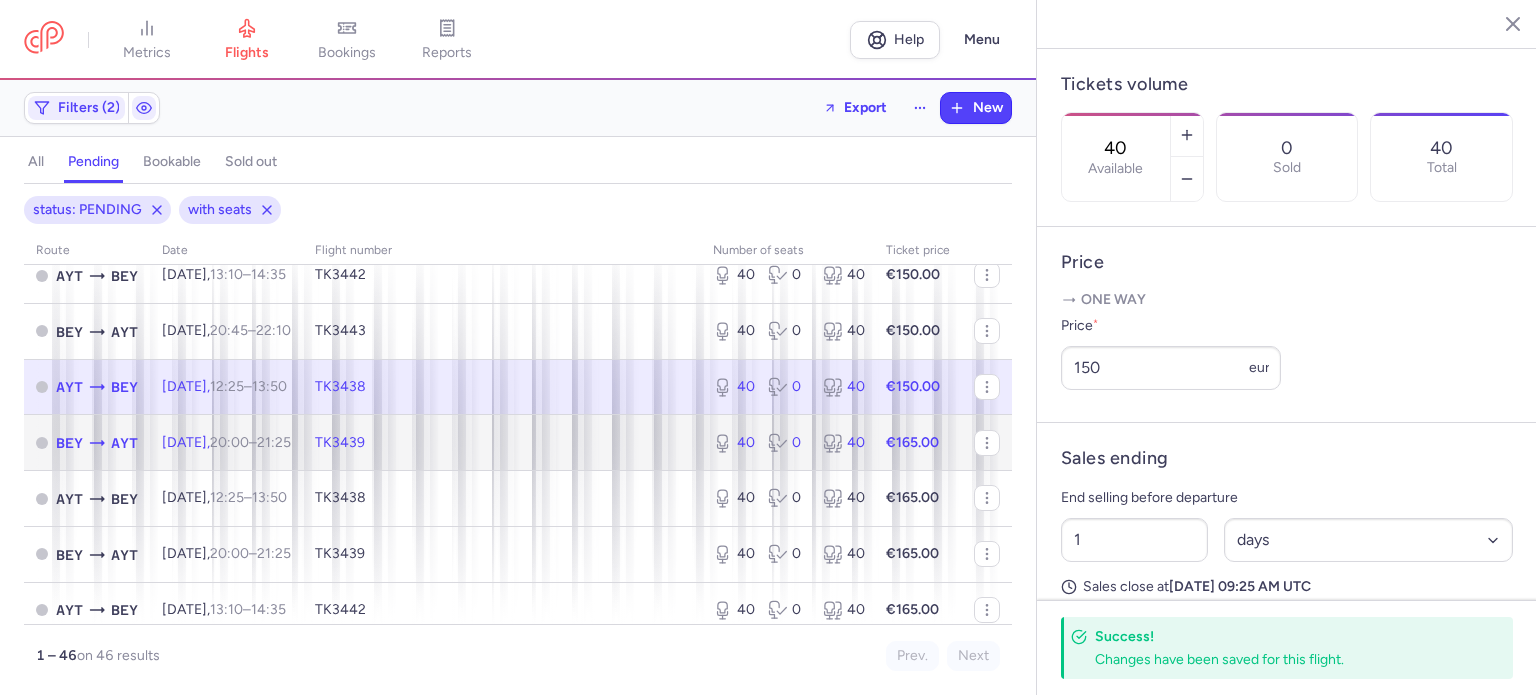 click on "TK3439" 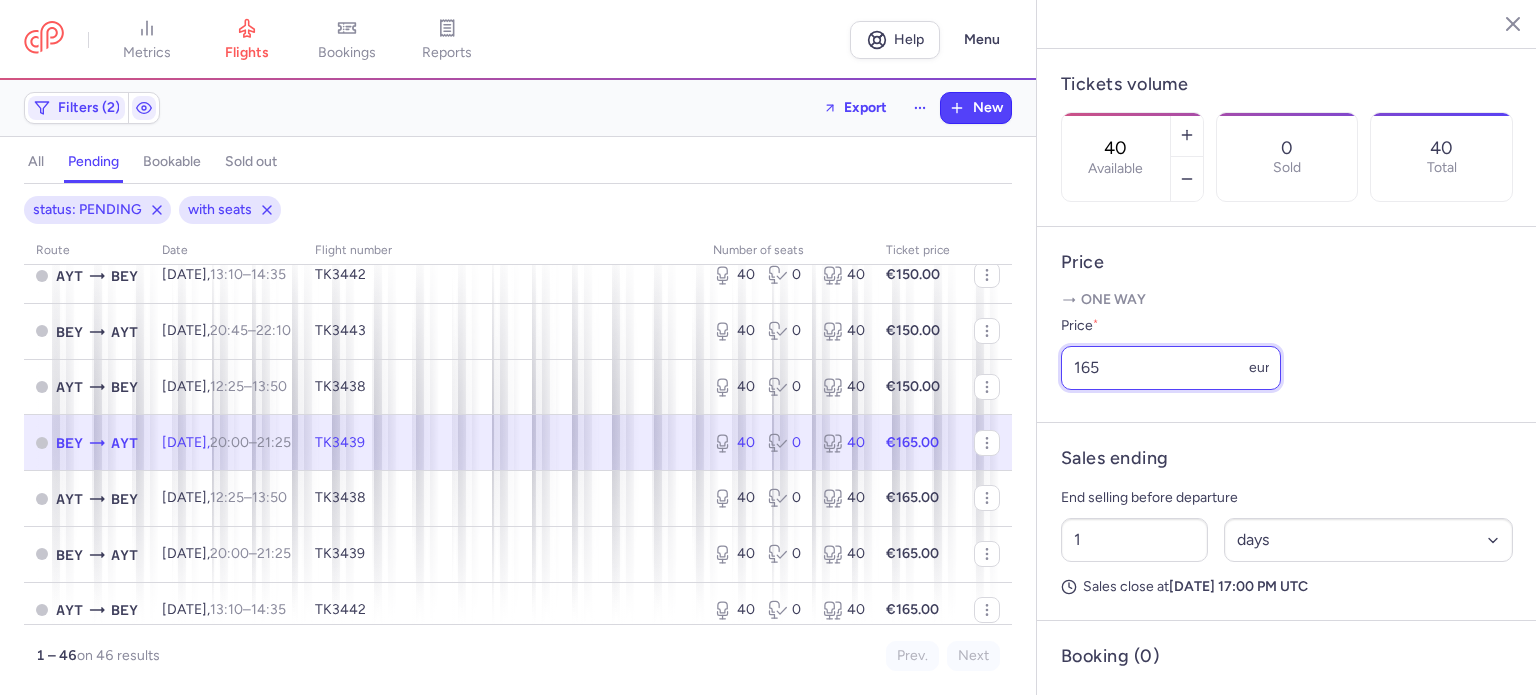 click on "165" at bounding box center [1171, 368] 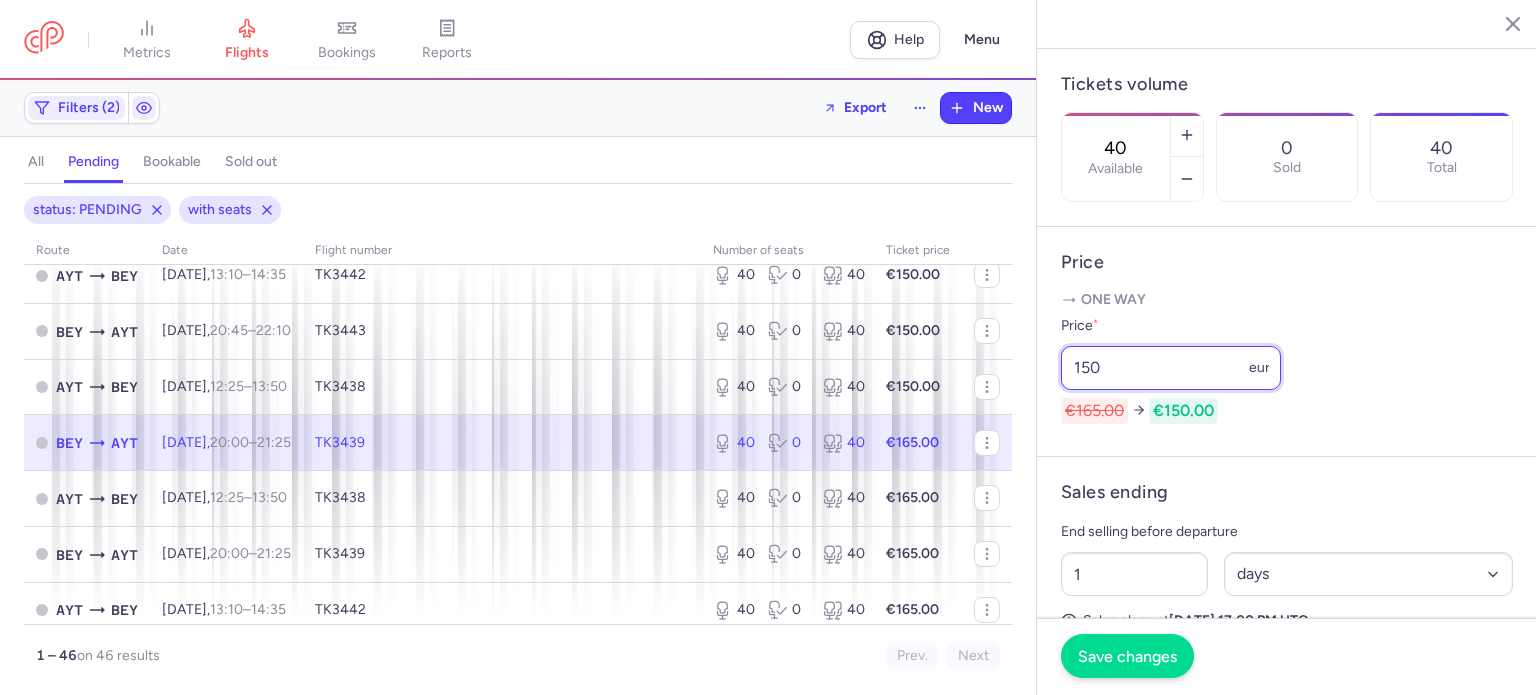 type on "150" 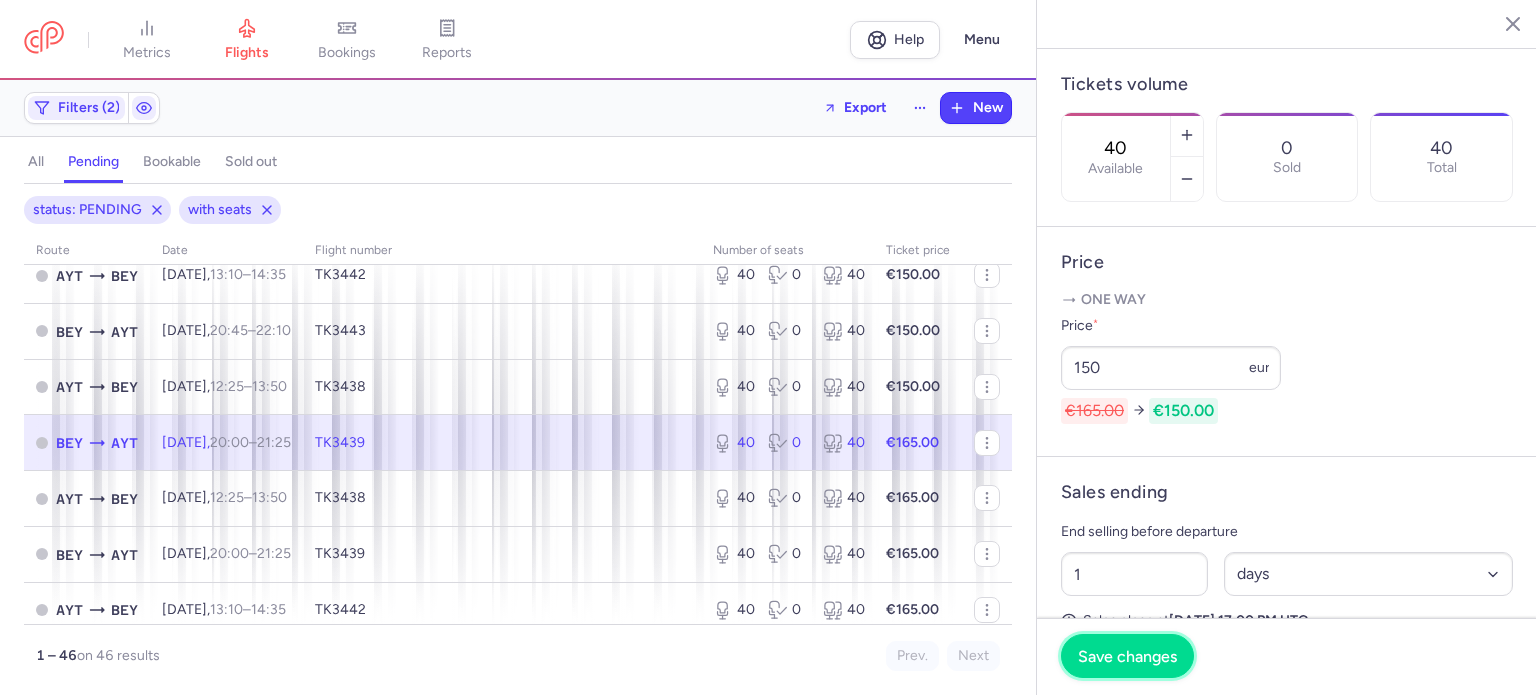 click on "Save changes" at bounding box center (1127, 656) 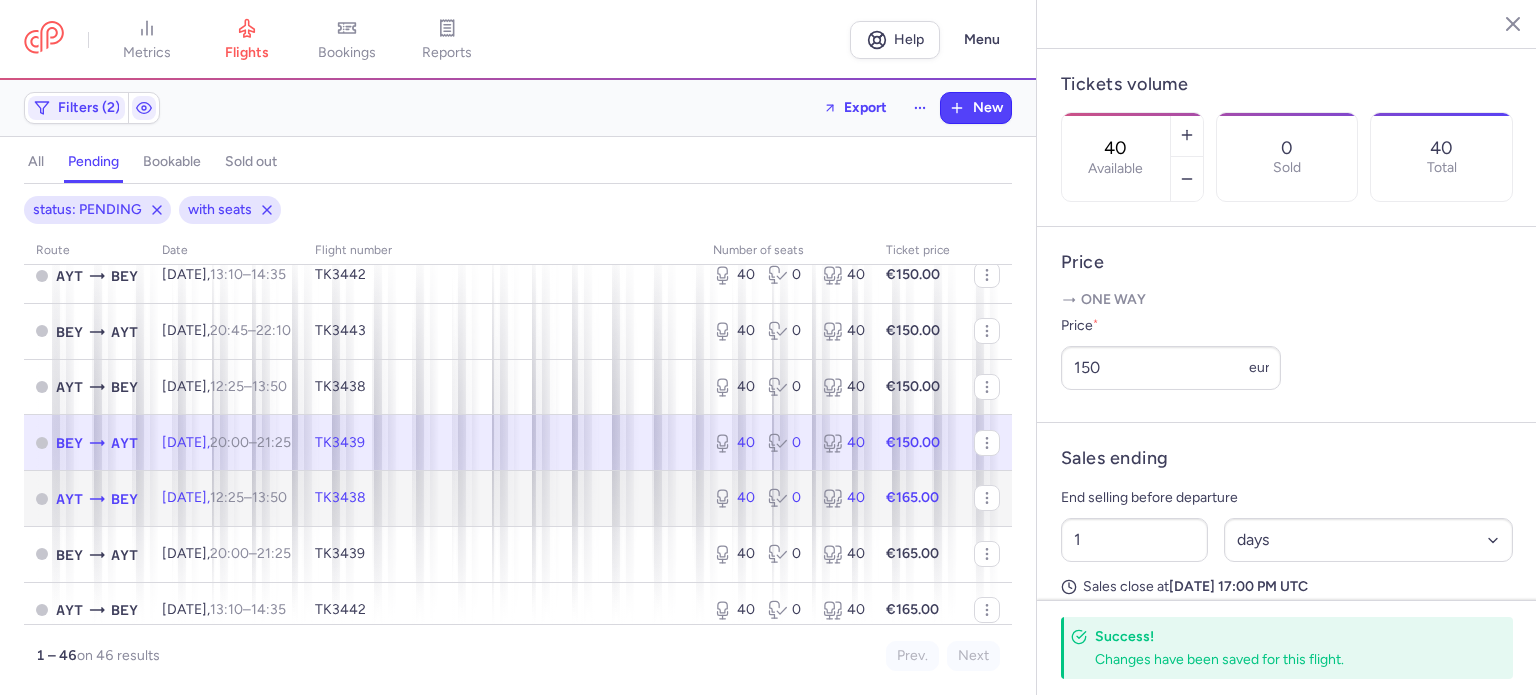 click on "TK3438" 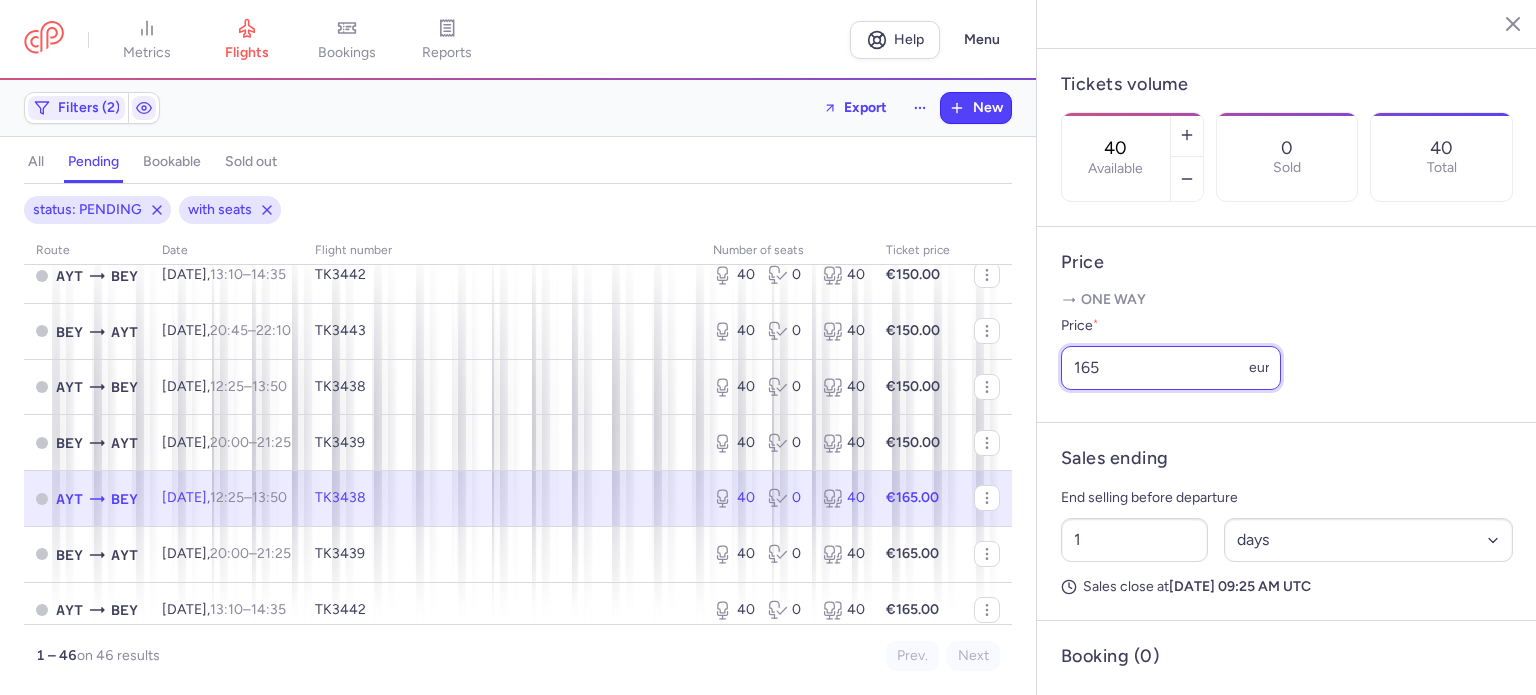 click on "165" at bounding box center [1171, 368] 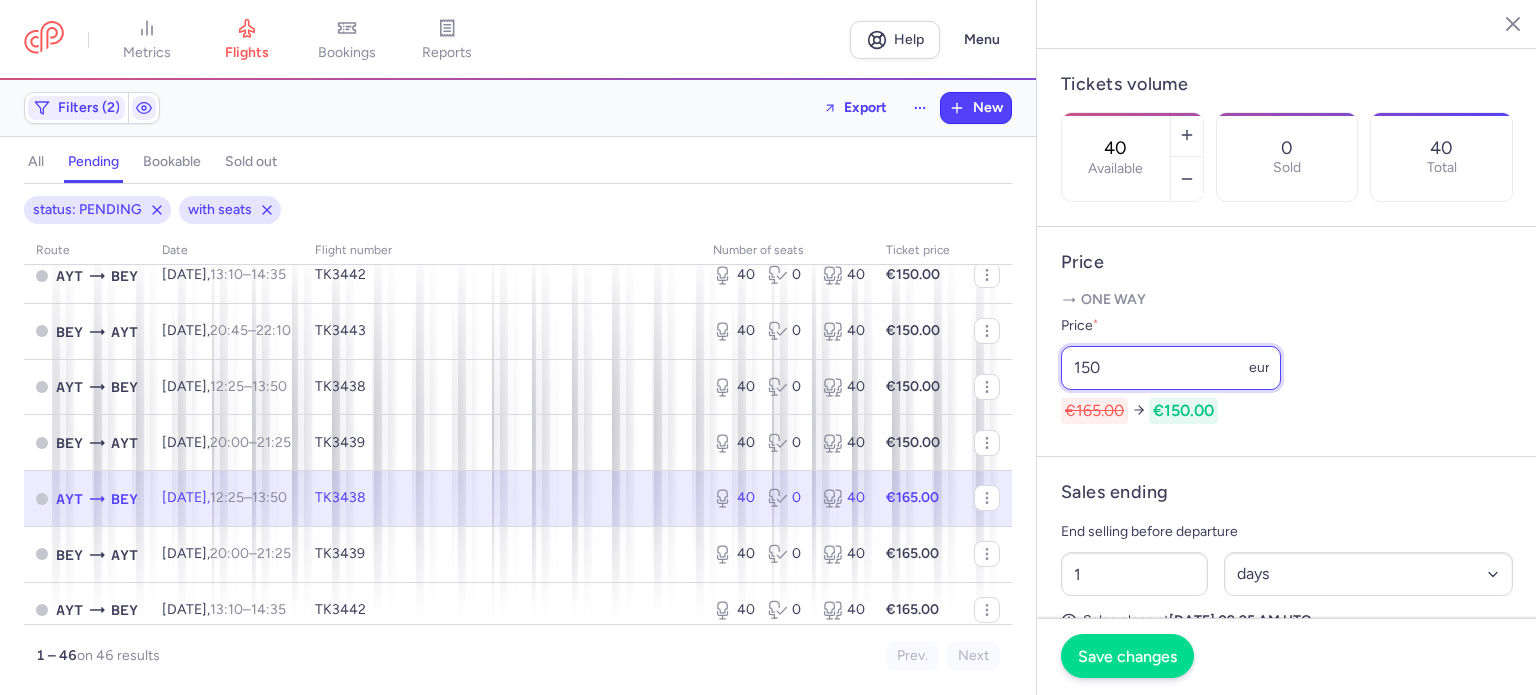 type on "150" 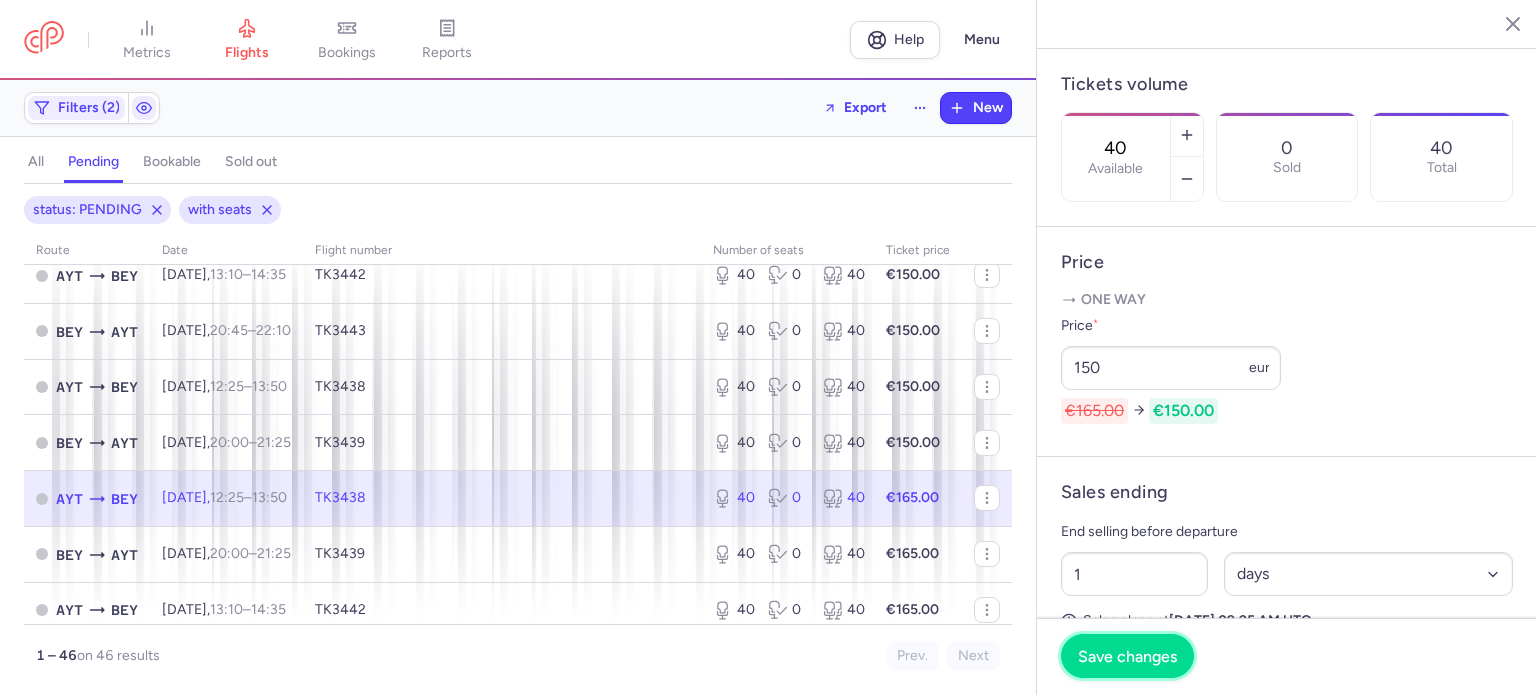 click on "Save changes" at bounding box center (1127, 656) 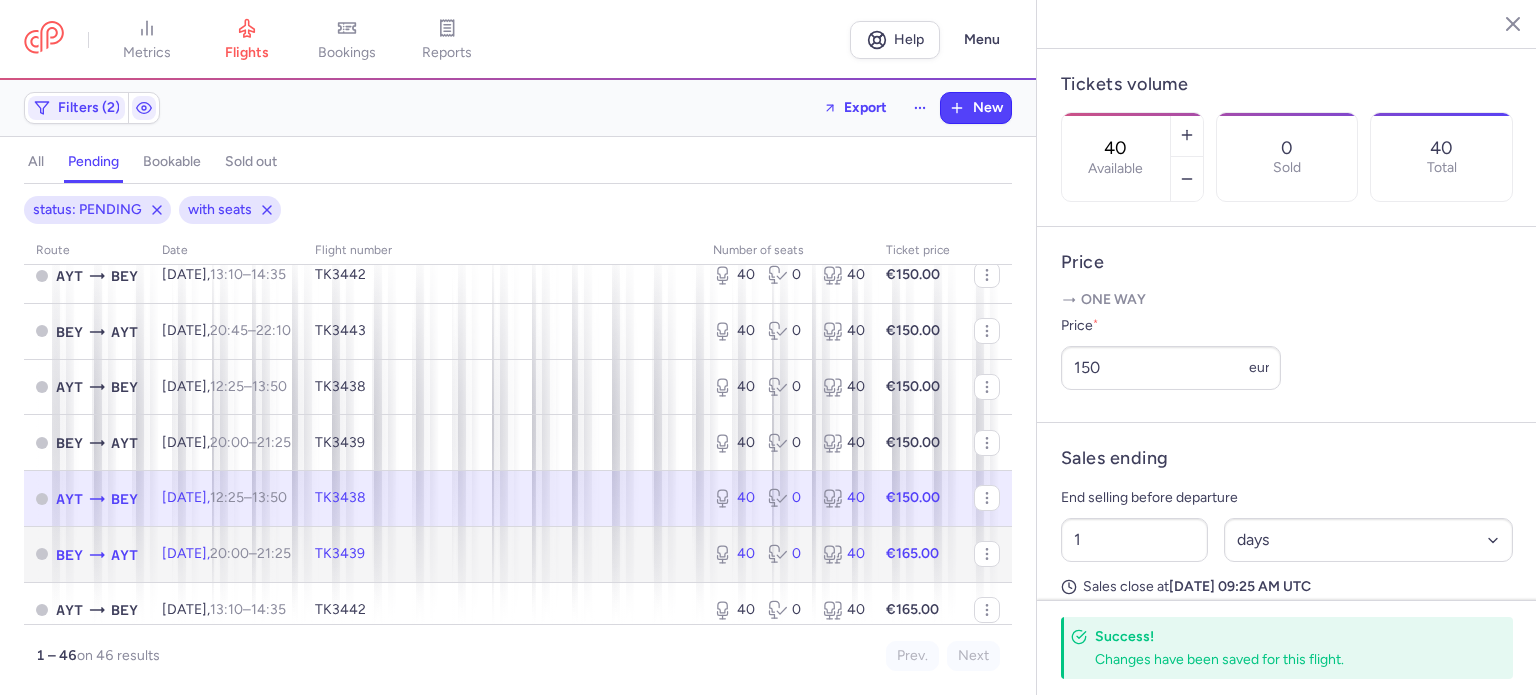 click on "TK3439" 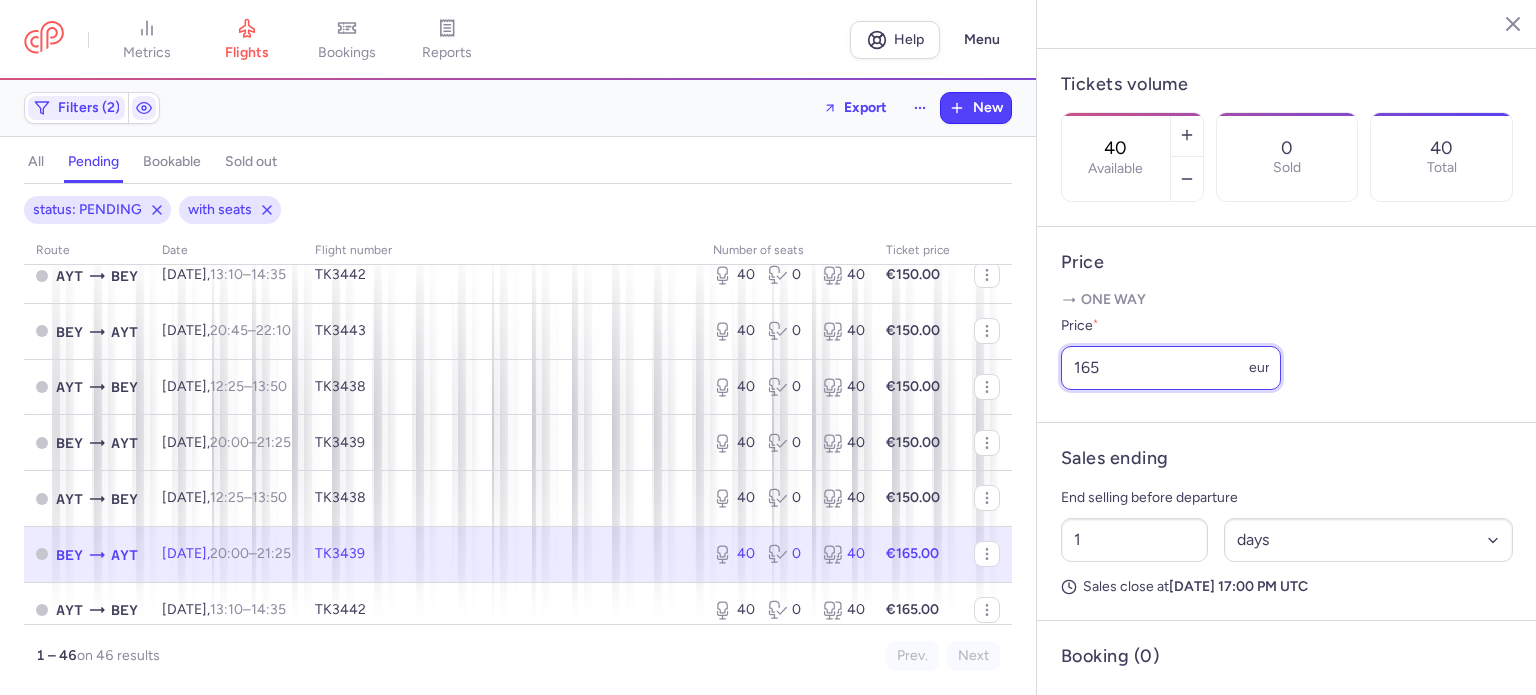 click on "165" at bounding box center [1171, 368] 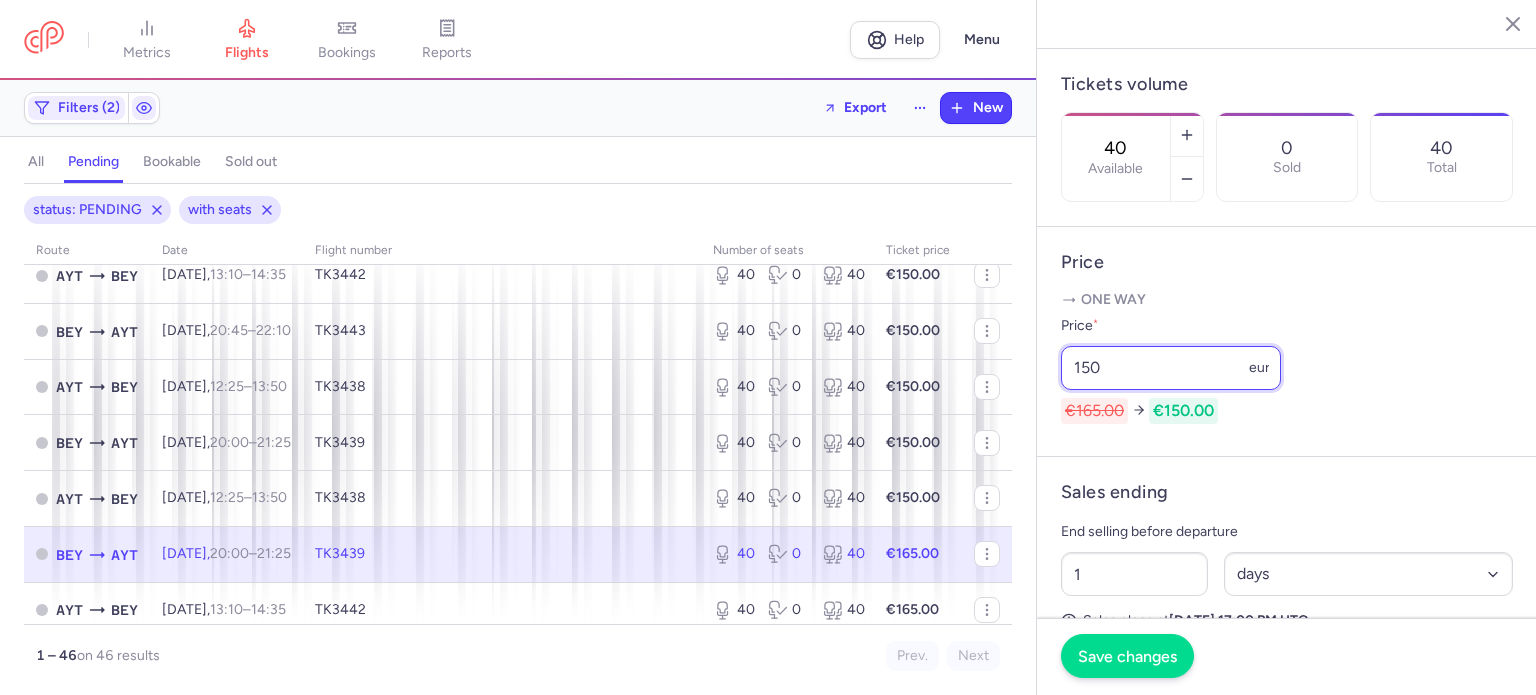 type on "150" 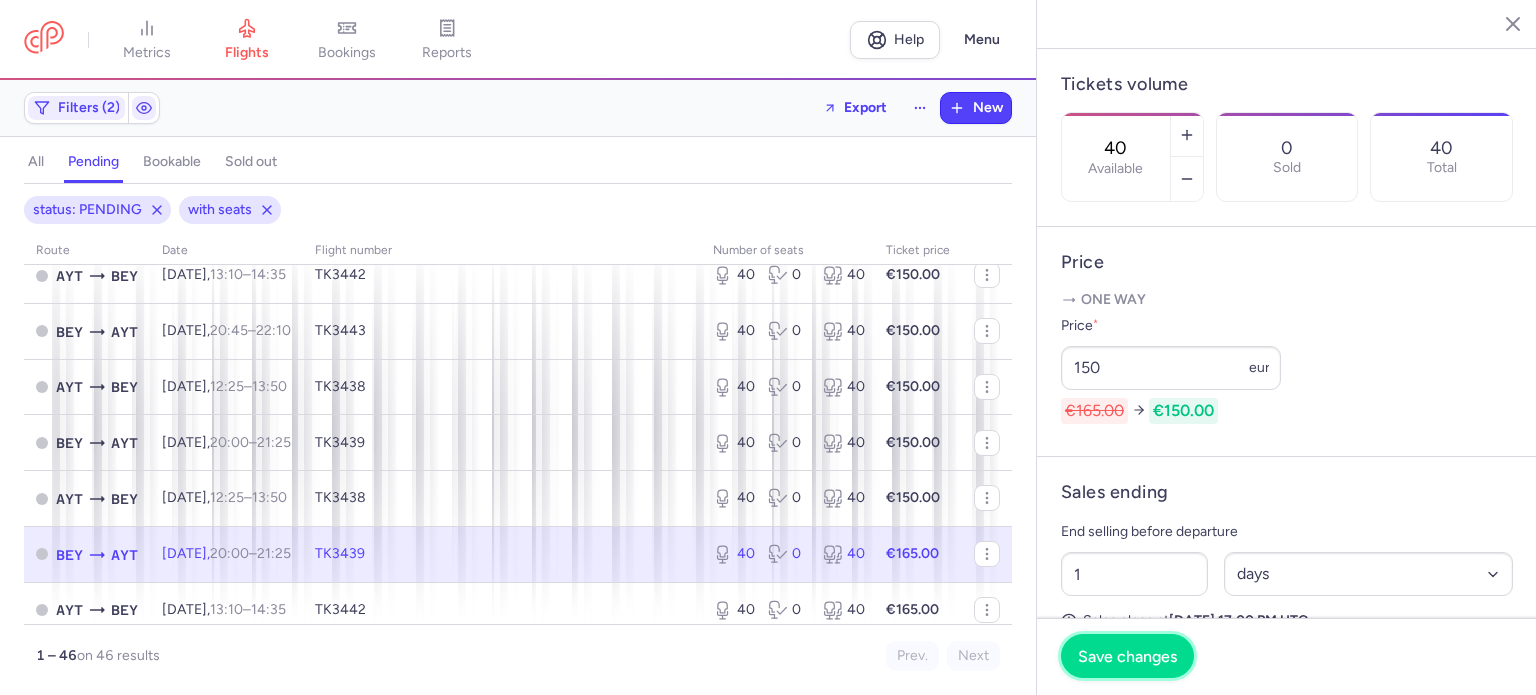 click on "Save changes" at bounding box center [1127, 656] 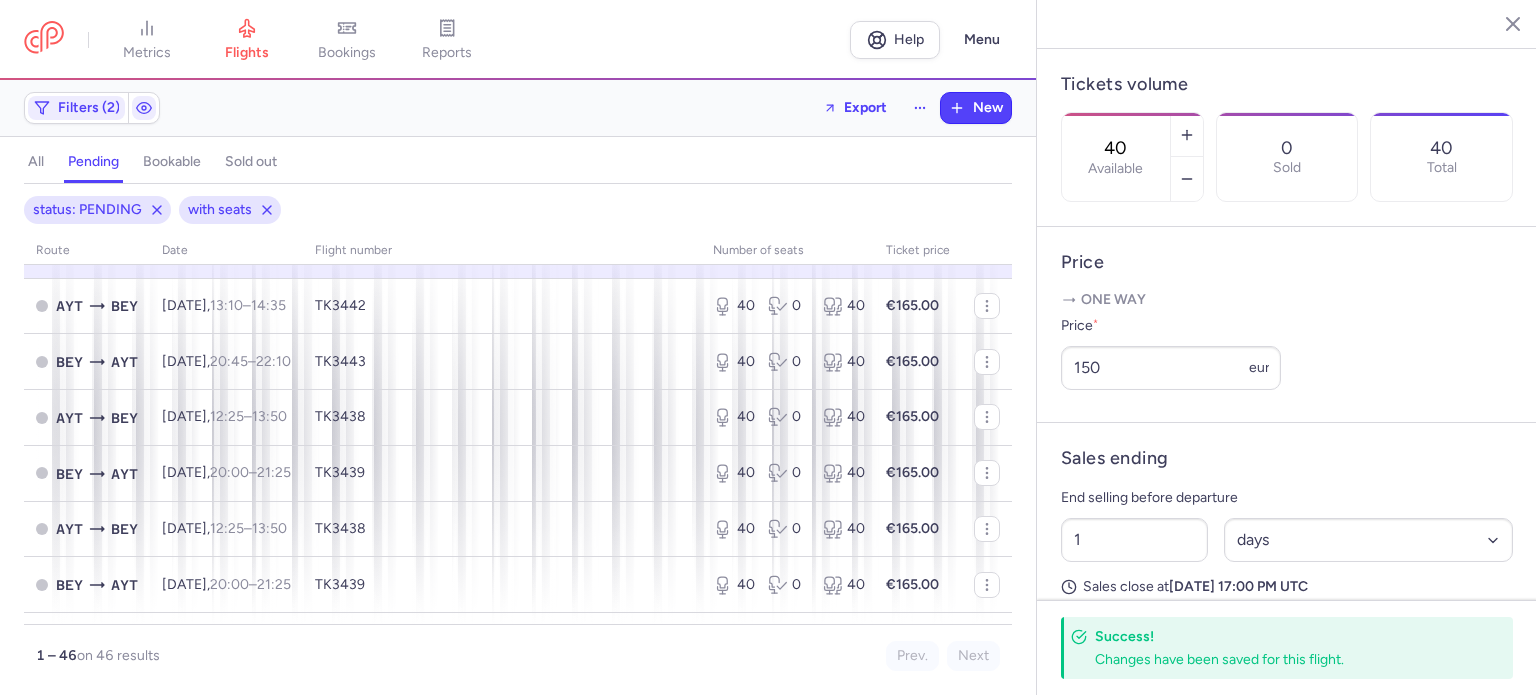 scroll, scrollTop: 1390, scrollLeft: 0, axis: vertical 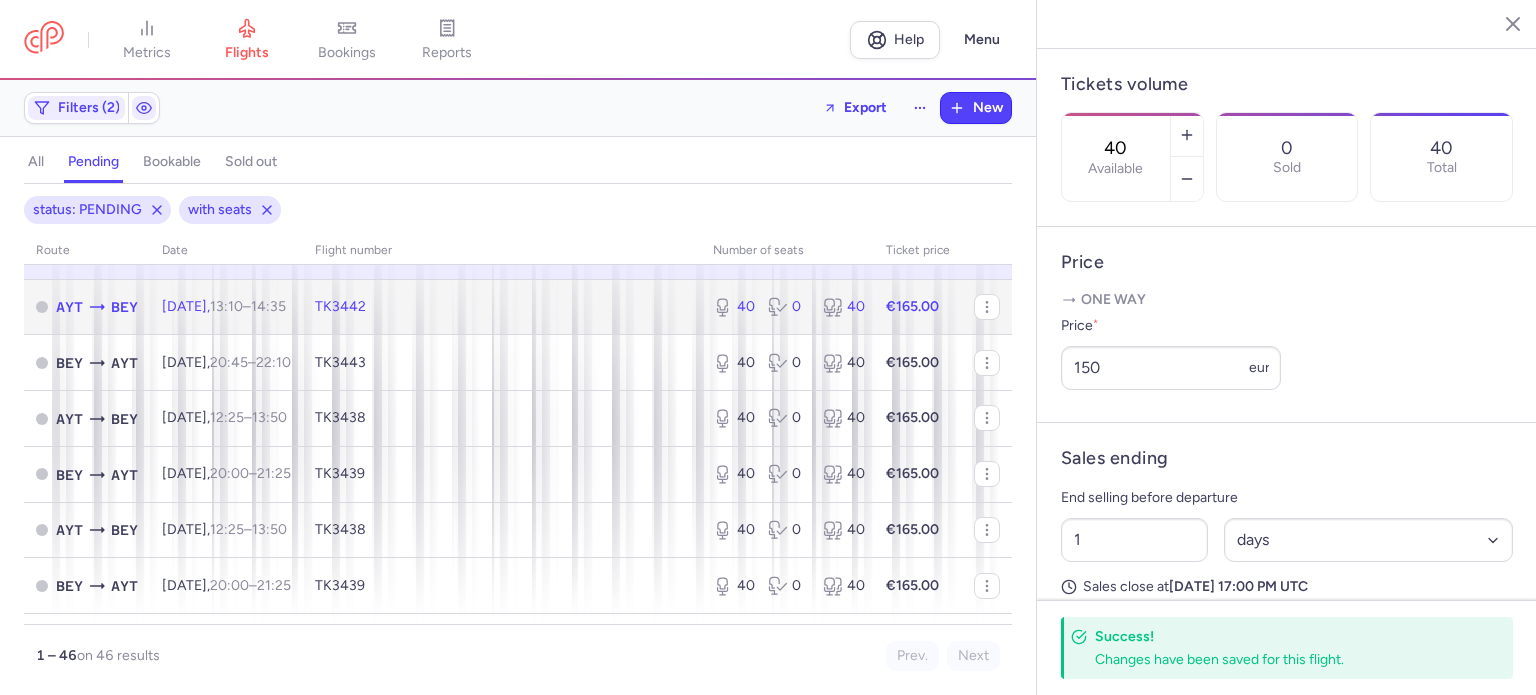 click on "TK3442" 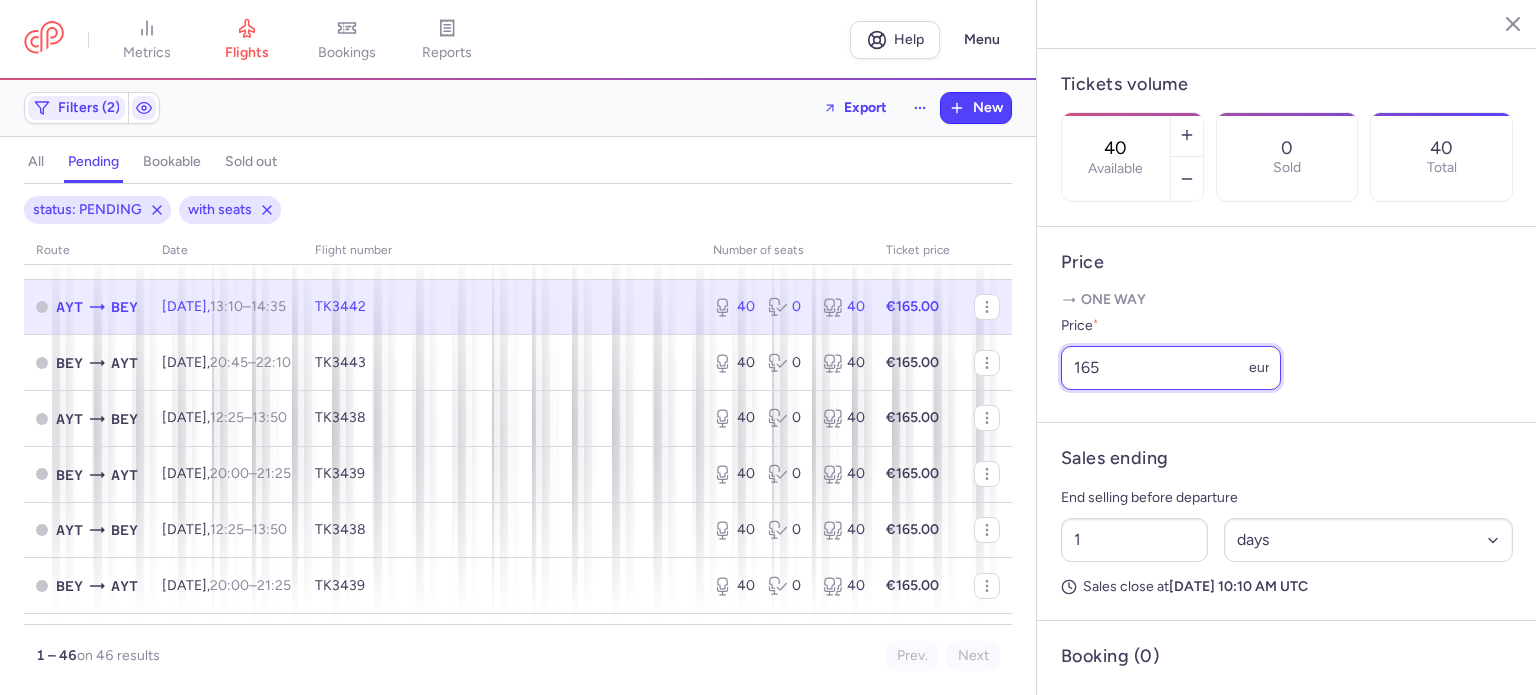 click on "165" at bounding box center (1171, 368) 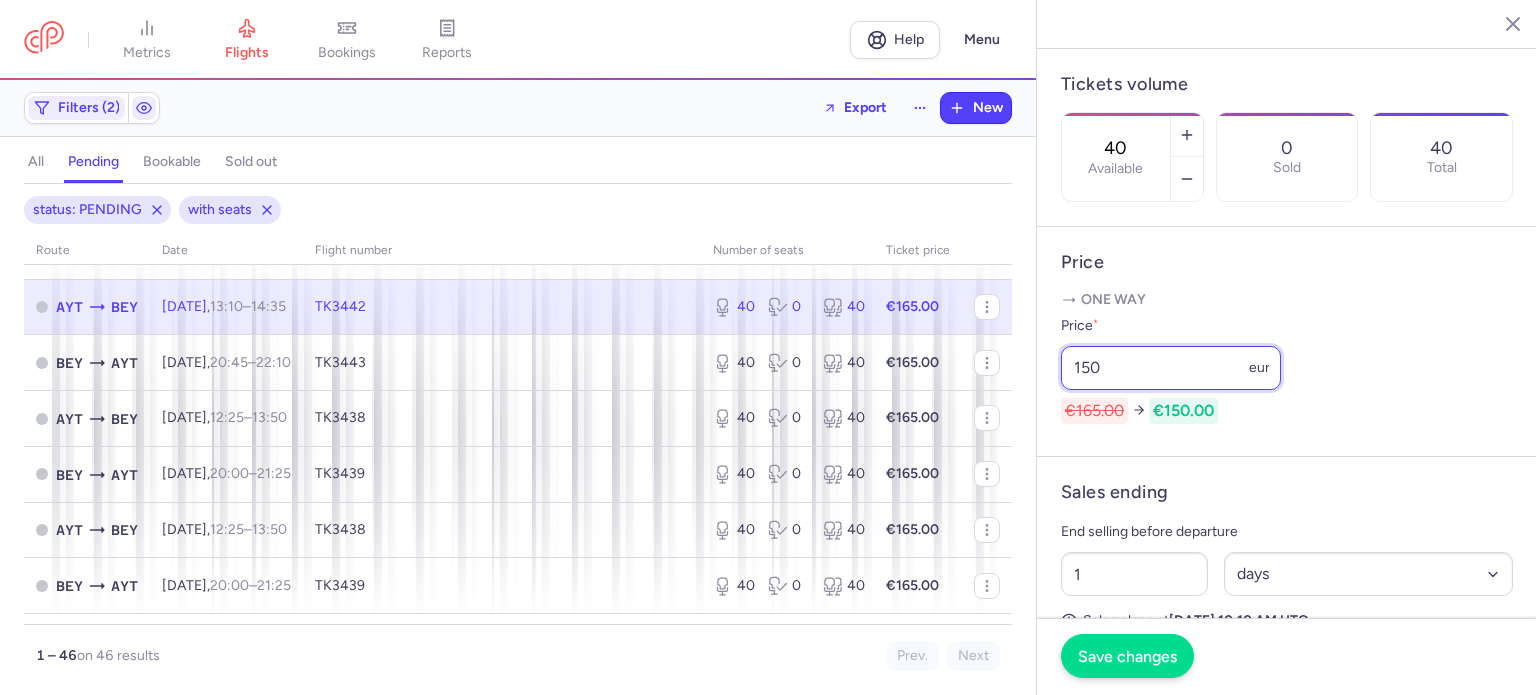type on "150" 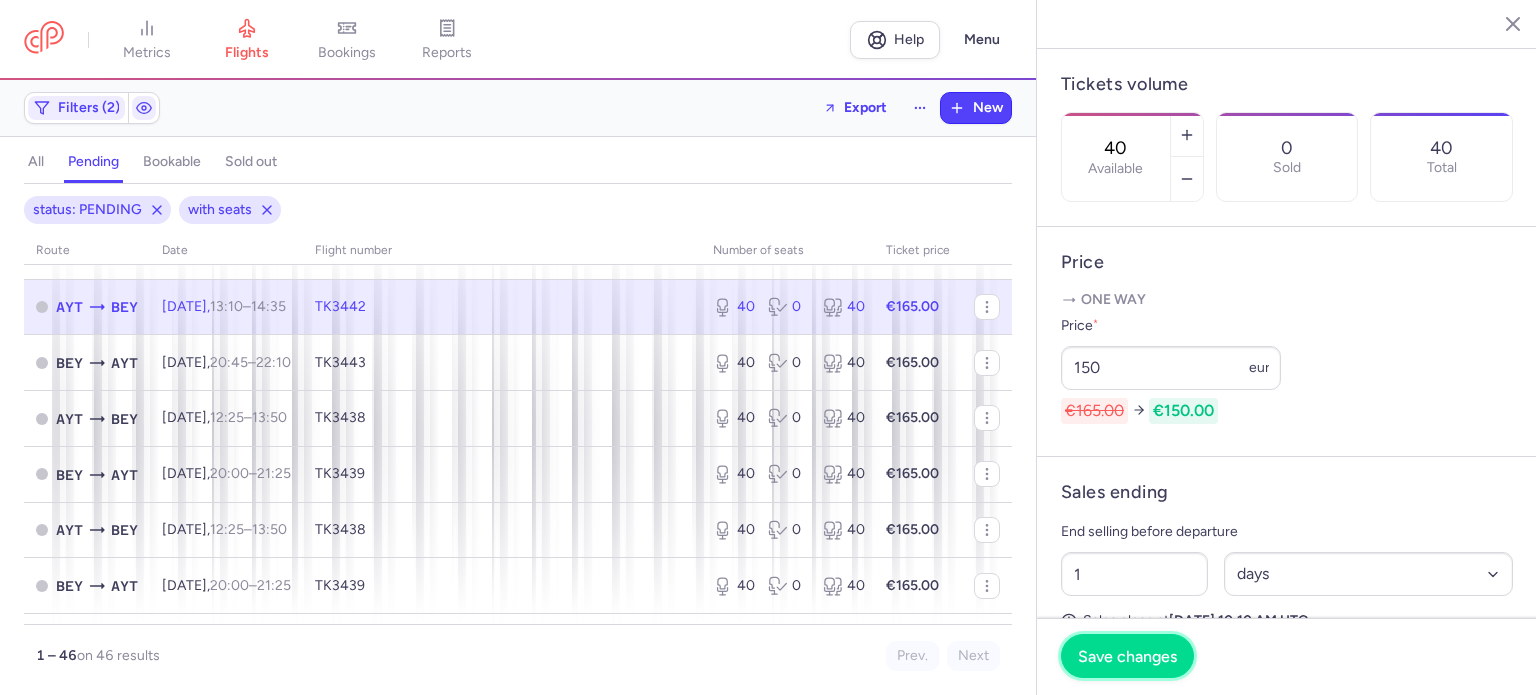 click on "Save changes" at bounding box center [1127, 656] 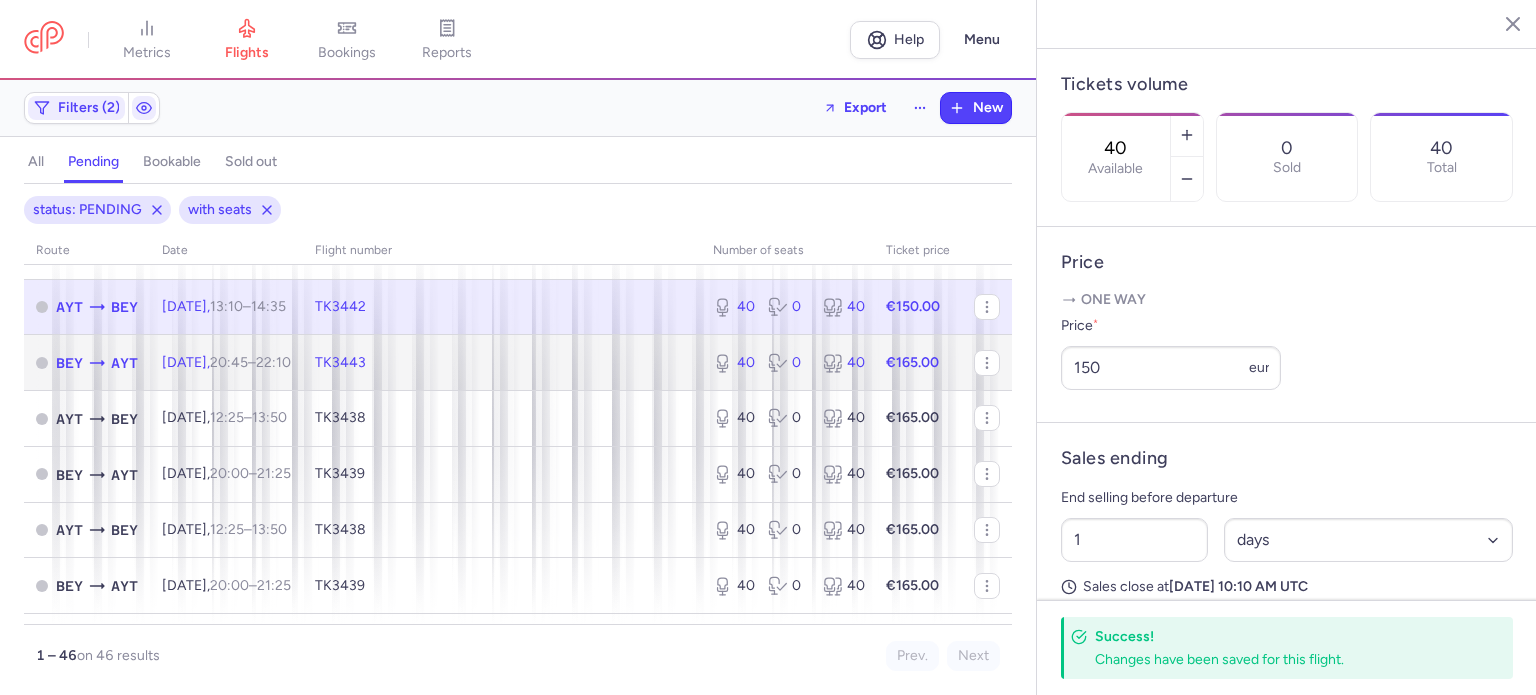 click on "TK3443" 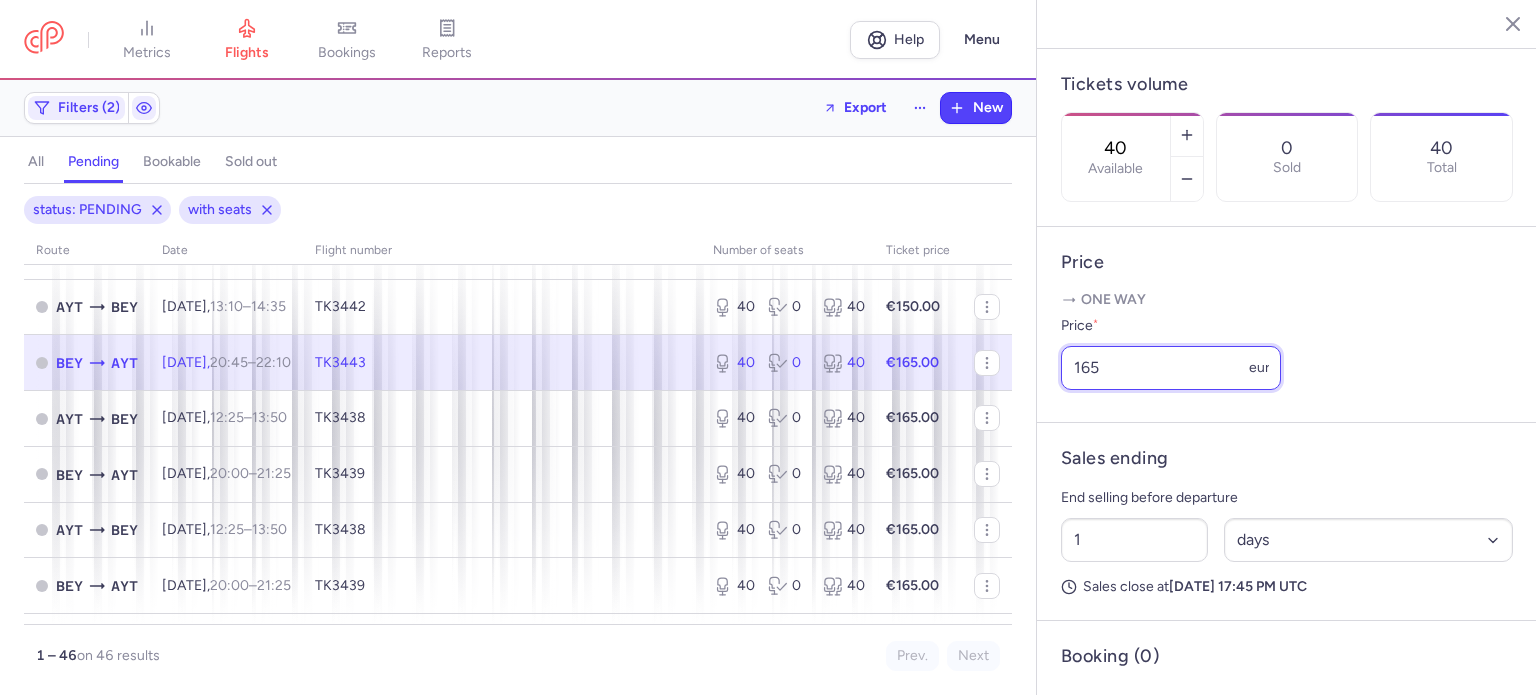 click on "165" at bounding box center [1171, 368] 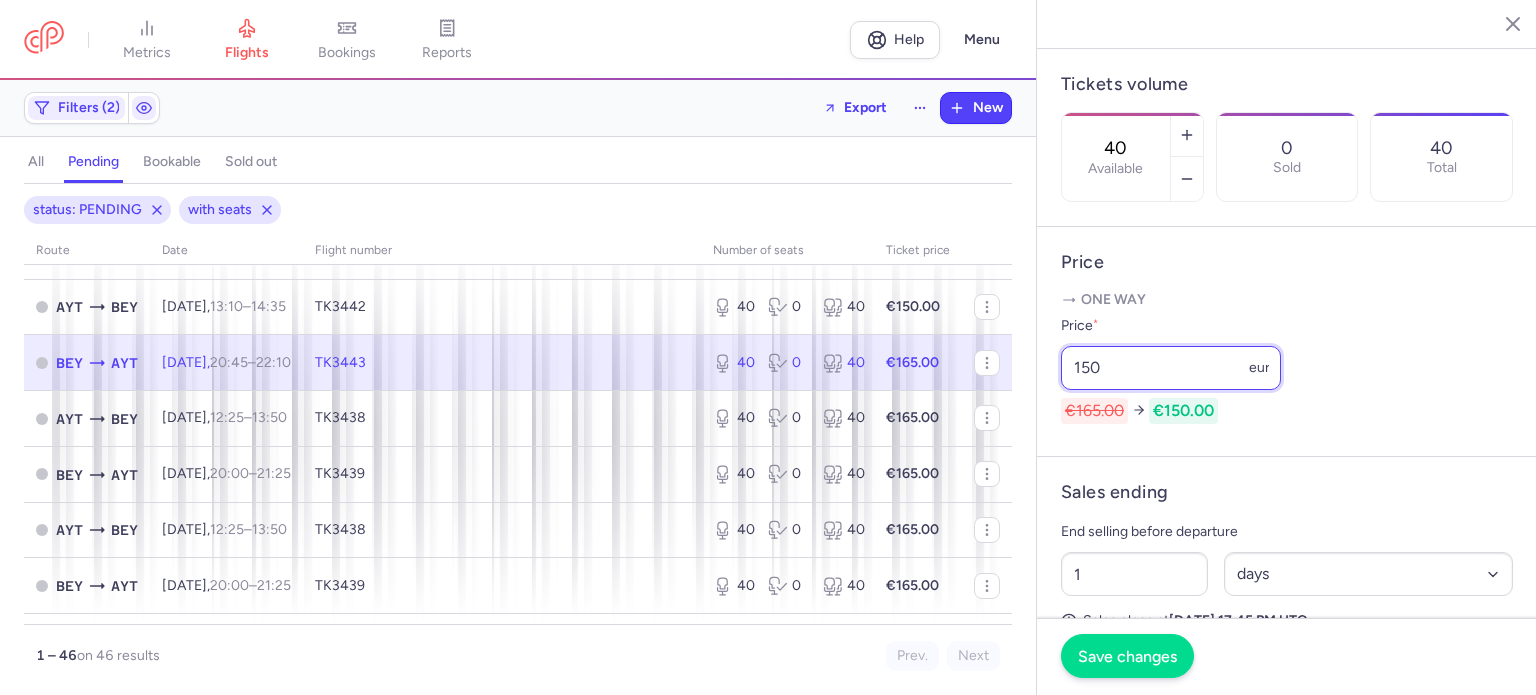 type on "150" 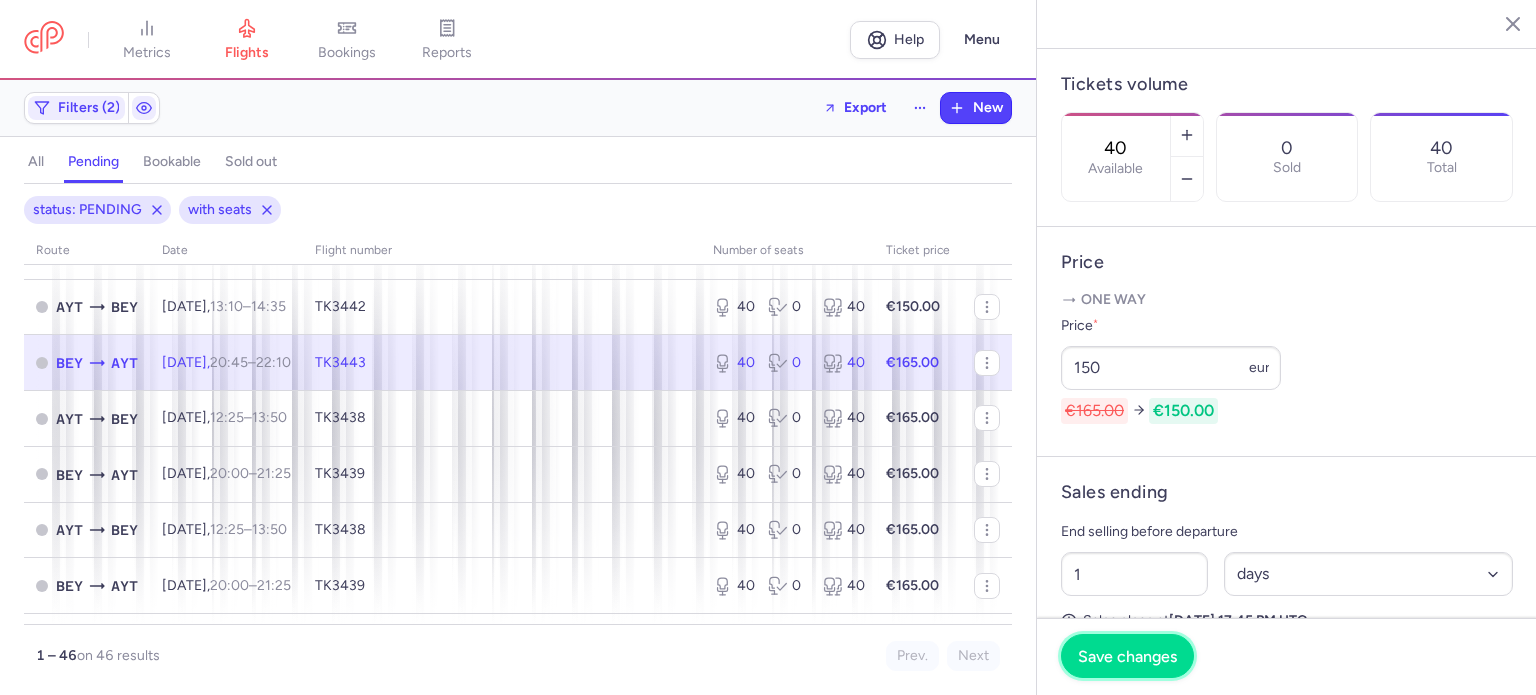click on "Save changes" at bounding box center [1127, 656] 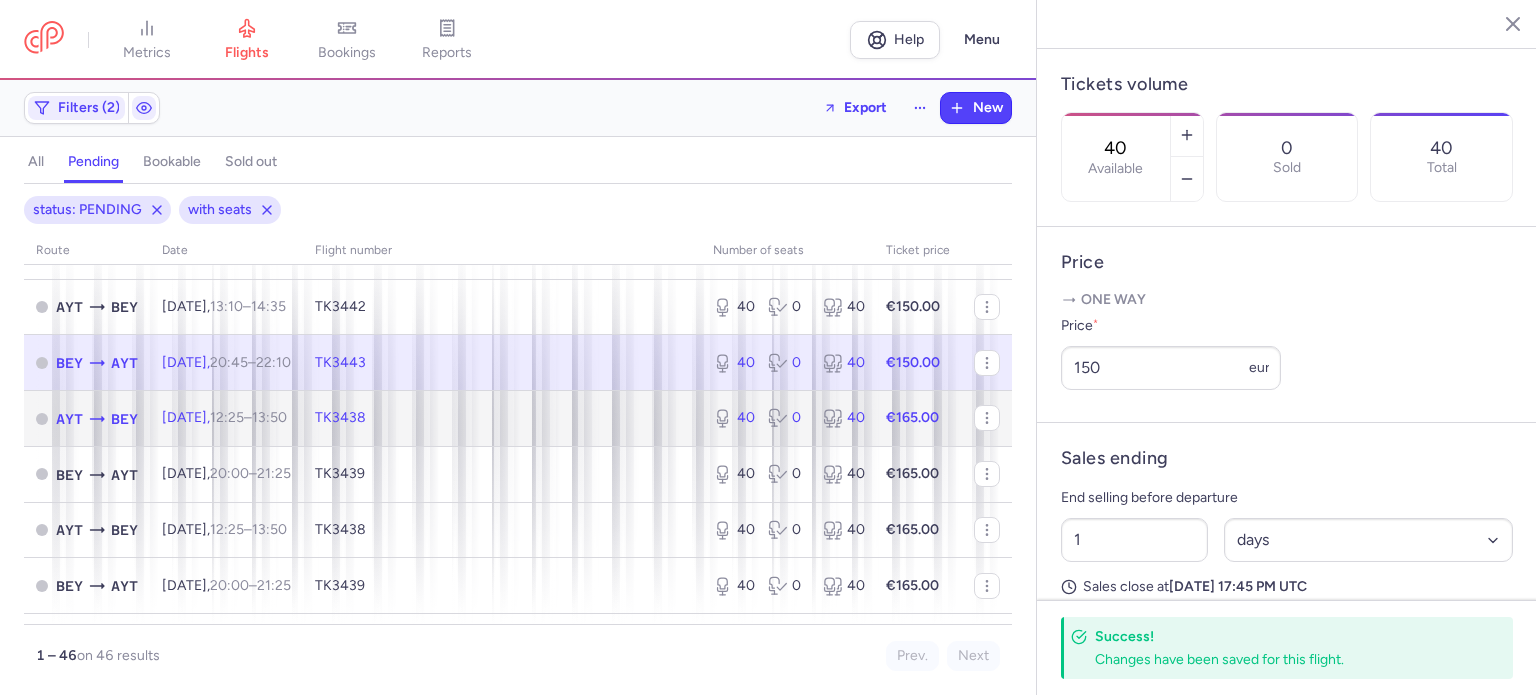 click on "TK3438" 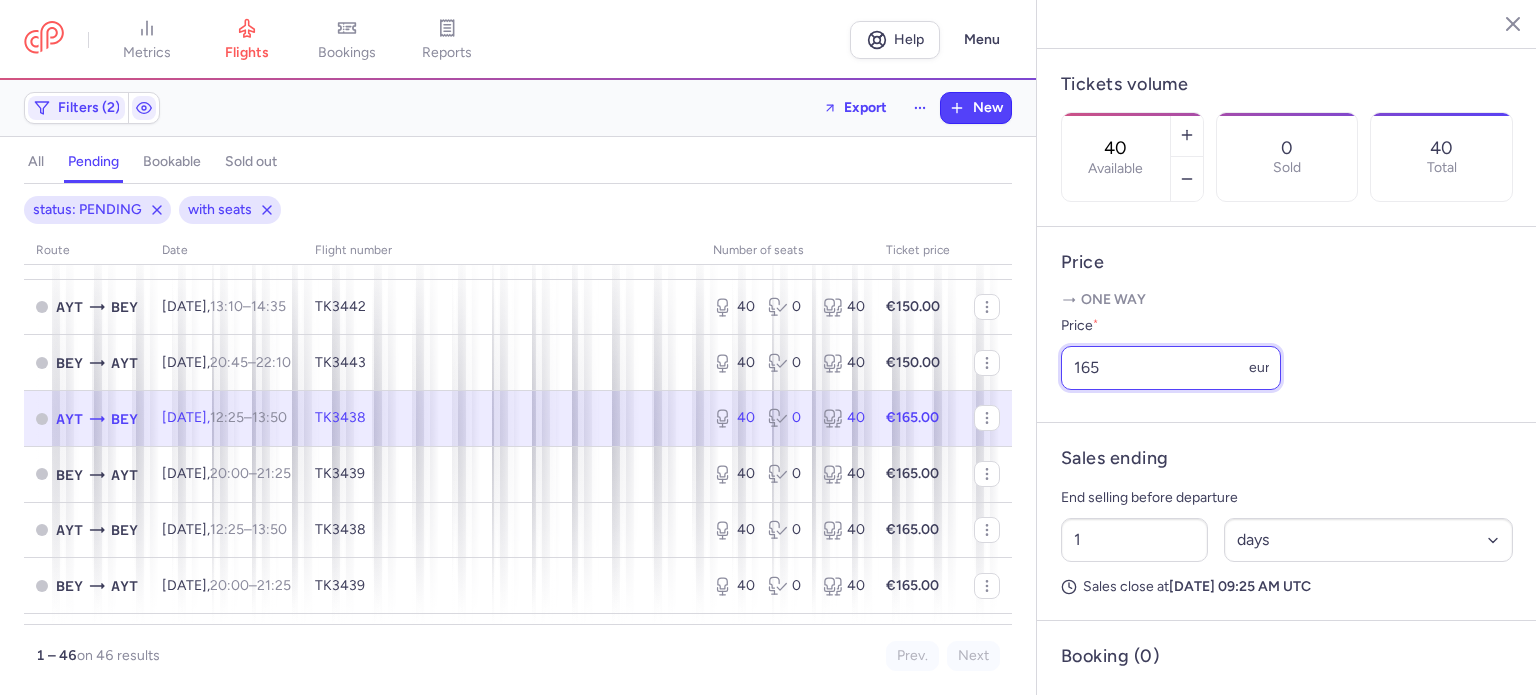 click on "165" at bounding box center (1171, 368) 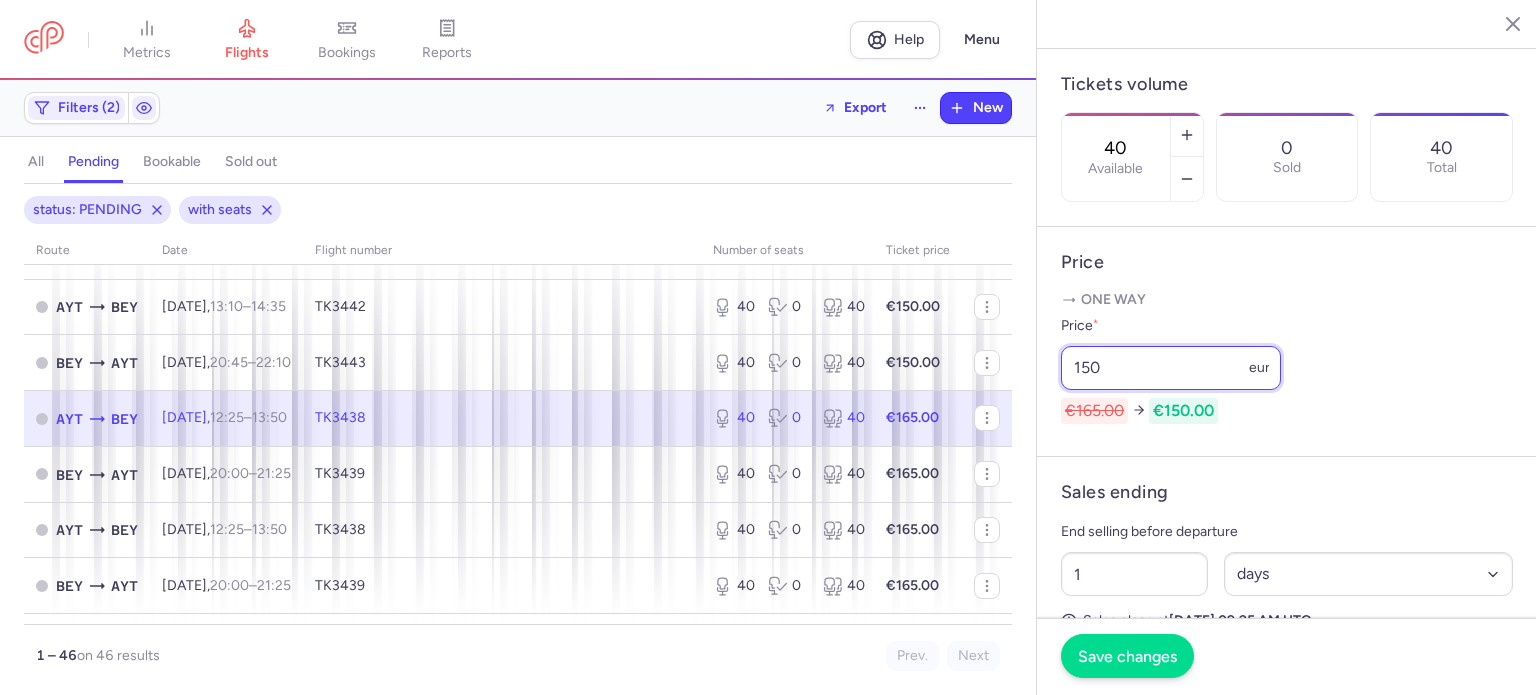 type on "150" 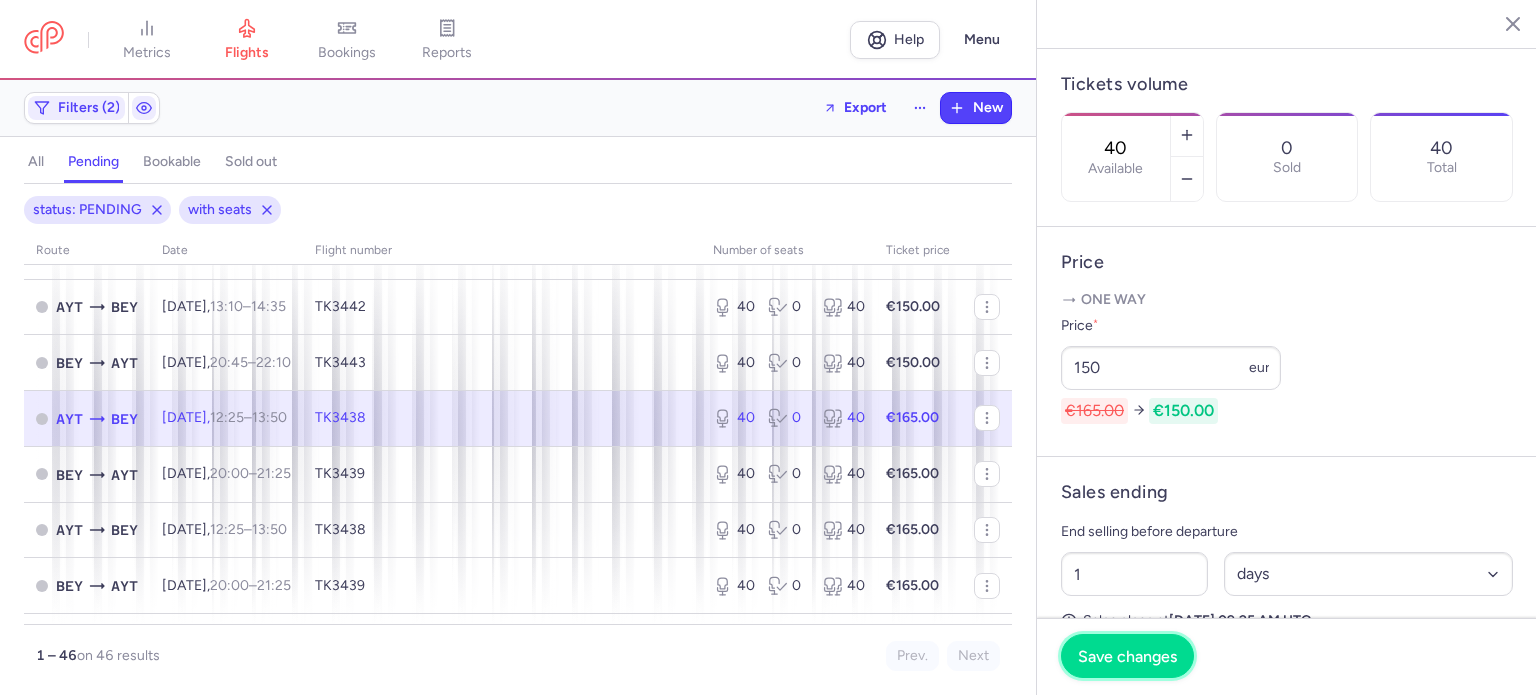click on "Save changes" at bounding box center (1127, 656) 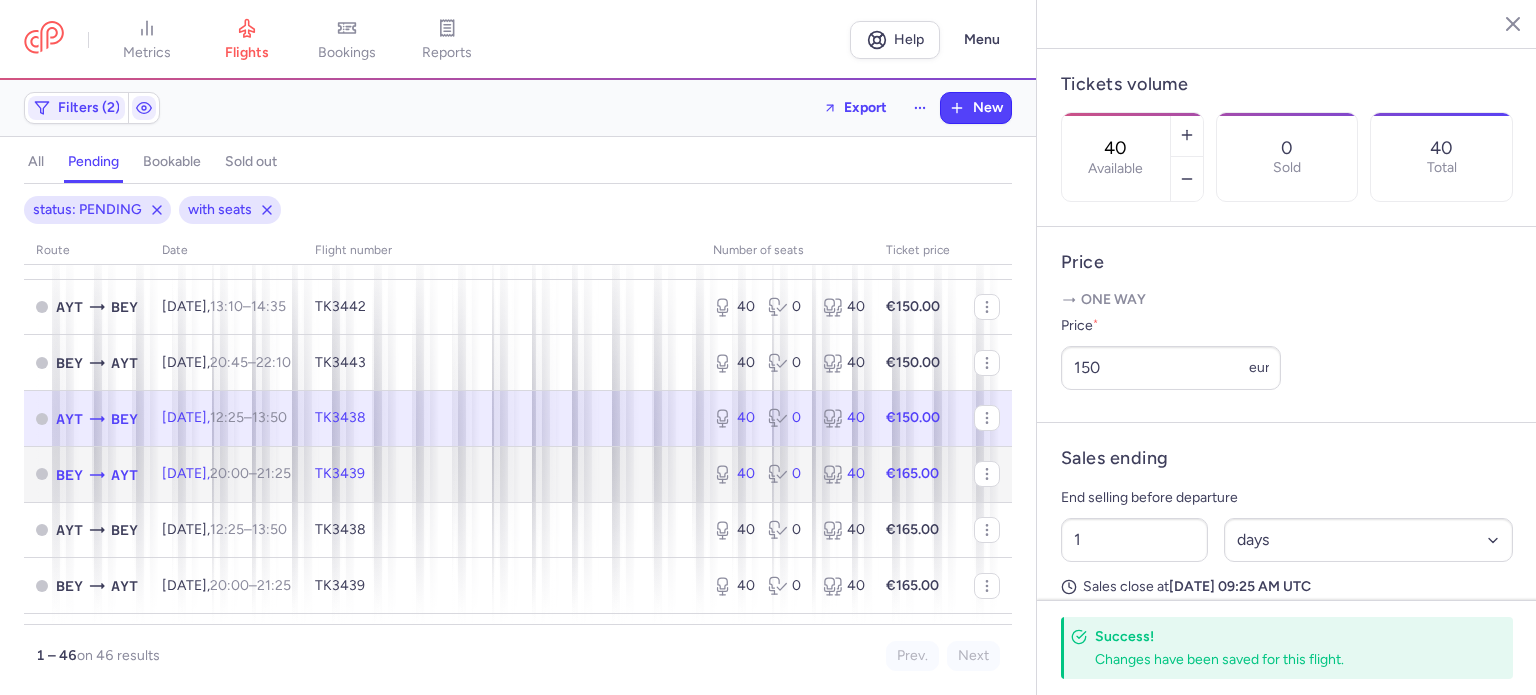 click on "TK3439" 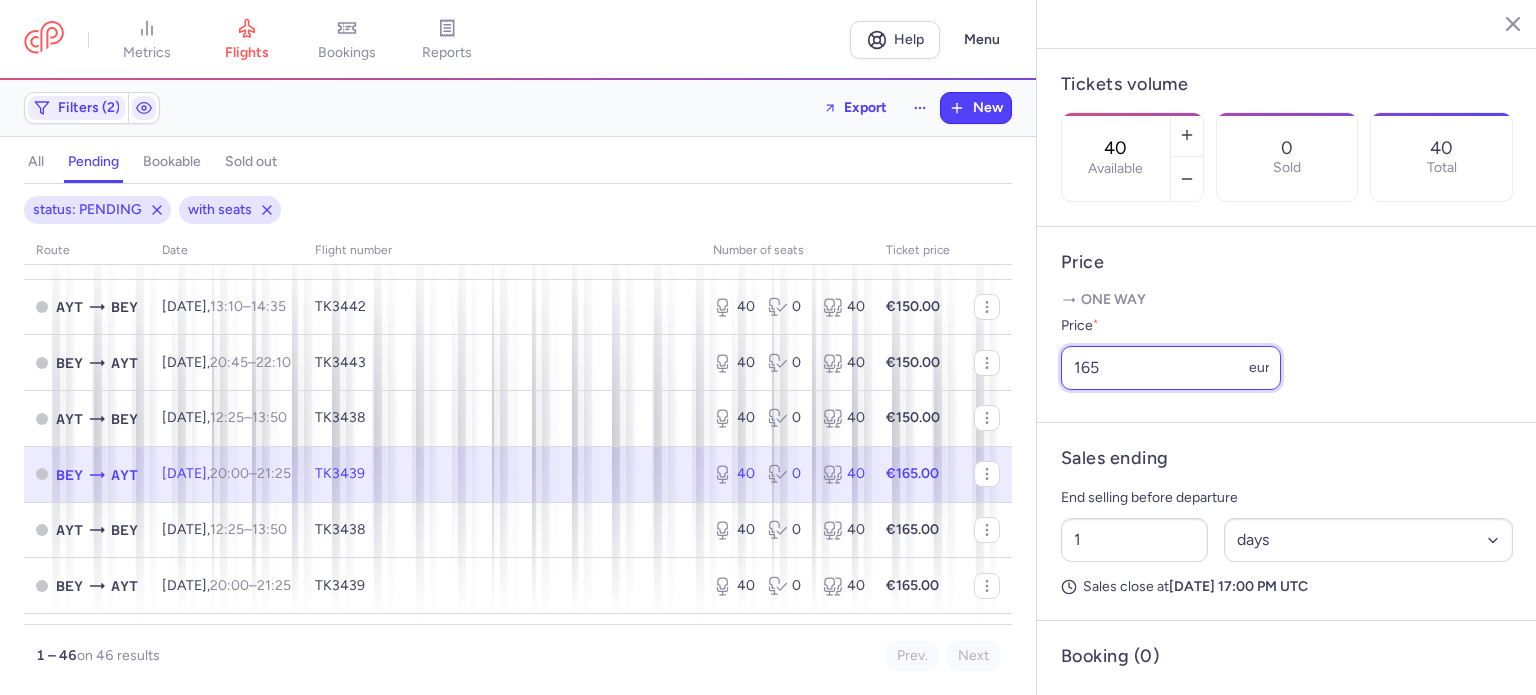 click on "165" at bounding box center [1171, 368] 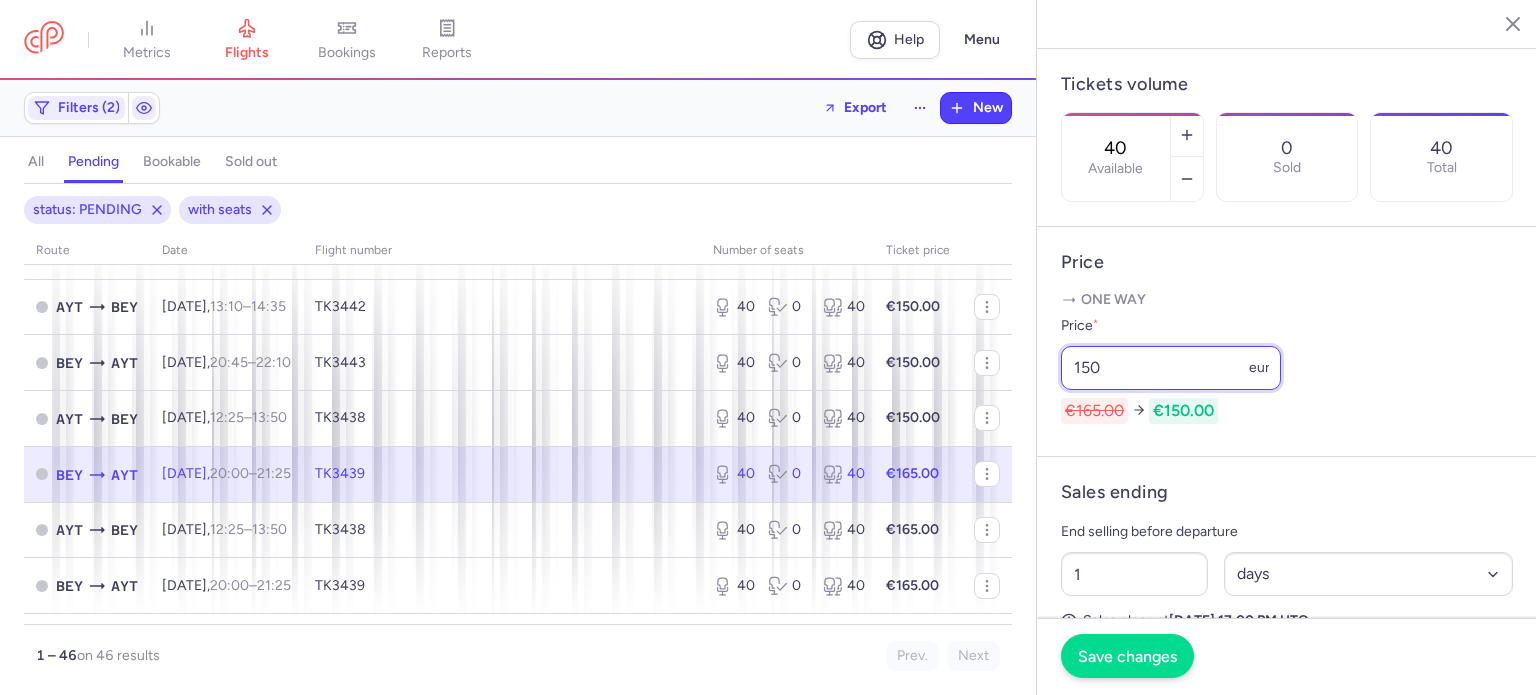 type on "150" 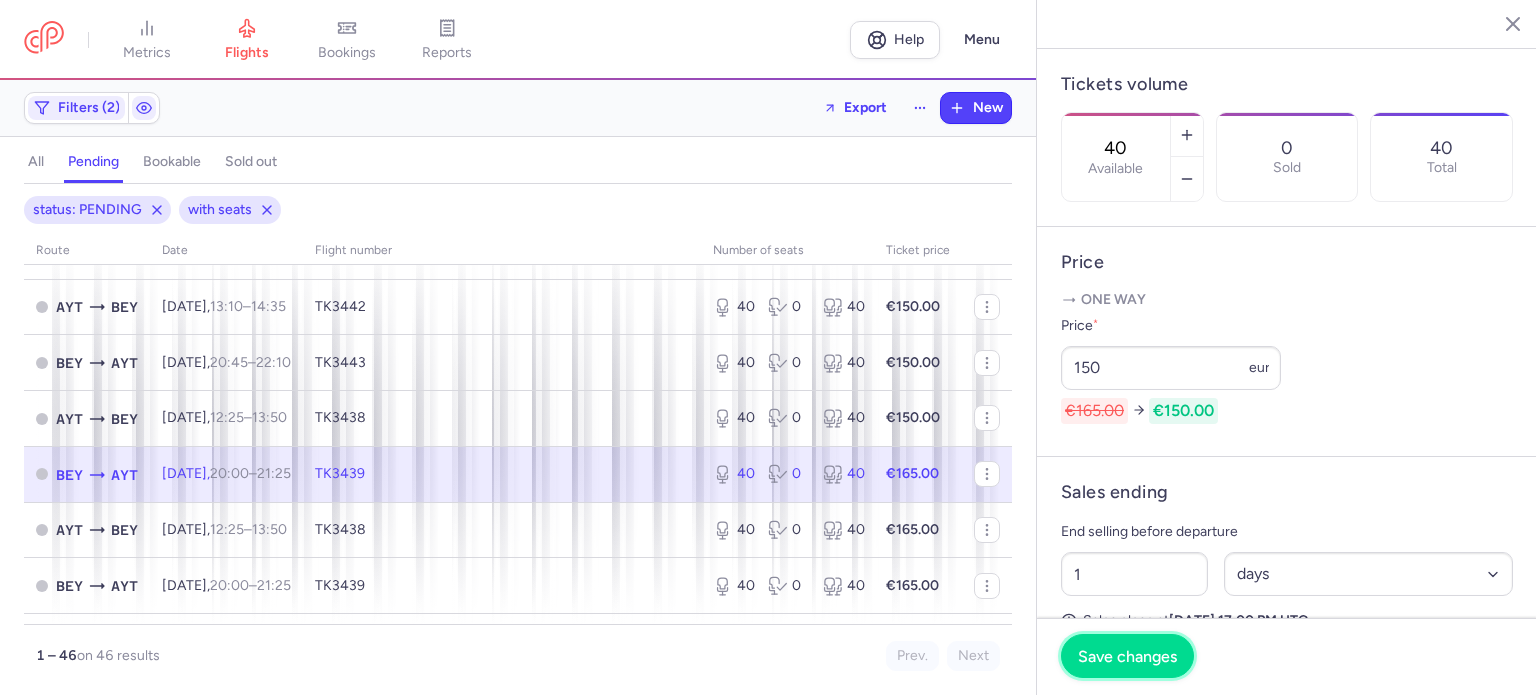 click on "Save changes" at bounding box center [1127, 656] 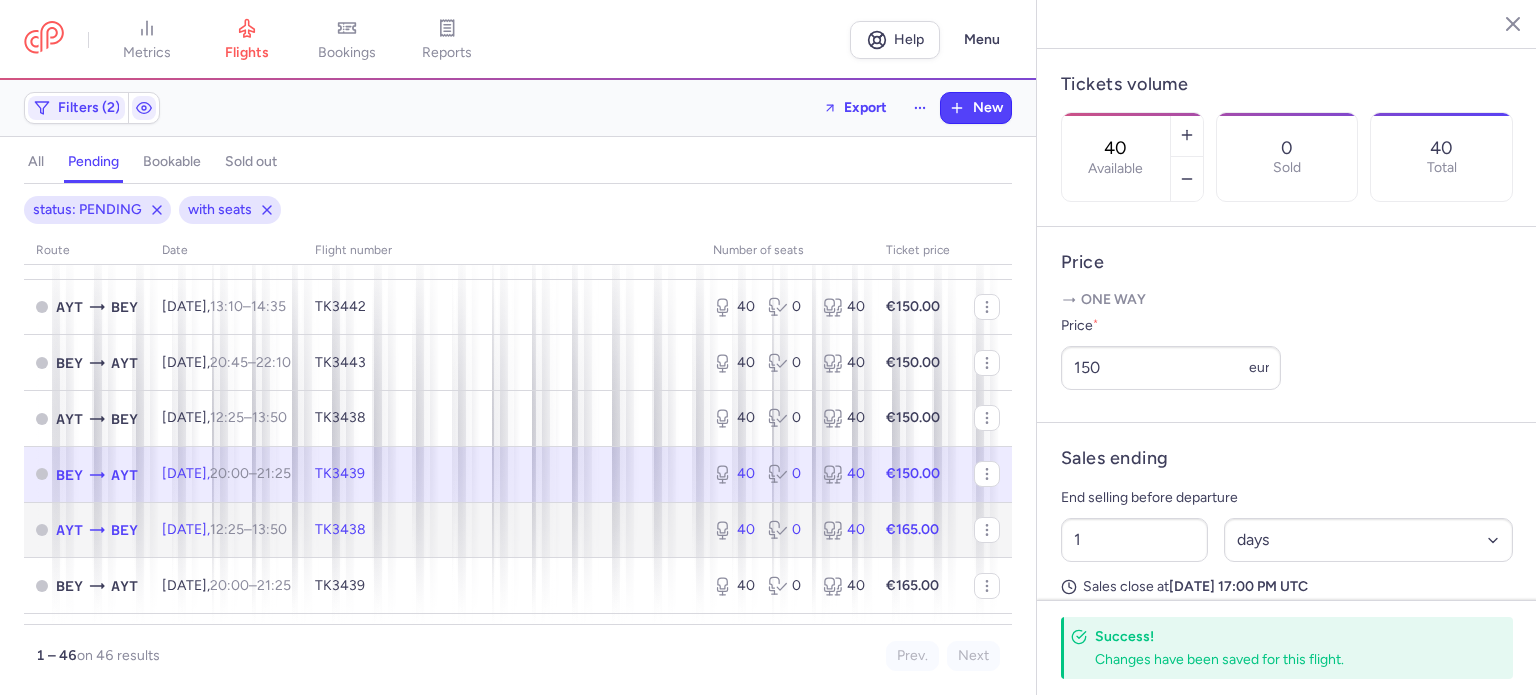click on "TK3438" 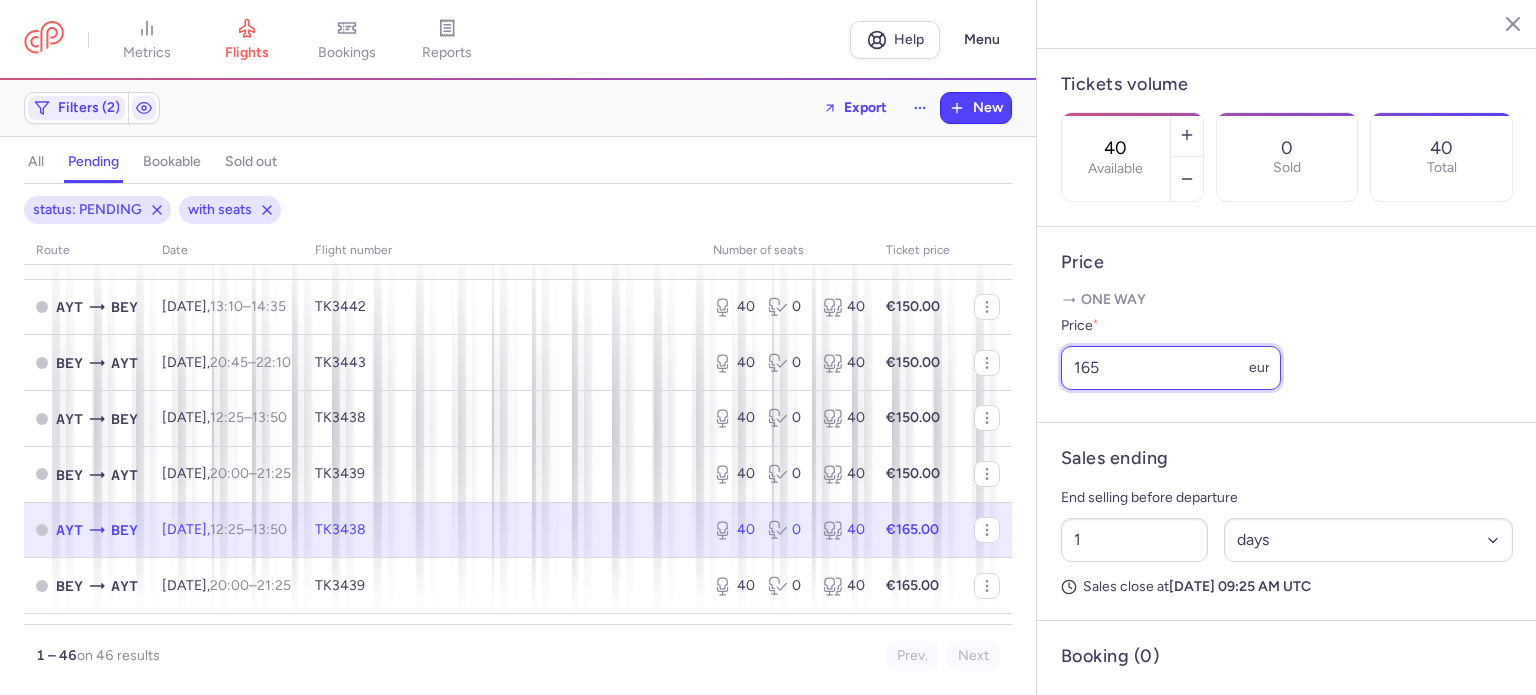 click on "165" at bounding box center (1171, 368) 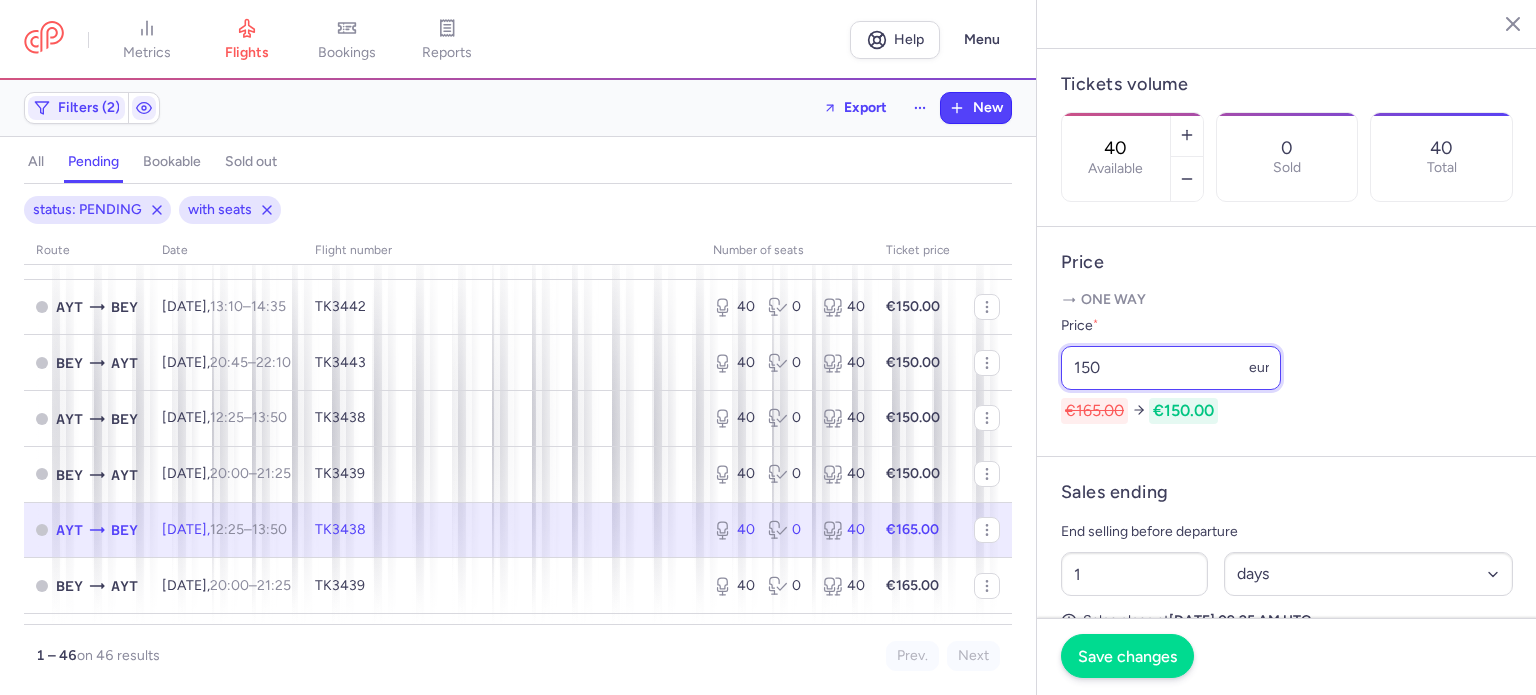 type on "150" 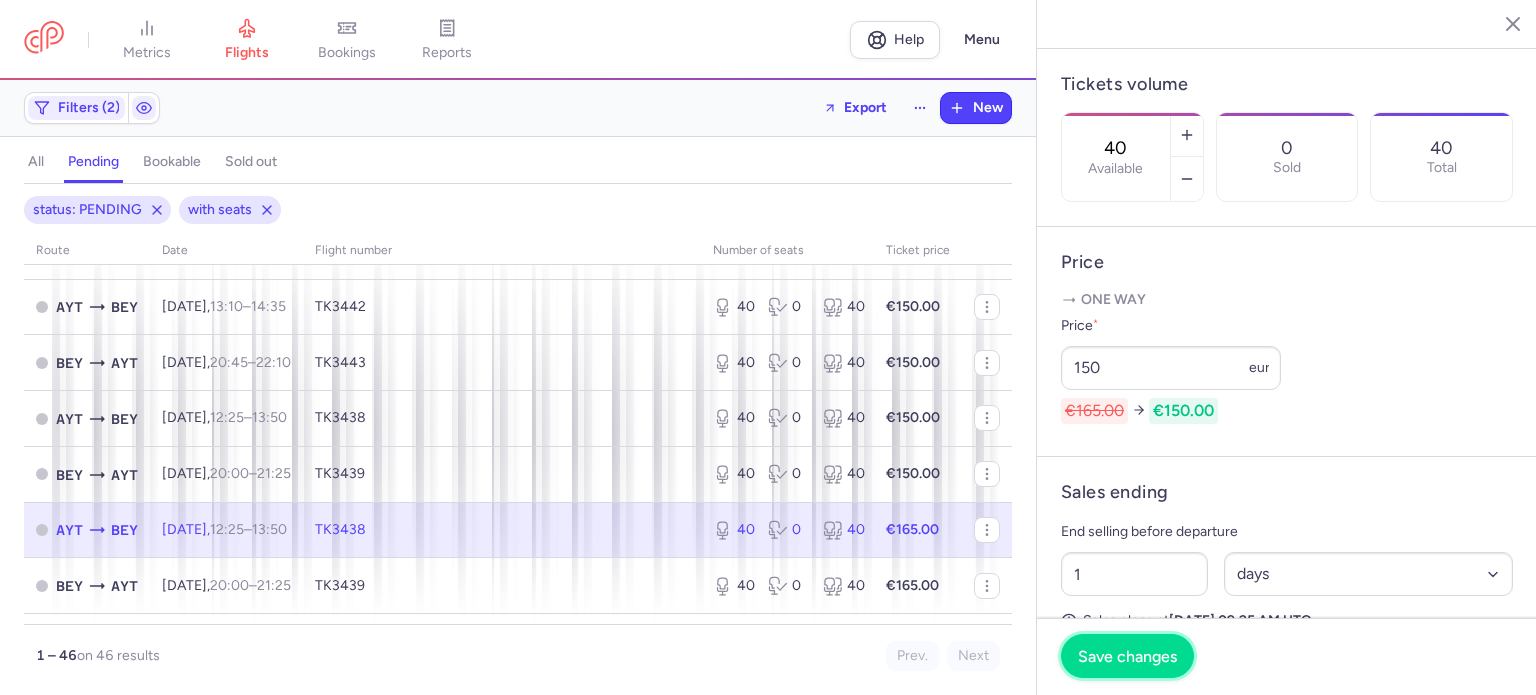 click on "Save changes" at bounding box center (1127, 656) 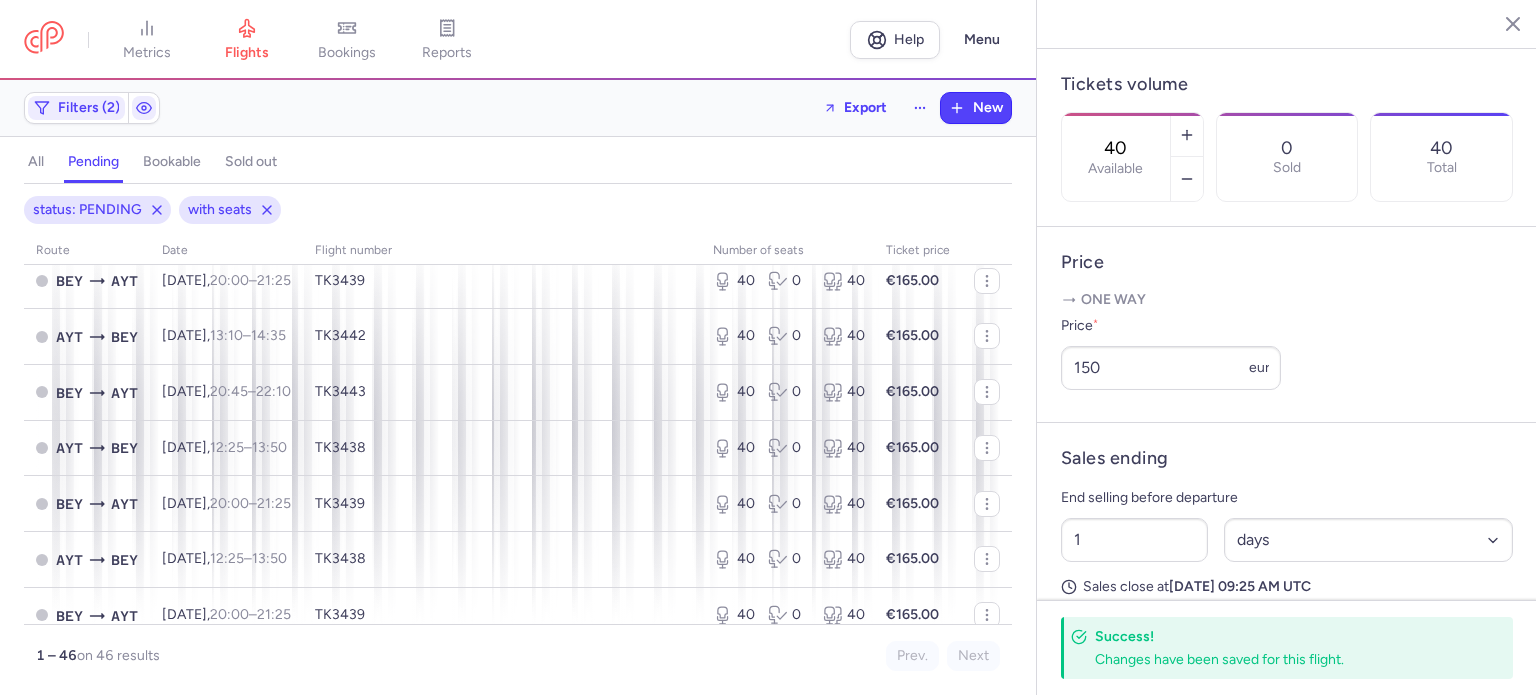 scroll, scrollTop: 1694, scrollLeft: 0, axis: vertical 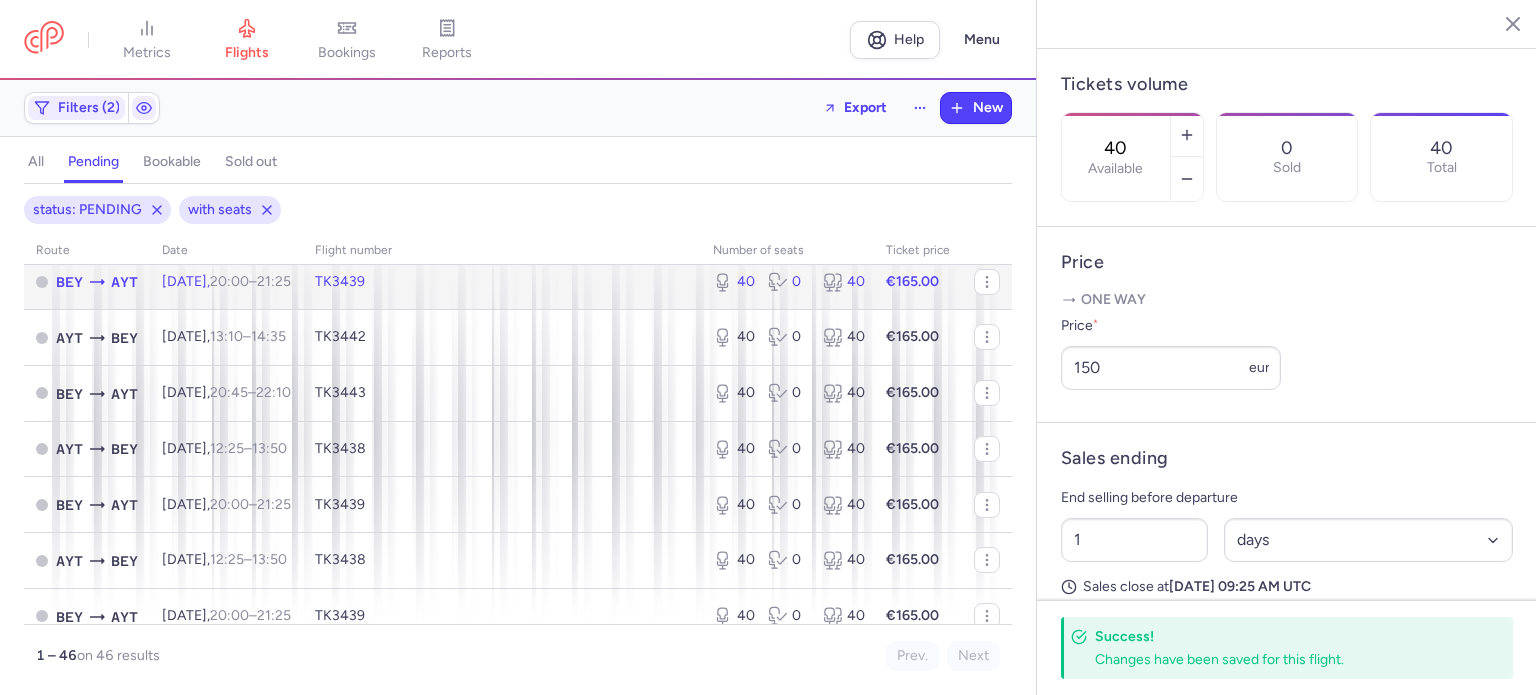 click on "TK3439" 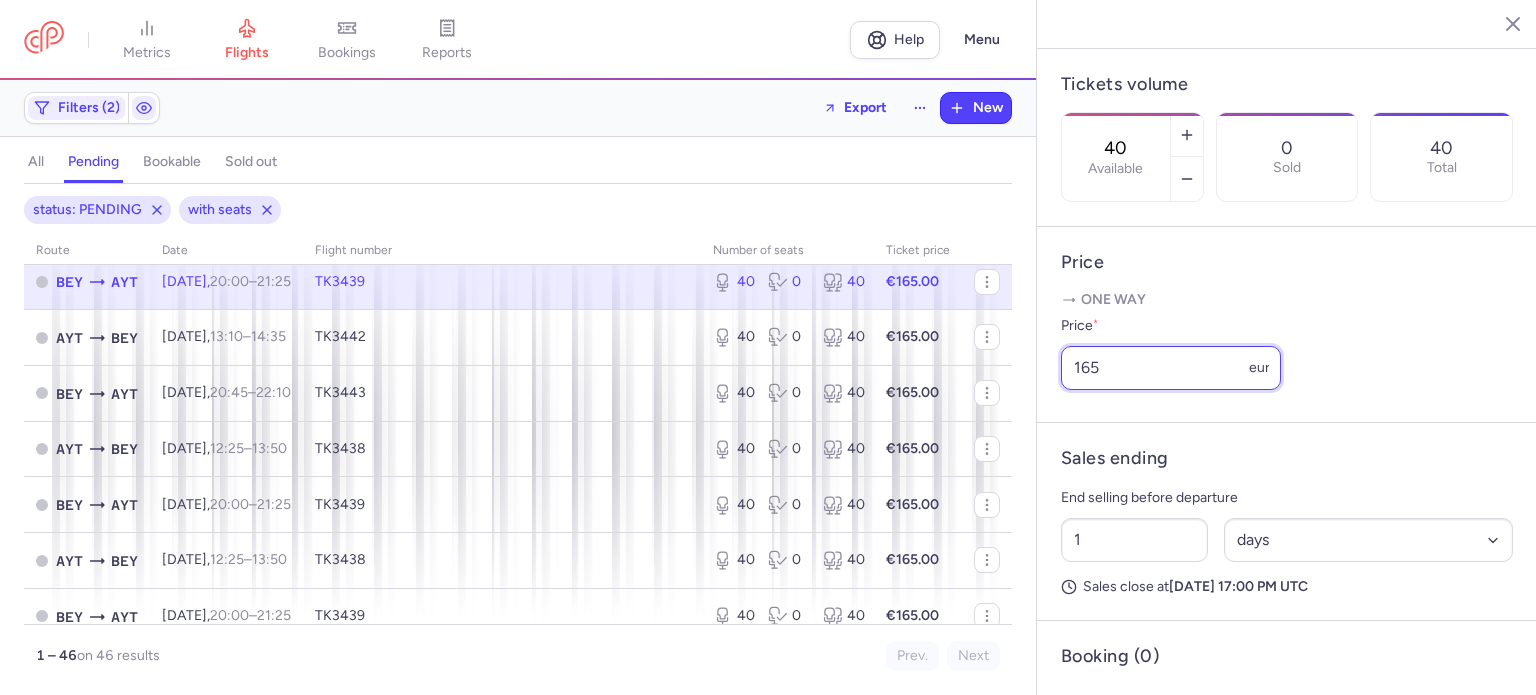 click on "165" at bounding box center [1171, 368] 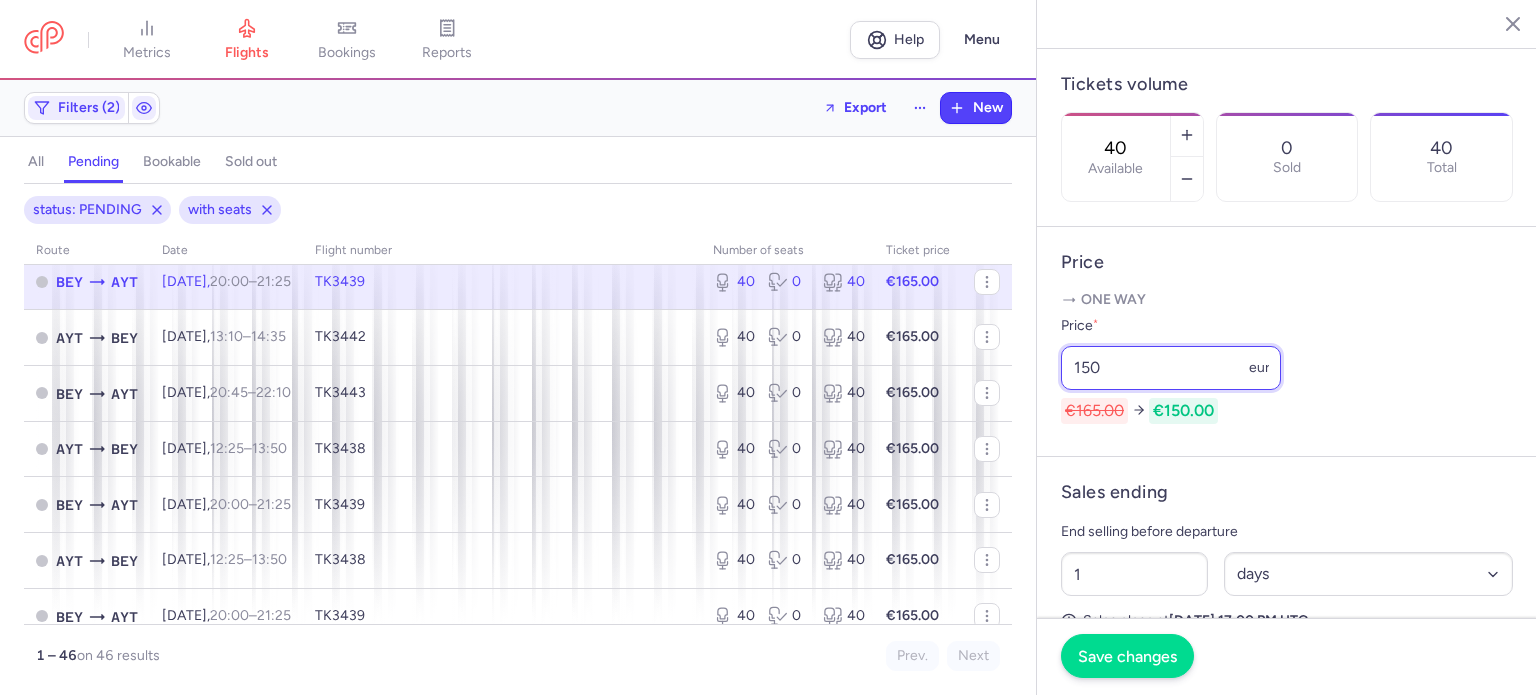 type on "150" 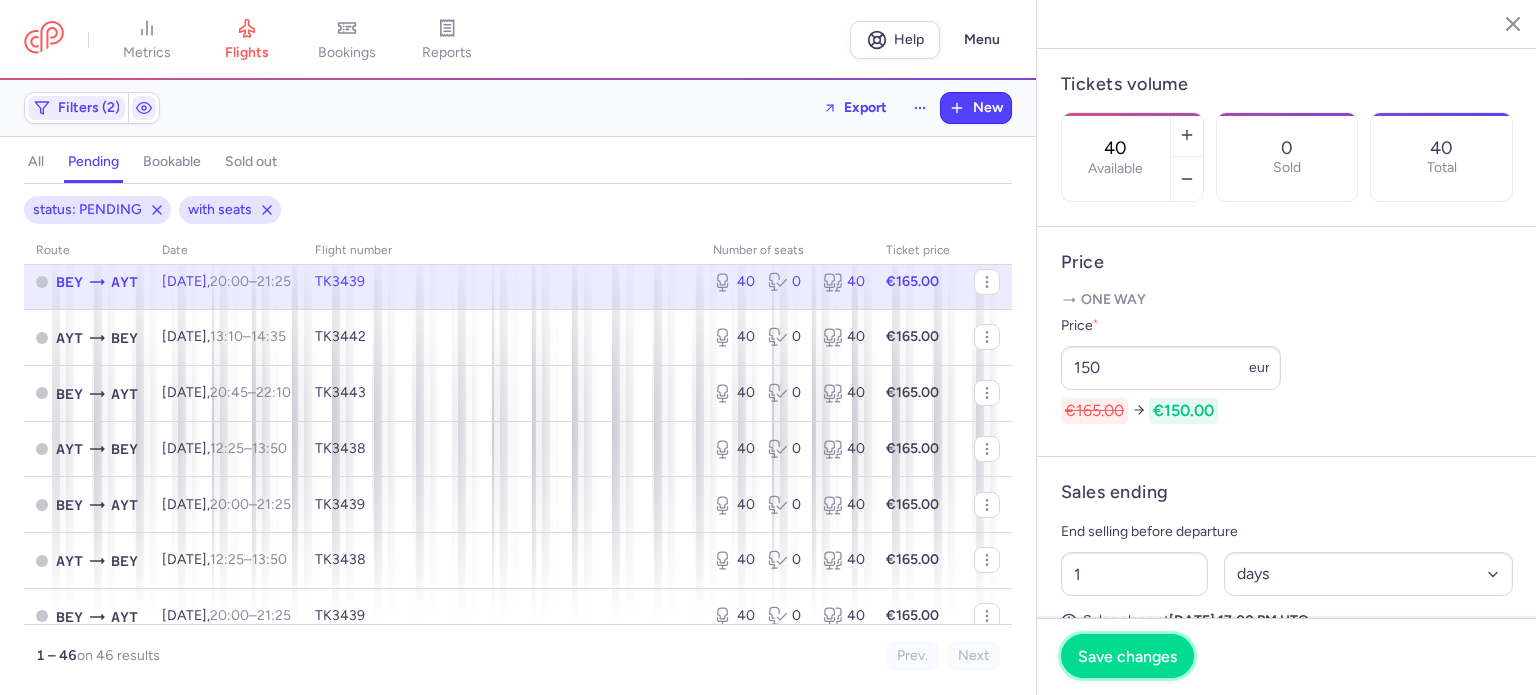 click on "Save changes" at bounding box center (1127, 656) 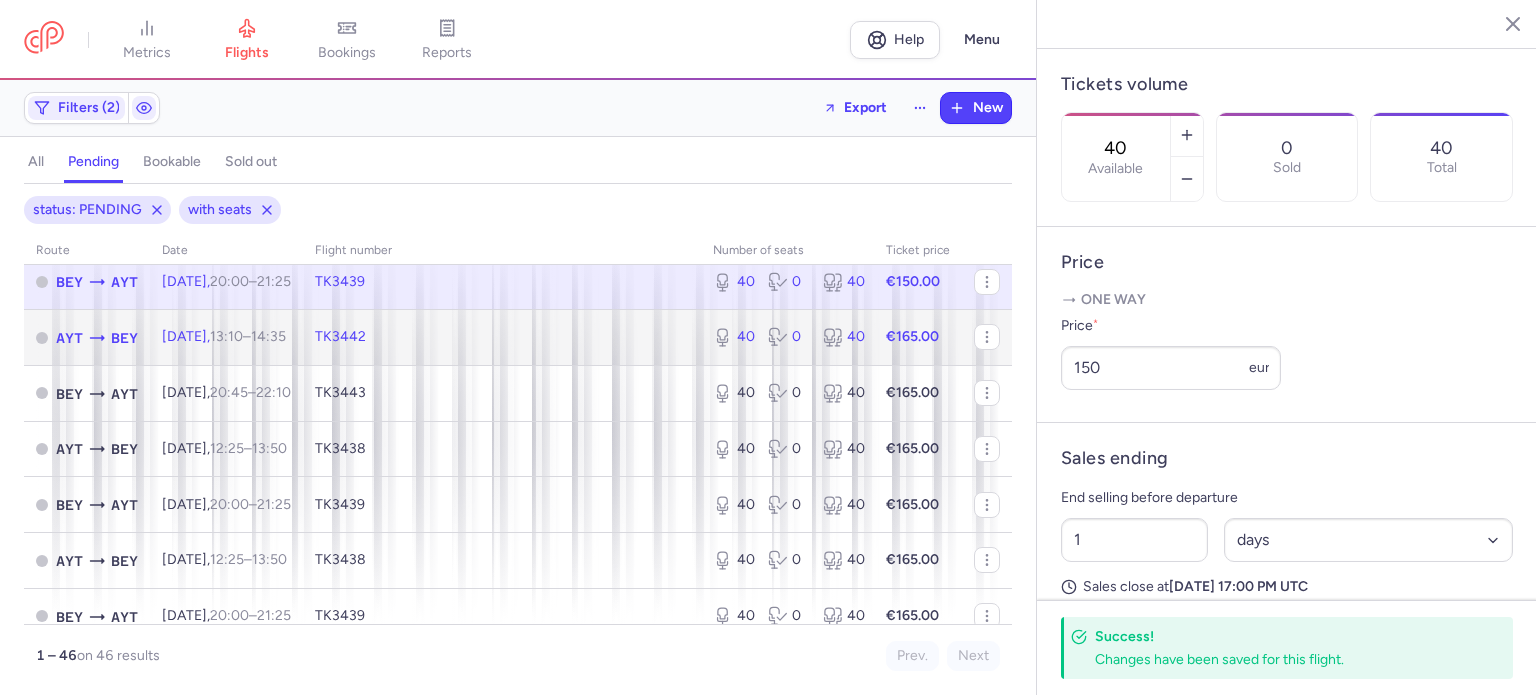 click on "TK3442" 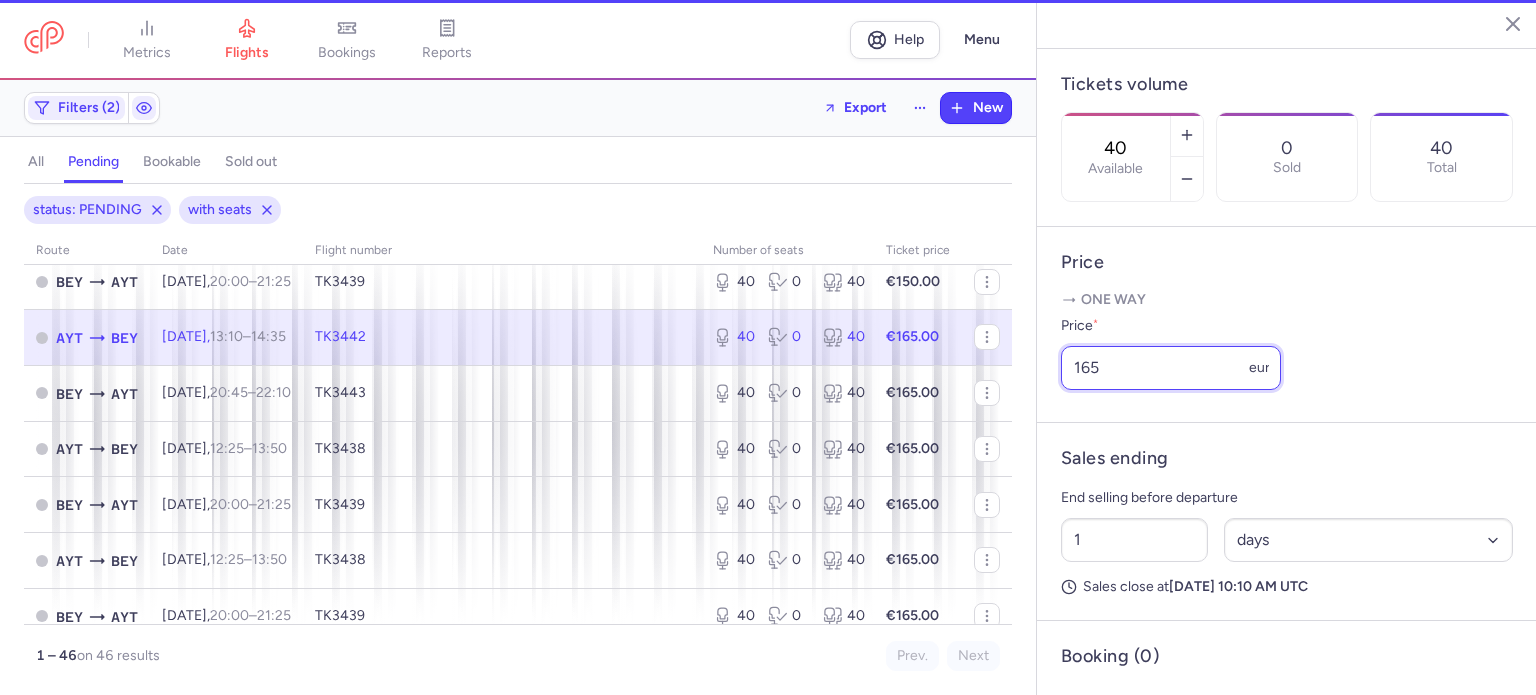 click on "165" at bounding box center (1171, 368) 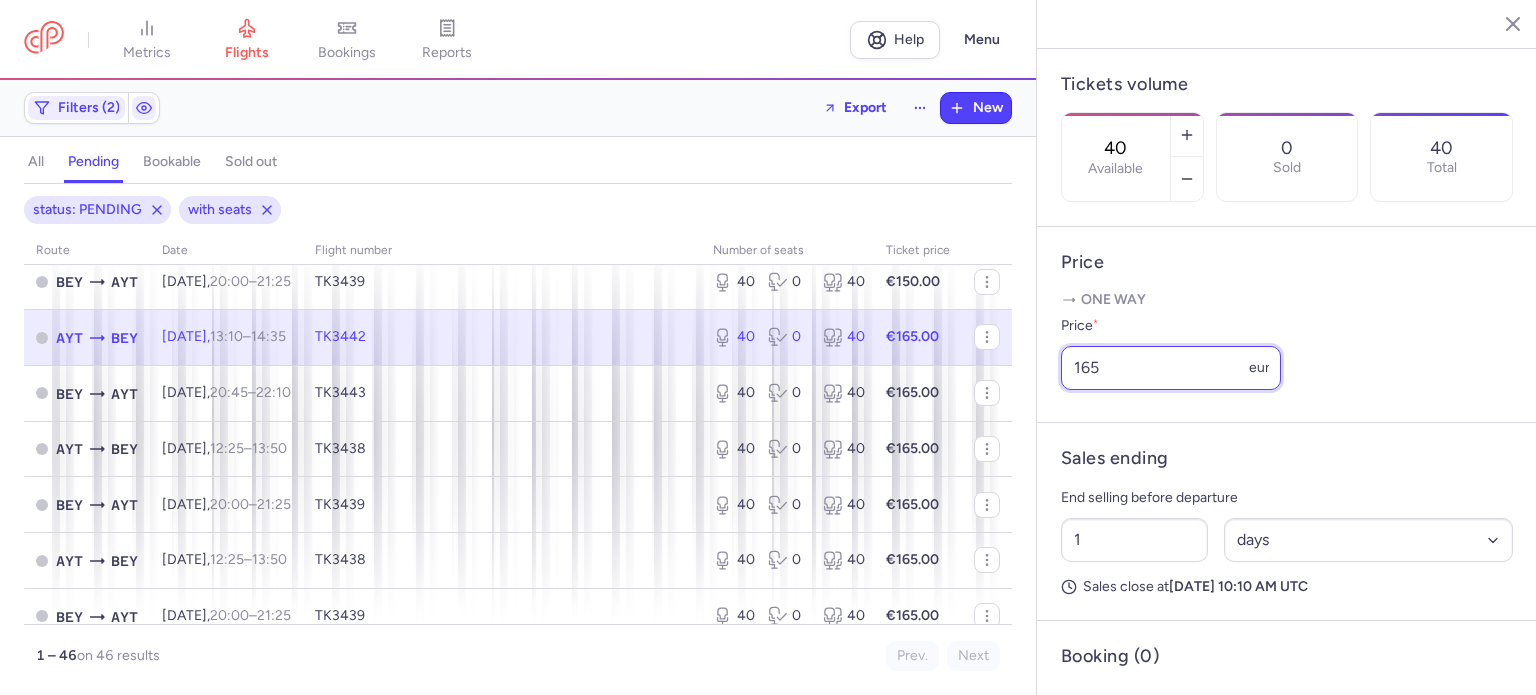 click on "165" at bounding box center [1171, 368] 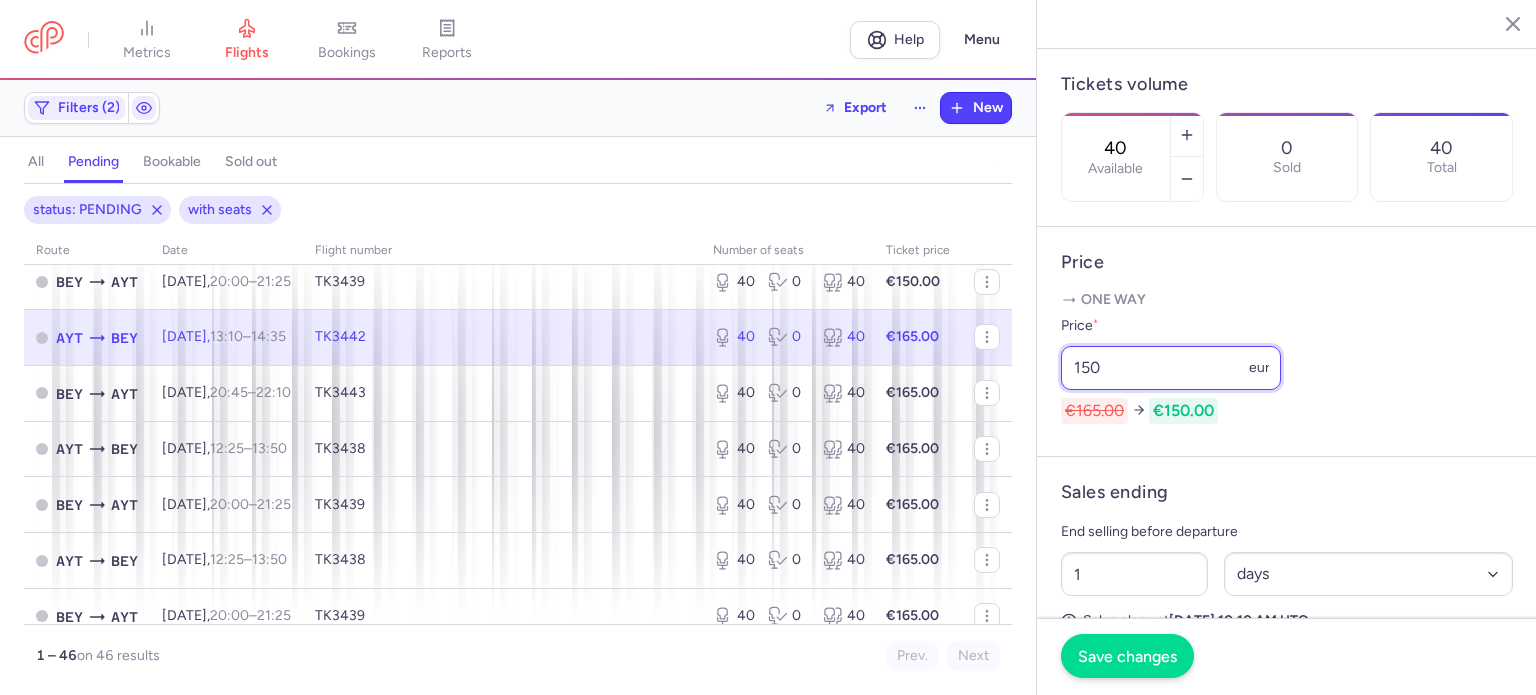 type on "150" 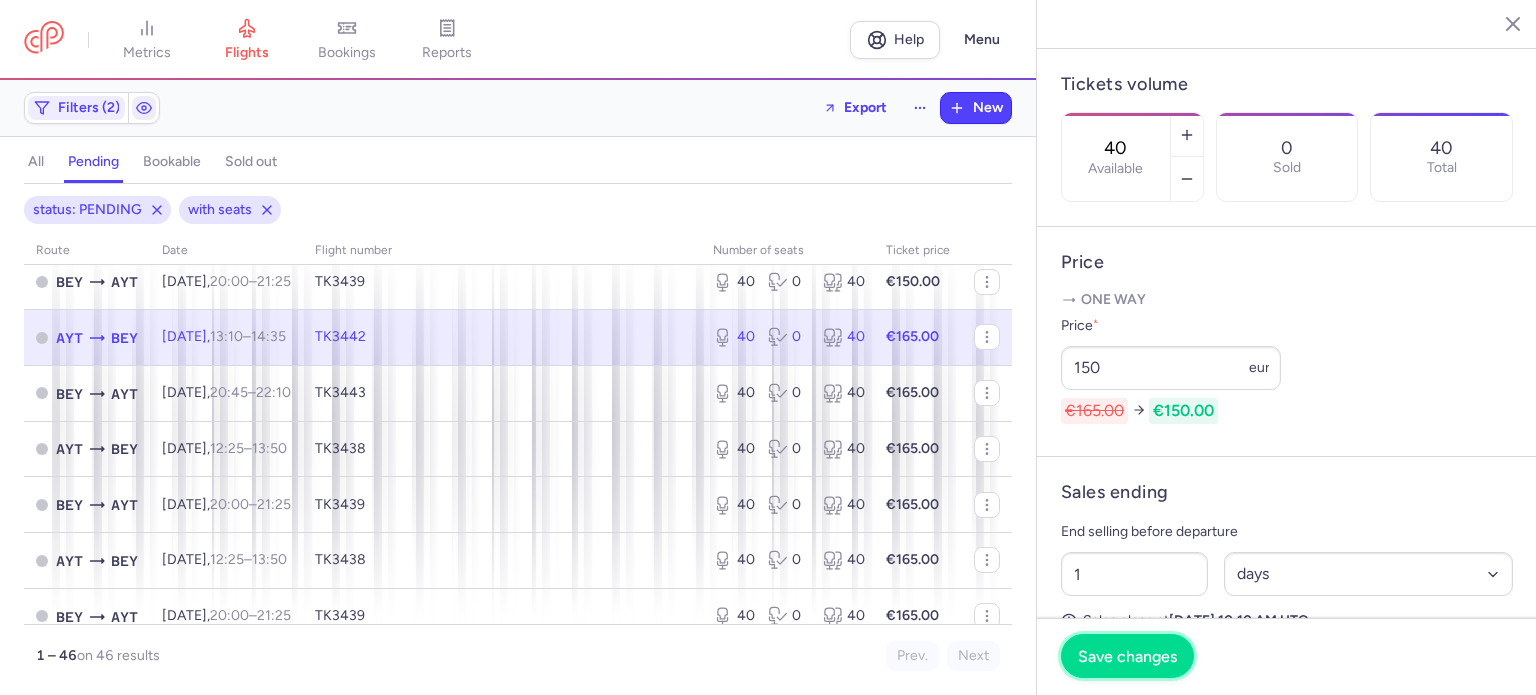 click on "Save changes" at bounding box center [1127, 656] 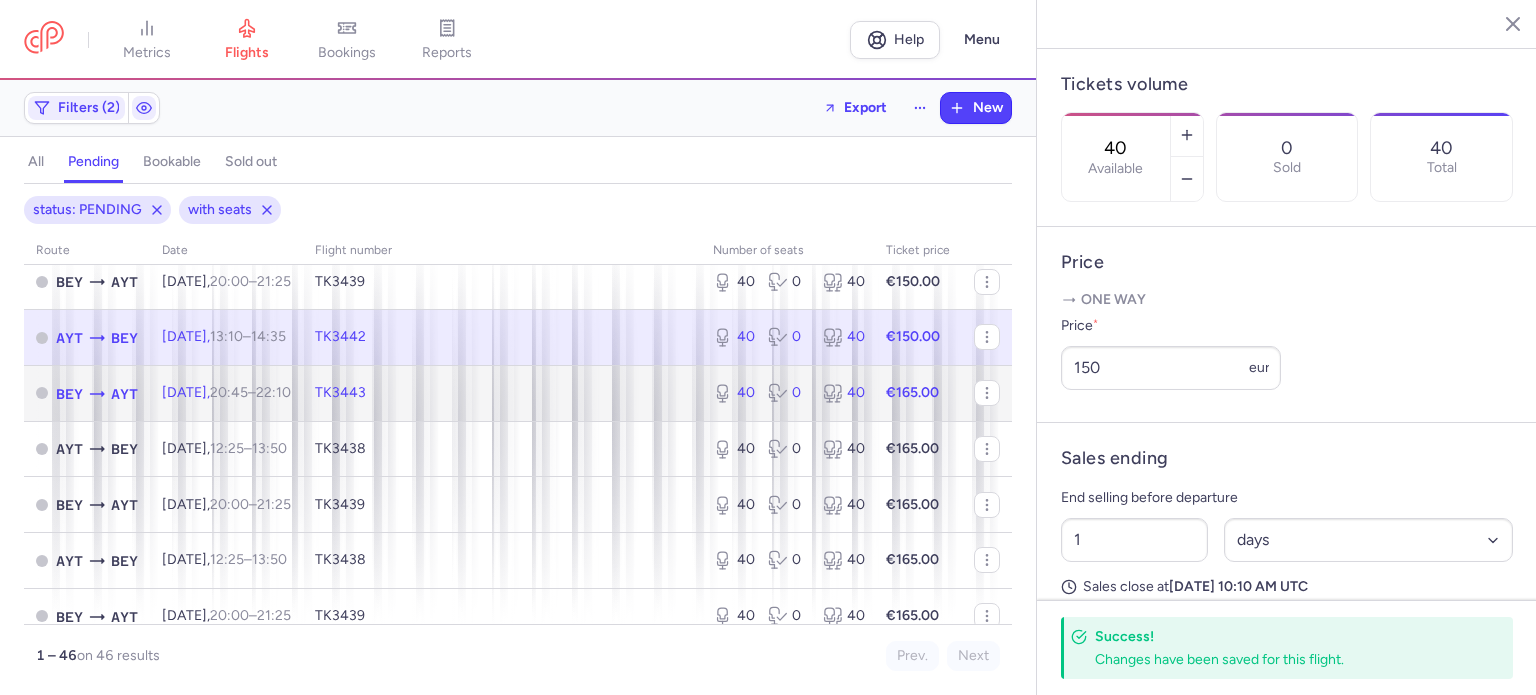 click on "TK3443" 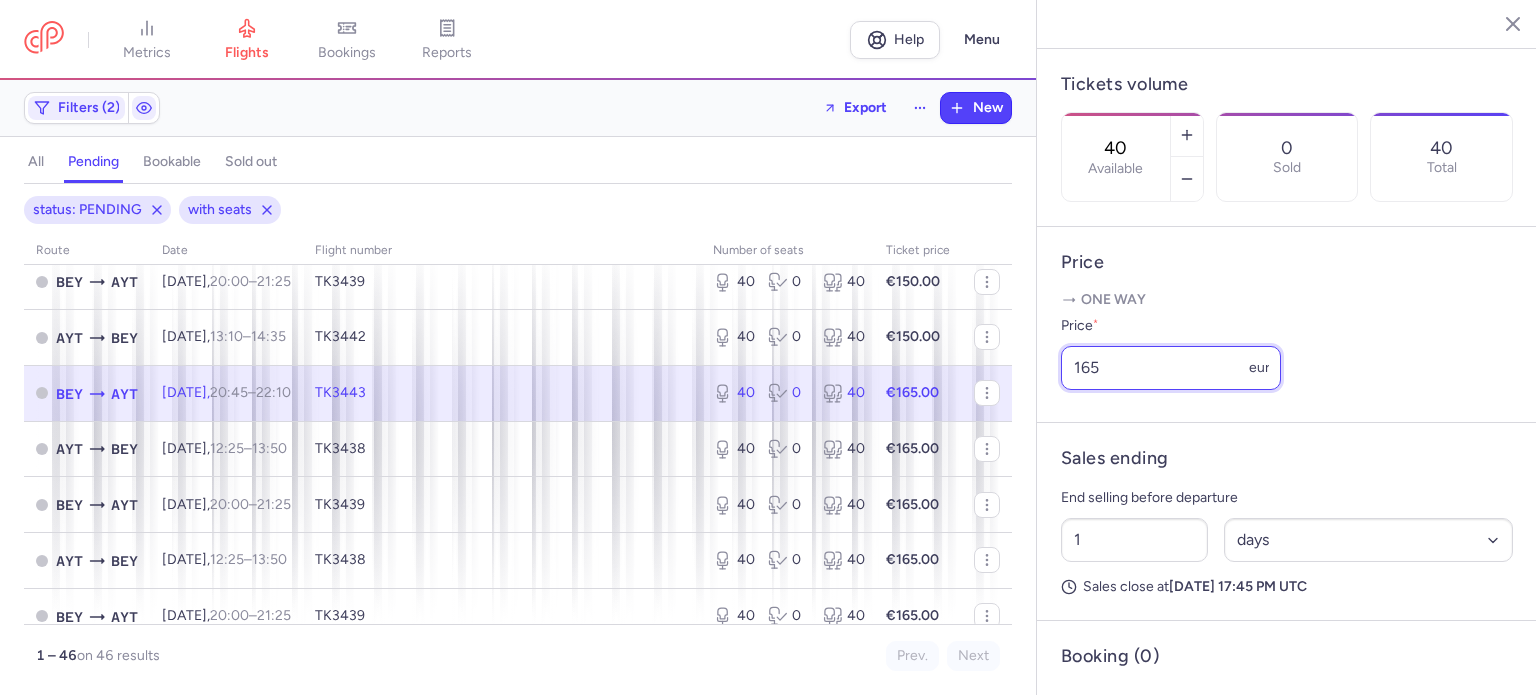 click on "165" at bounding box center [1171, 368] 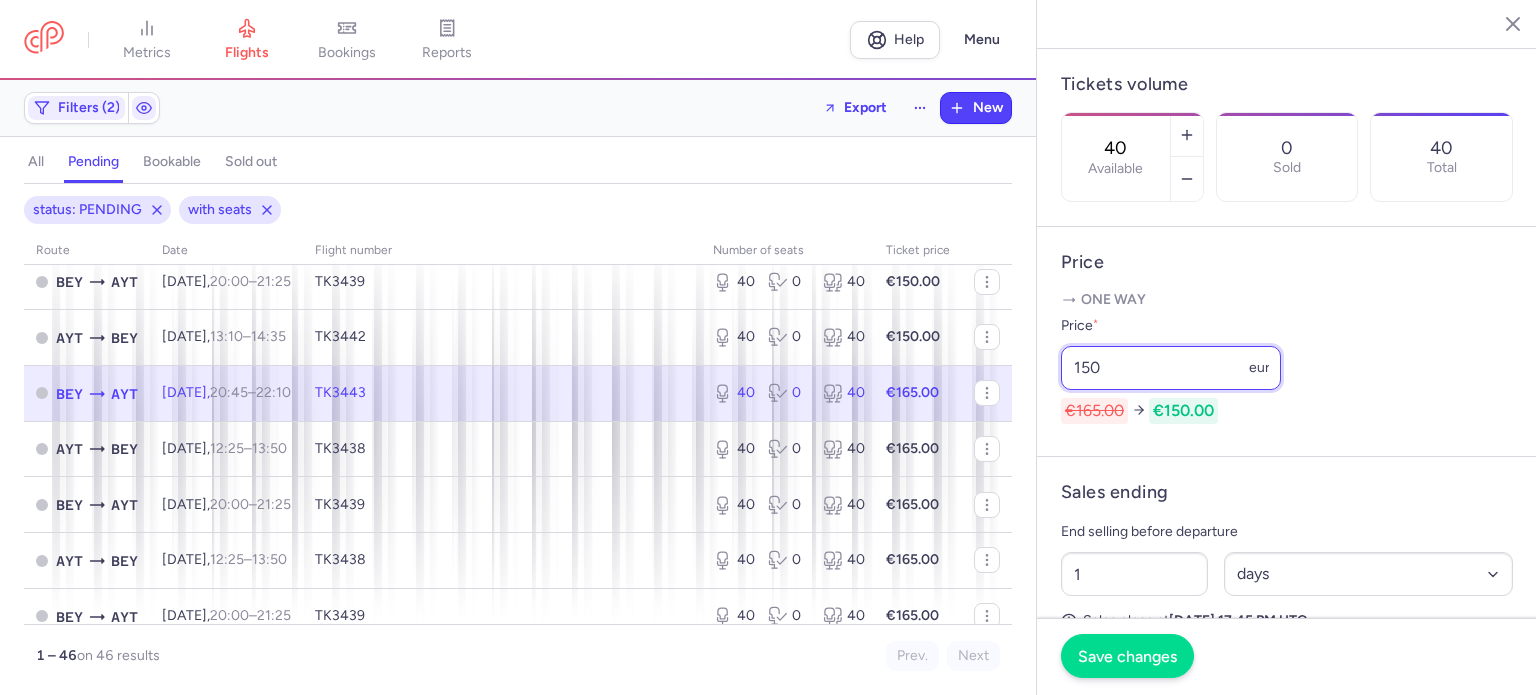 type on "150" 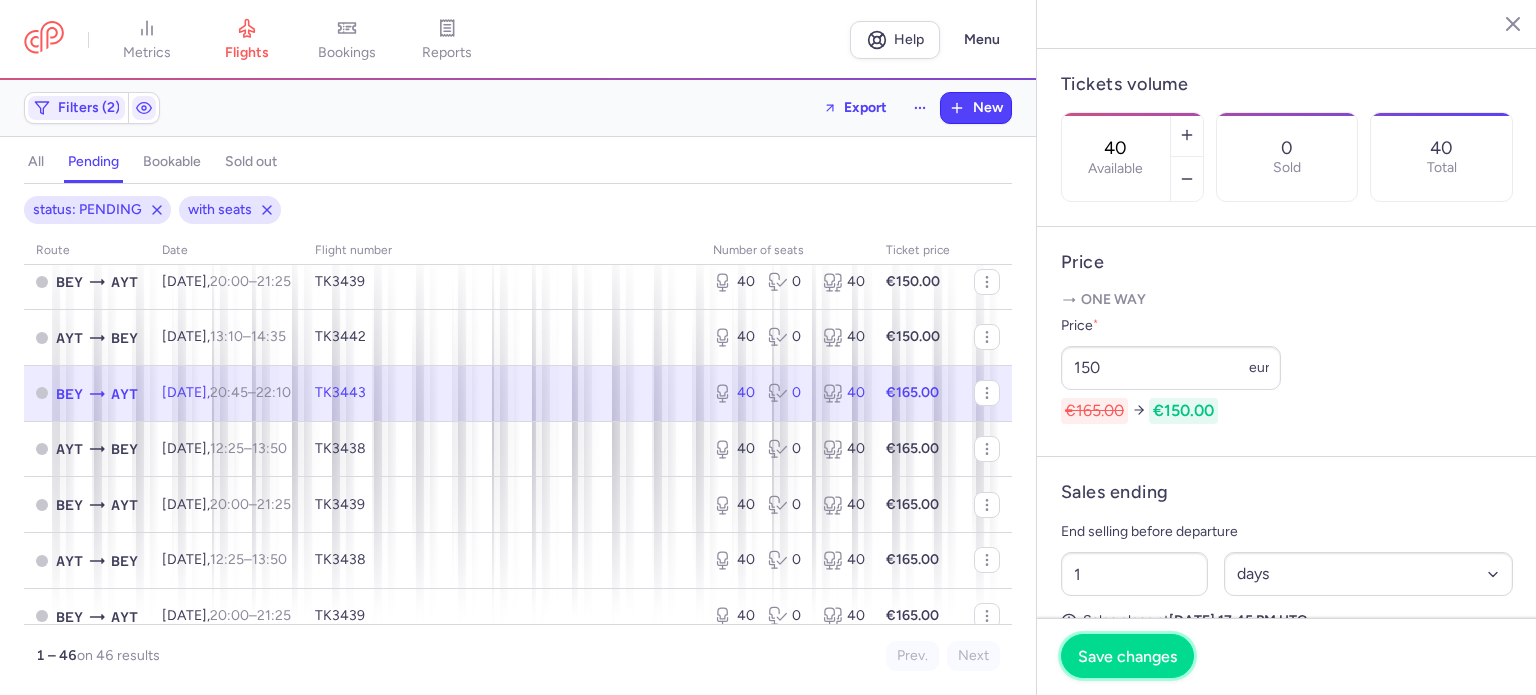 click on "Save changes" at bounding box center (1127, 656) 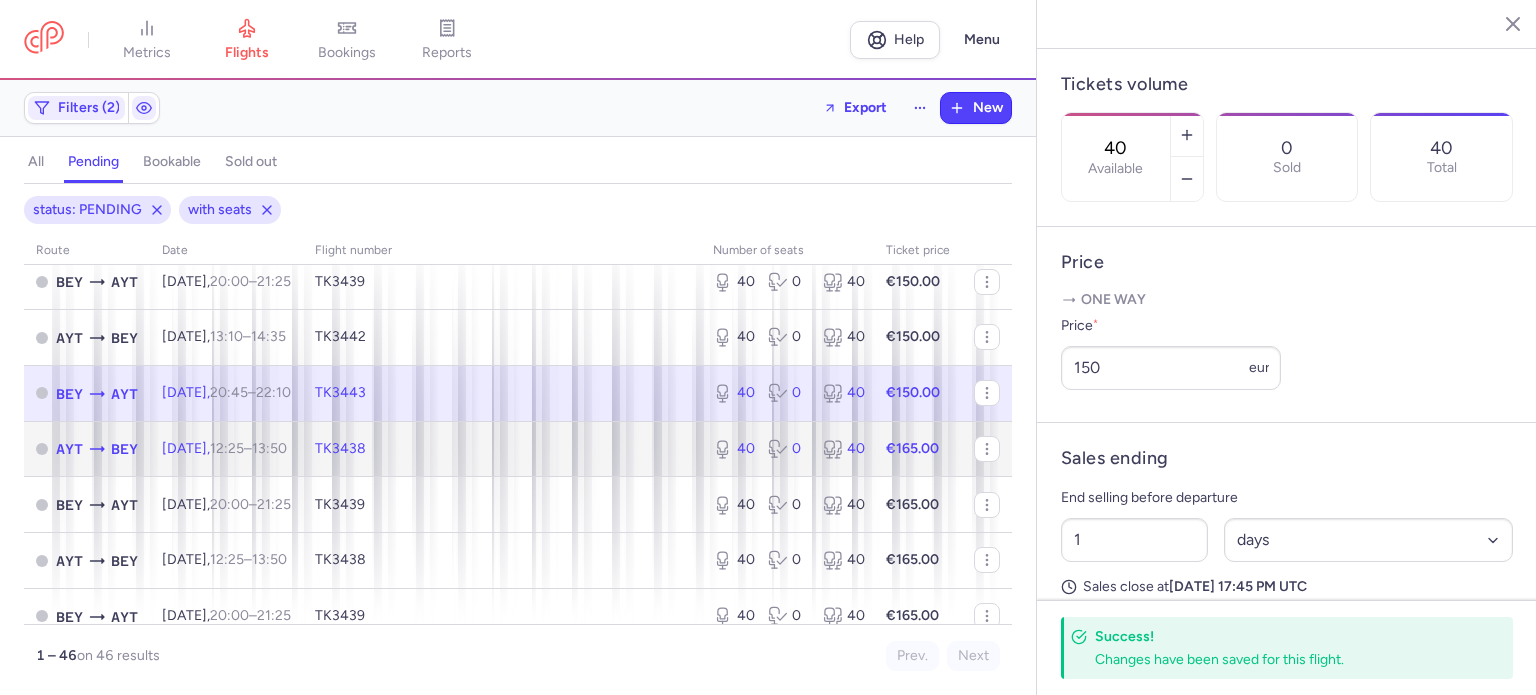 click on "TK3438" 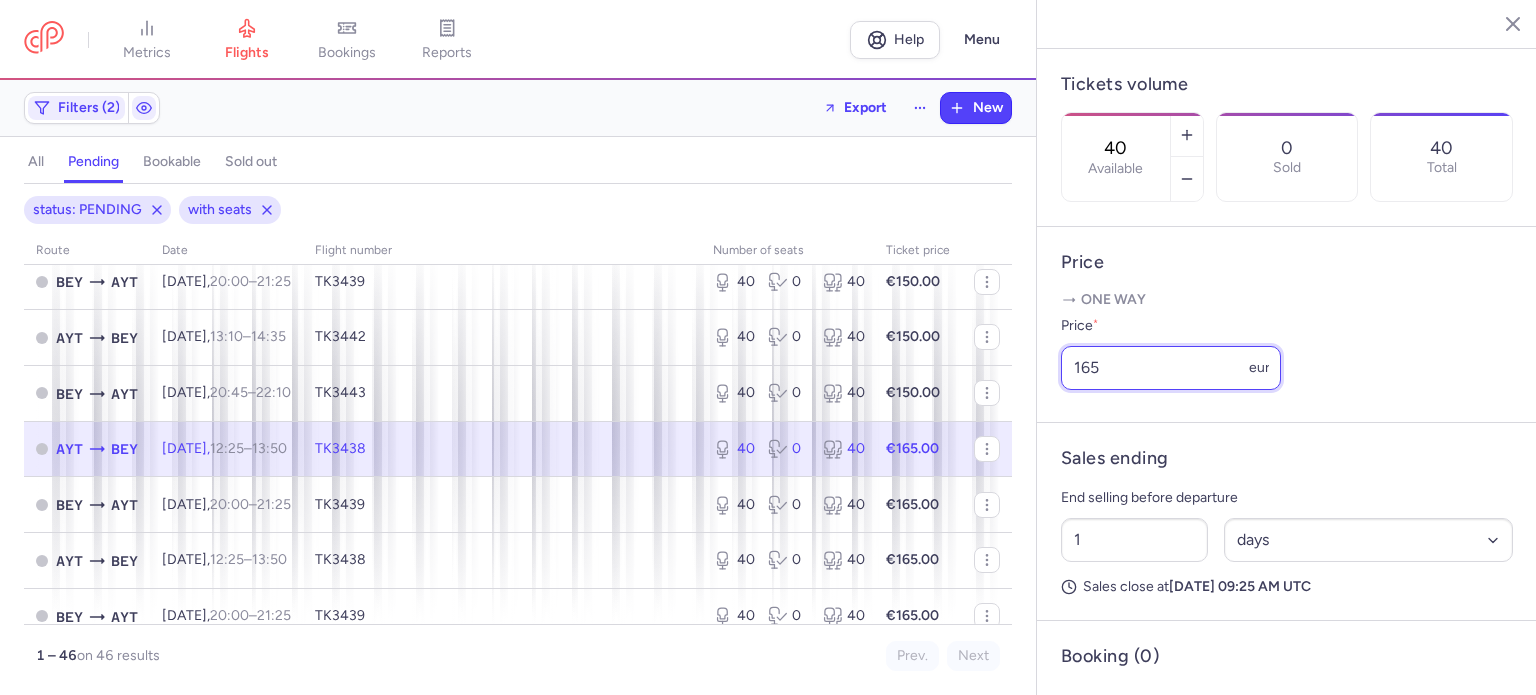 click on "165" at bounding box center (1171, 368) 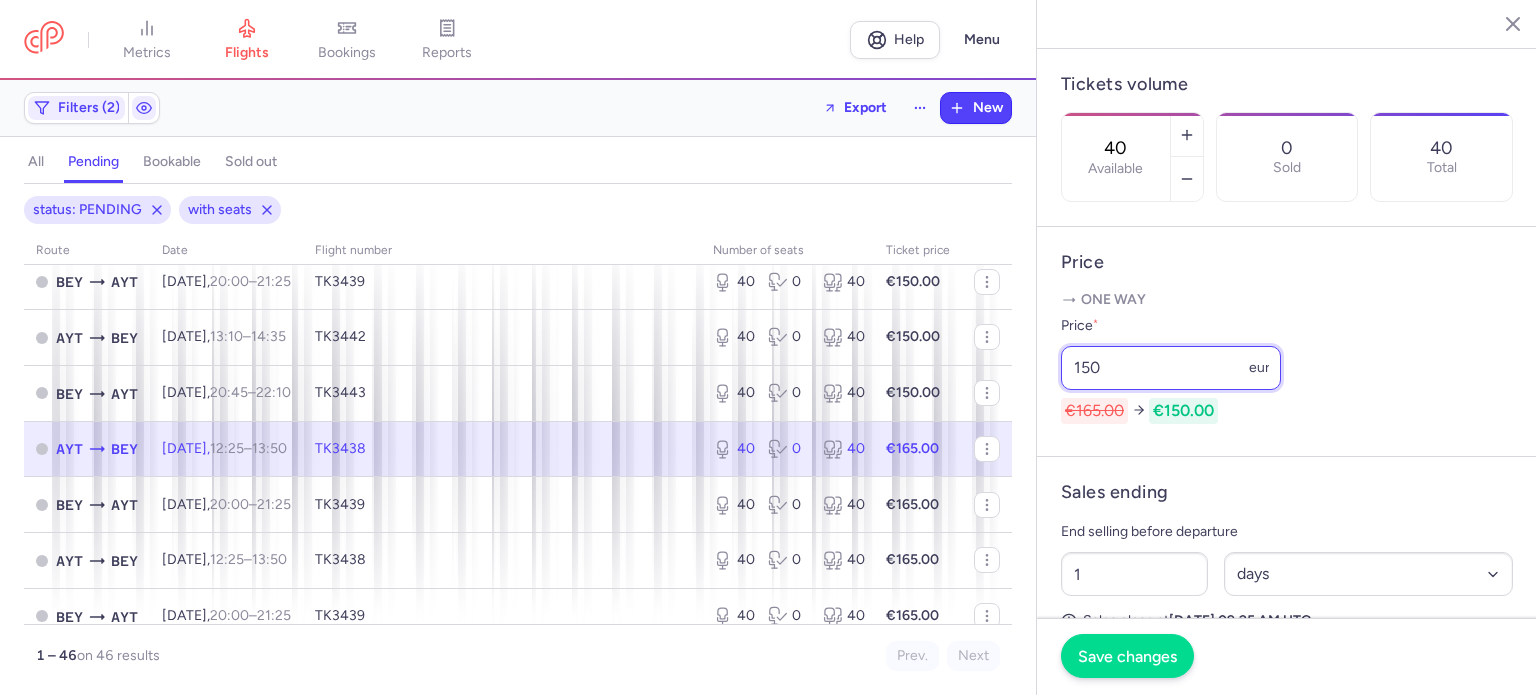 type on "150" 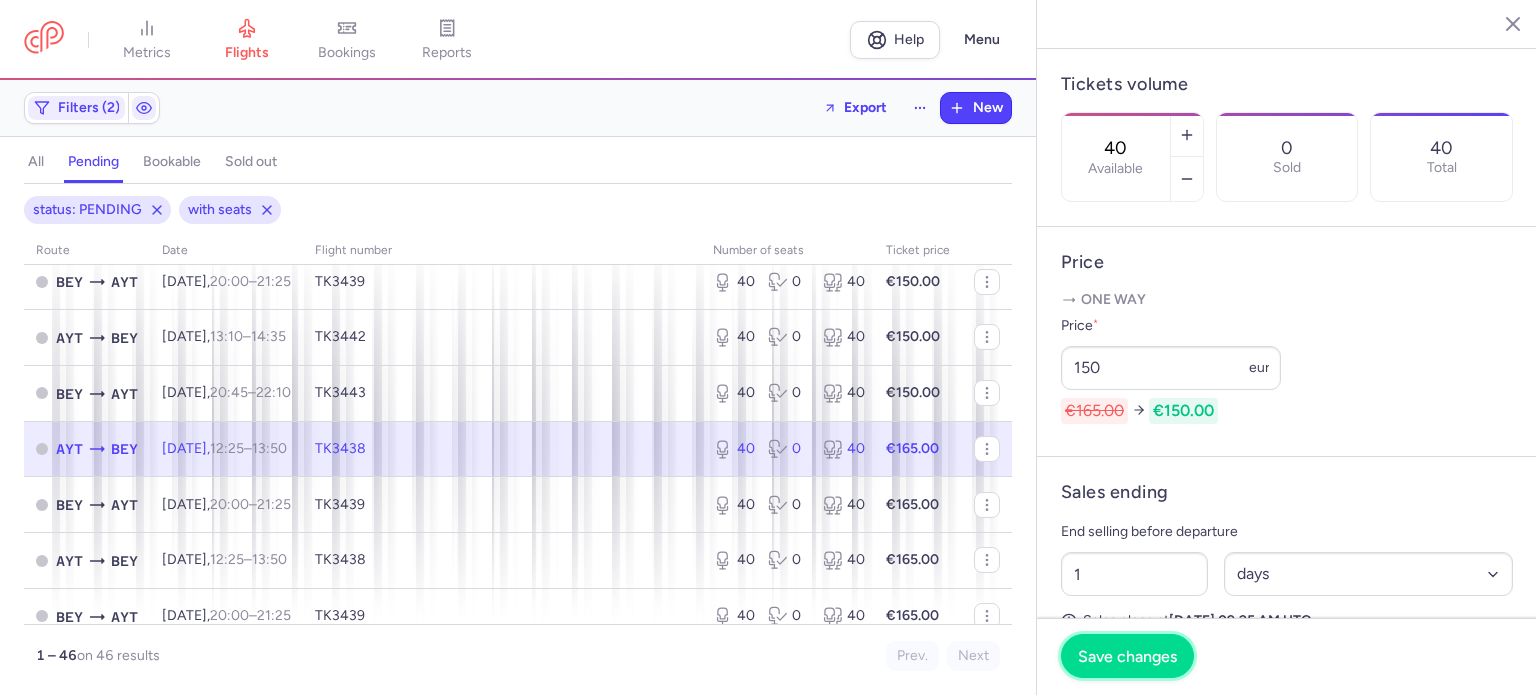 click on "Save changes" at bounding box center (1127, 656) 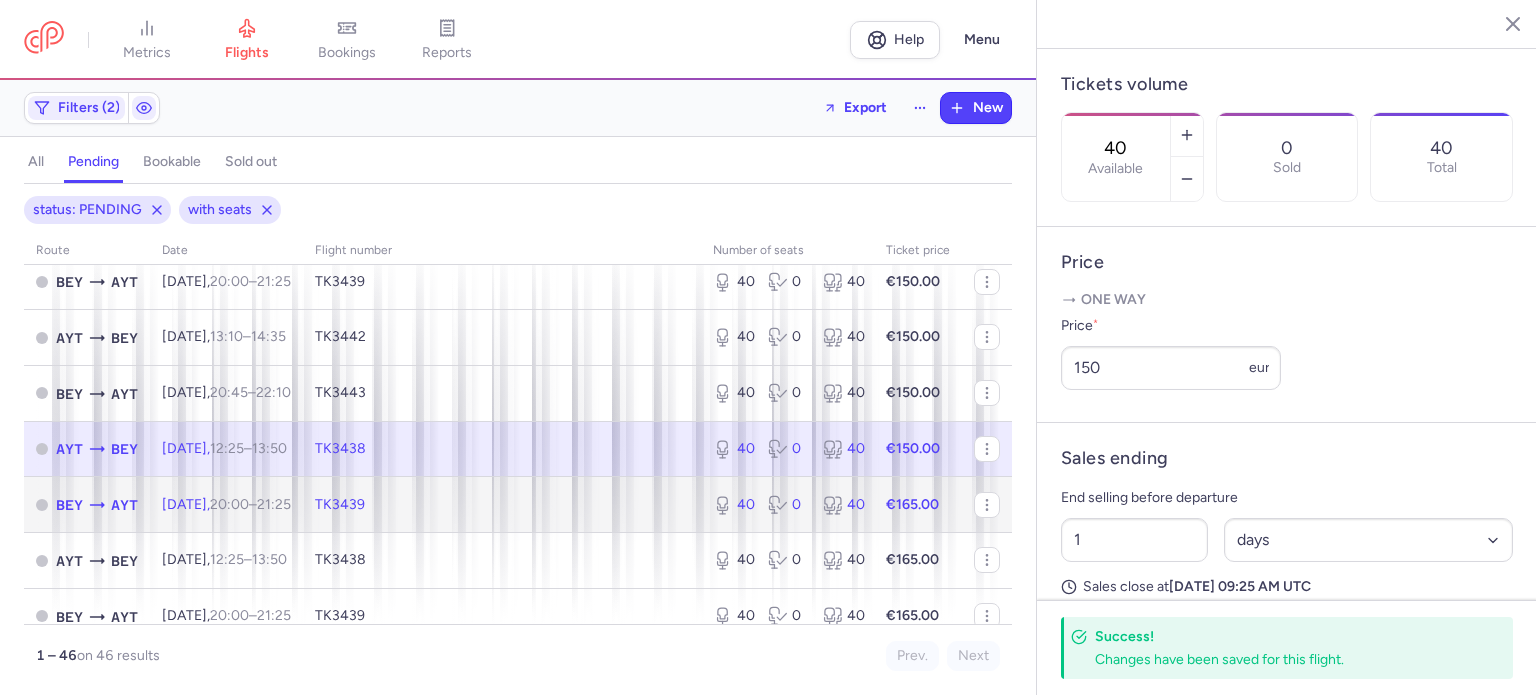 click on "TK3439" 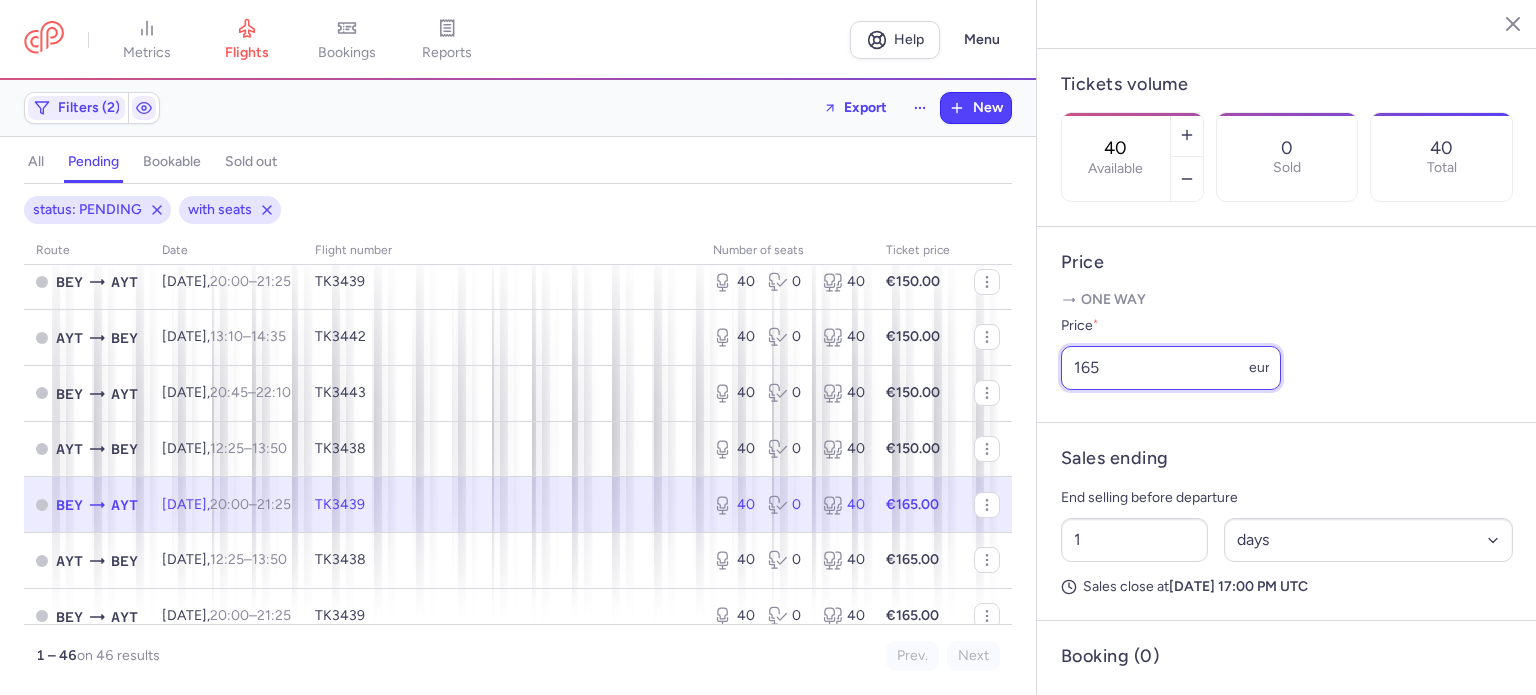 click on "165" at bounding box center [1171, 368] 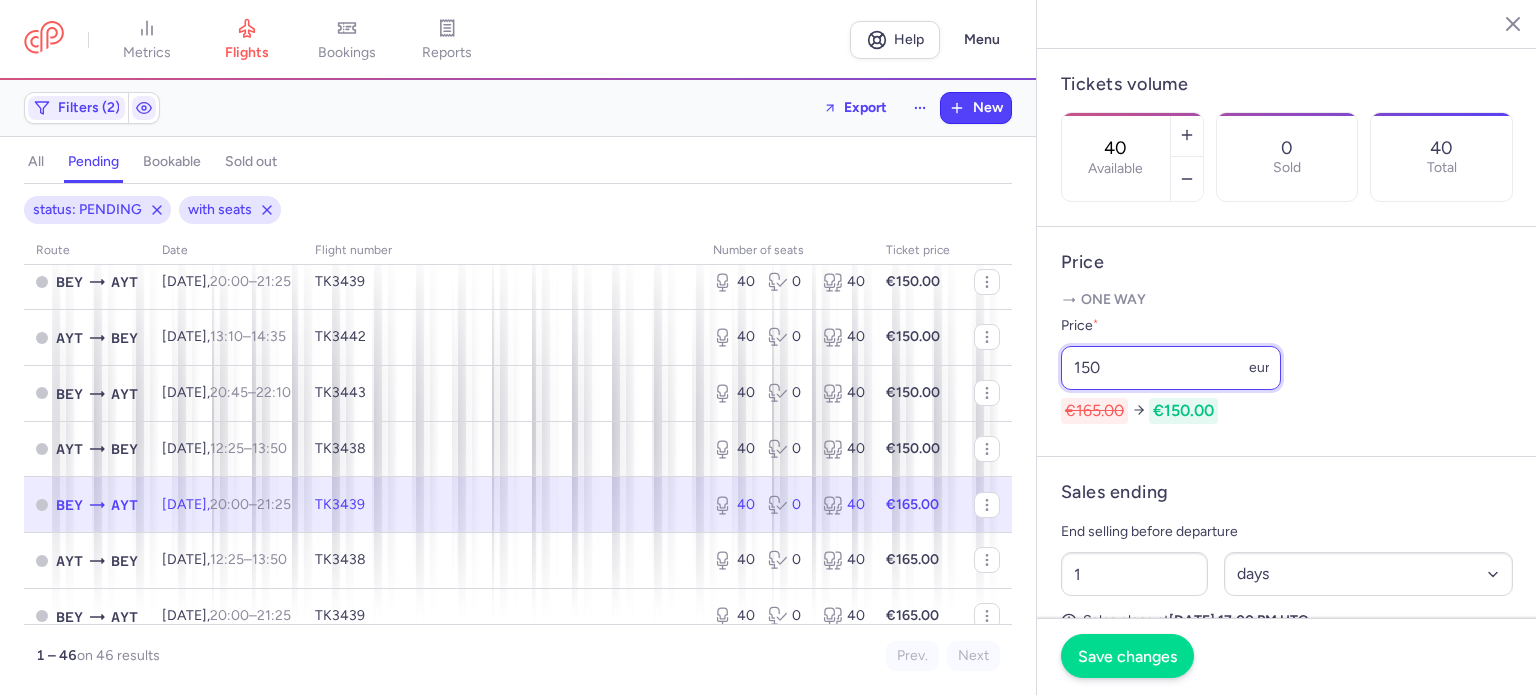 type on "150" 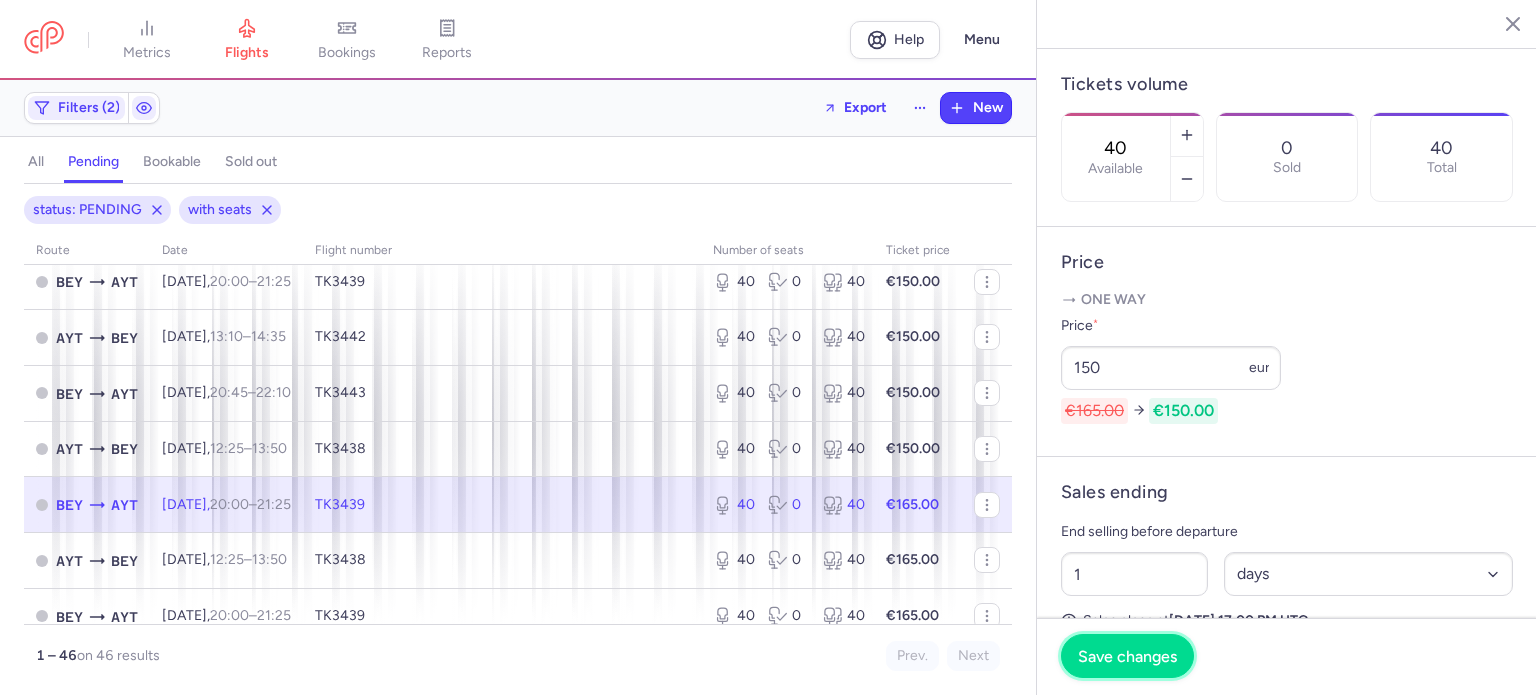 click on "Save changes" at bounding box center [1127, 656] 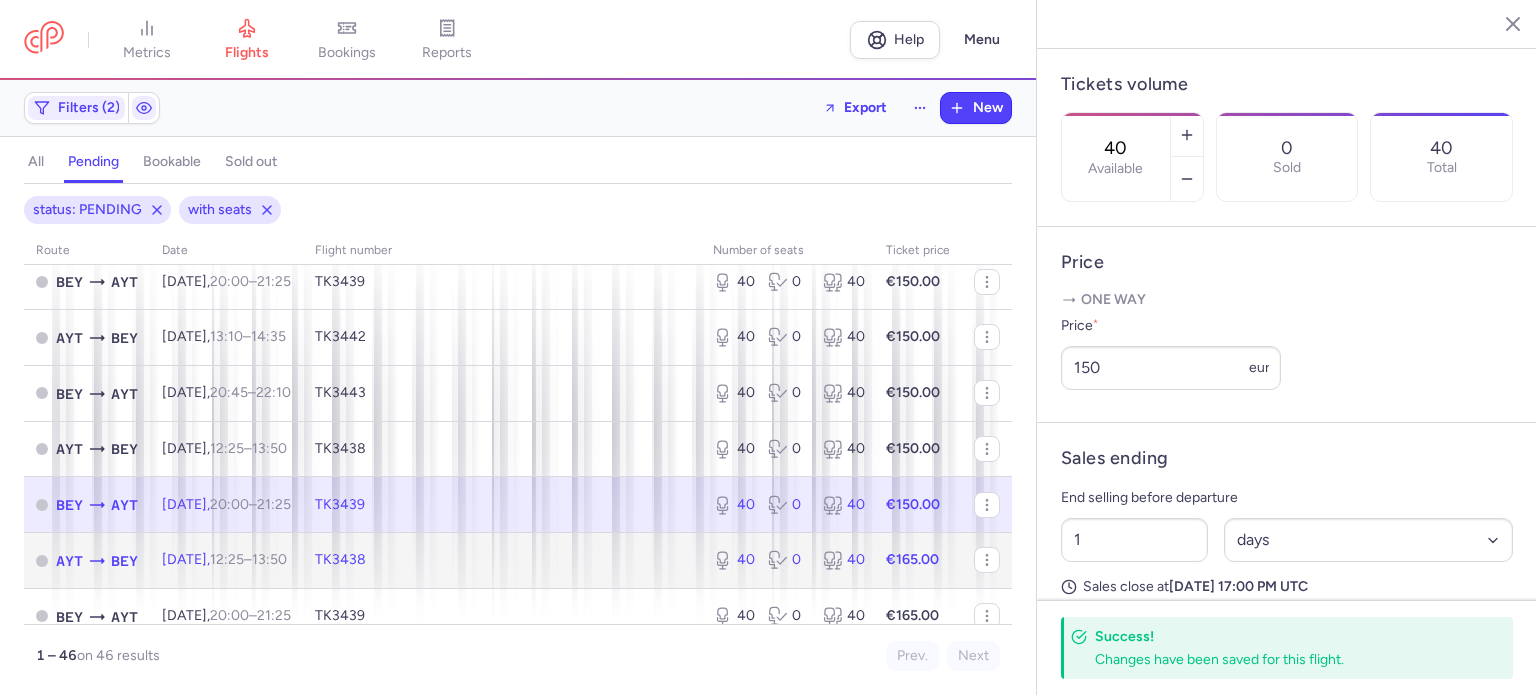 click on "TK3438" 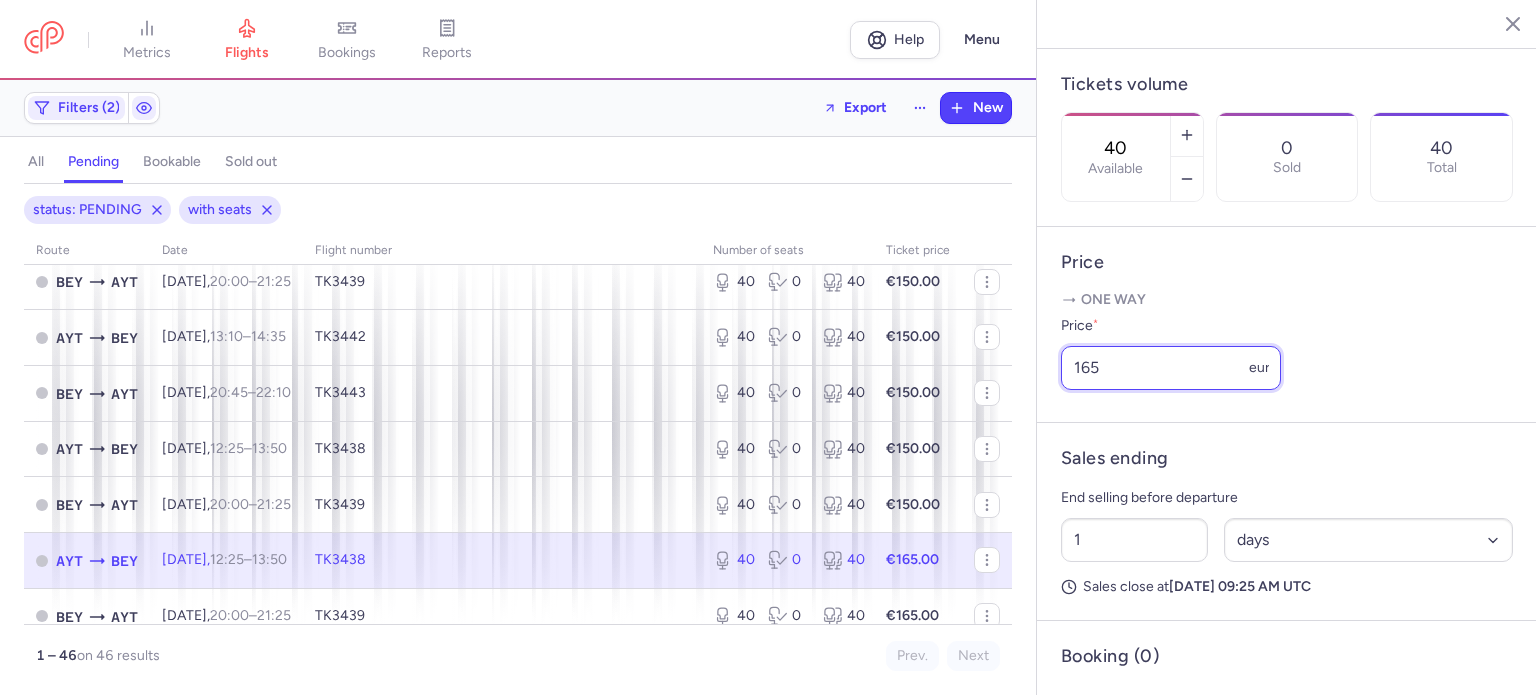 click on "165" at bounding box center [1171, 368] 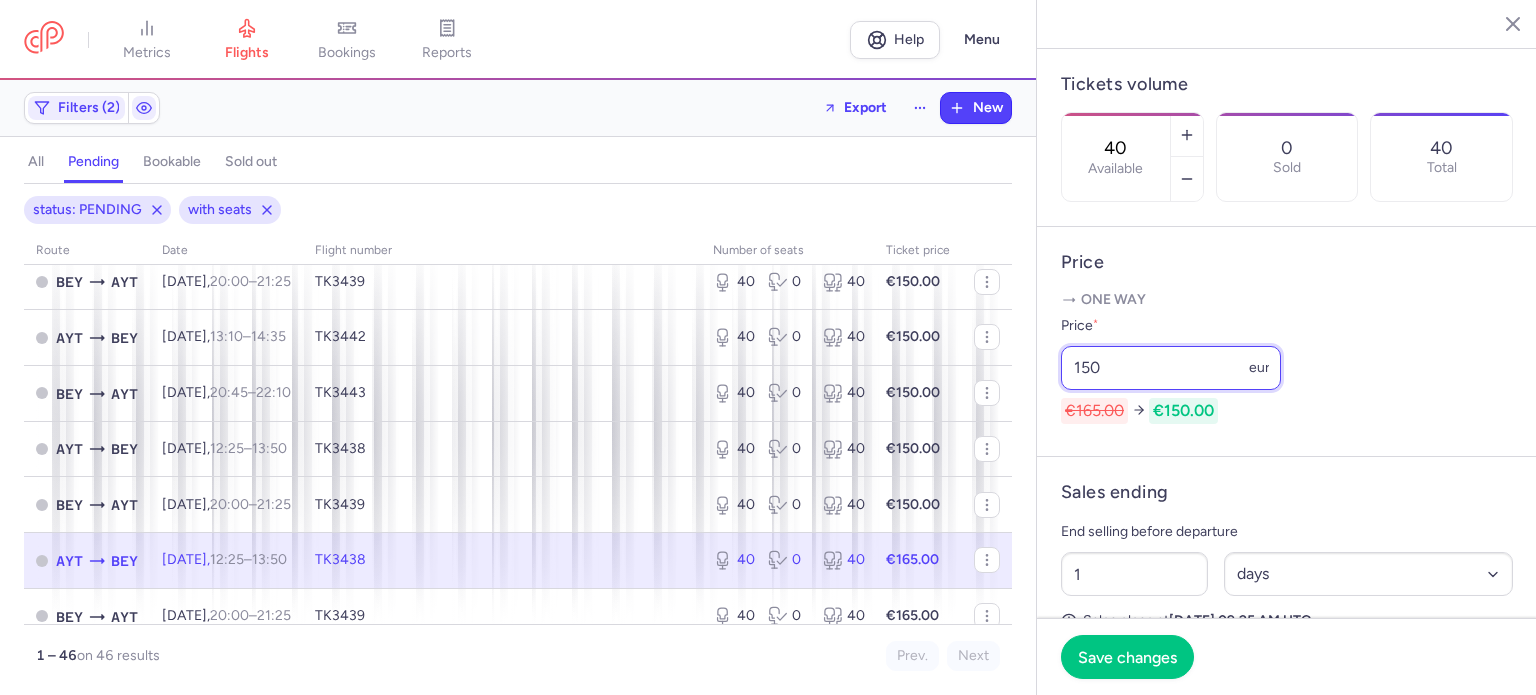 type on "150" 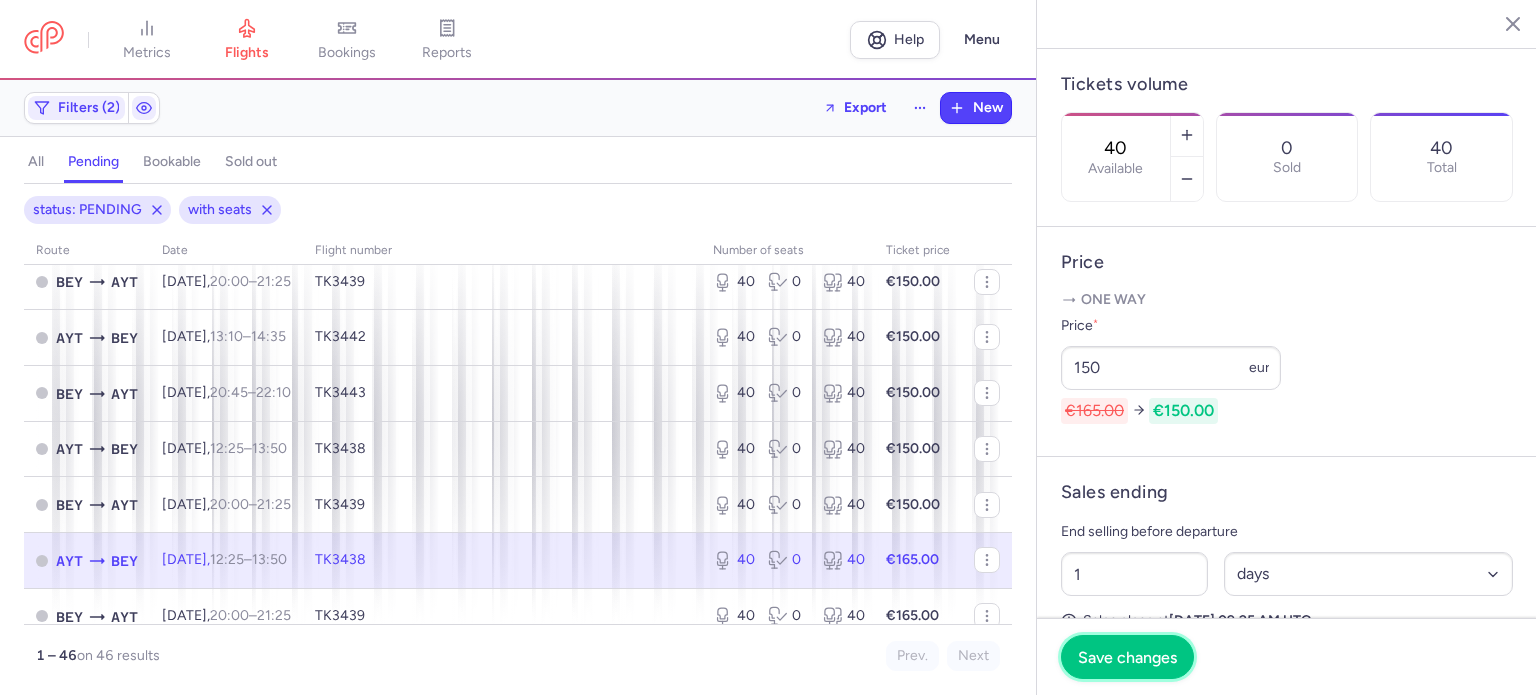 click on "Save changes" at bounding box center [1127, 657] 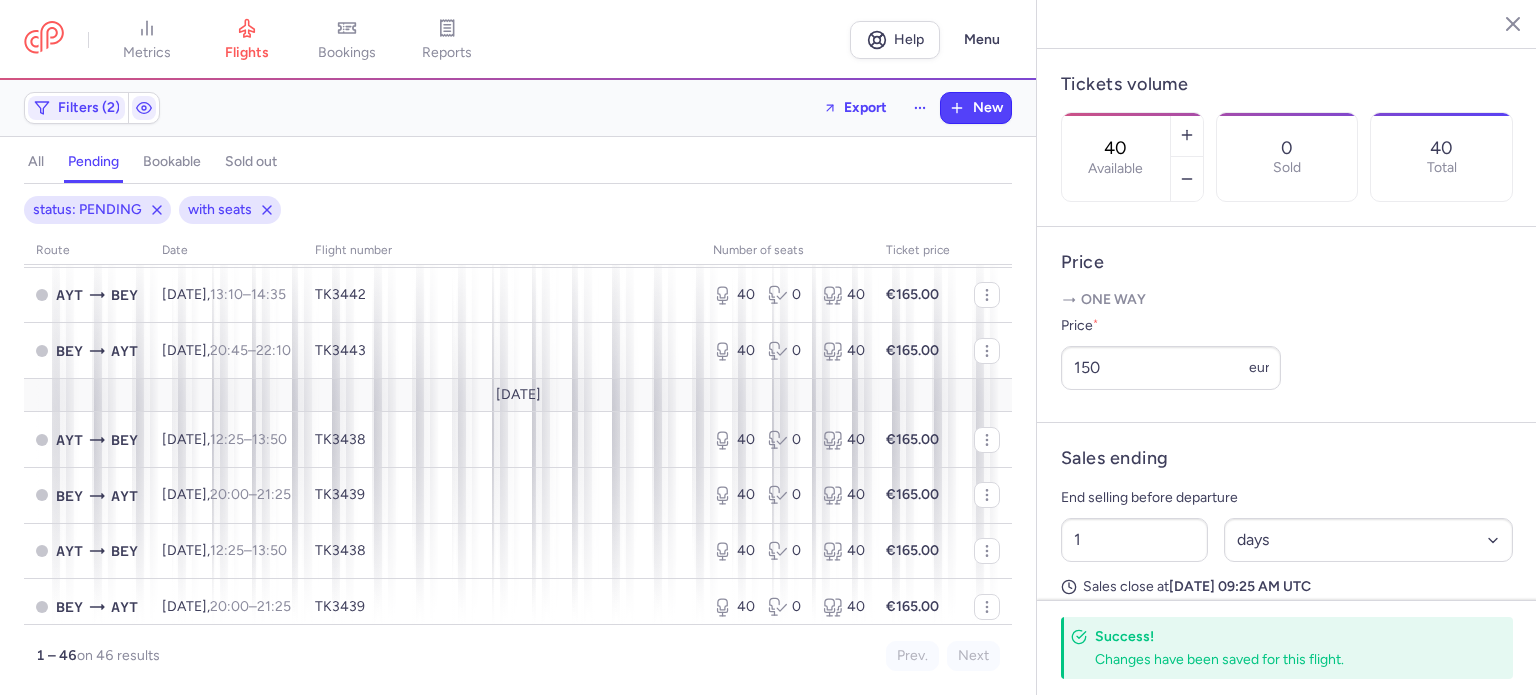 scroll, scrollTop: 2028, scrollLeft: 0, axis: vertical 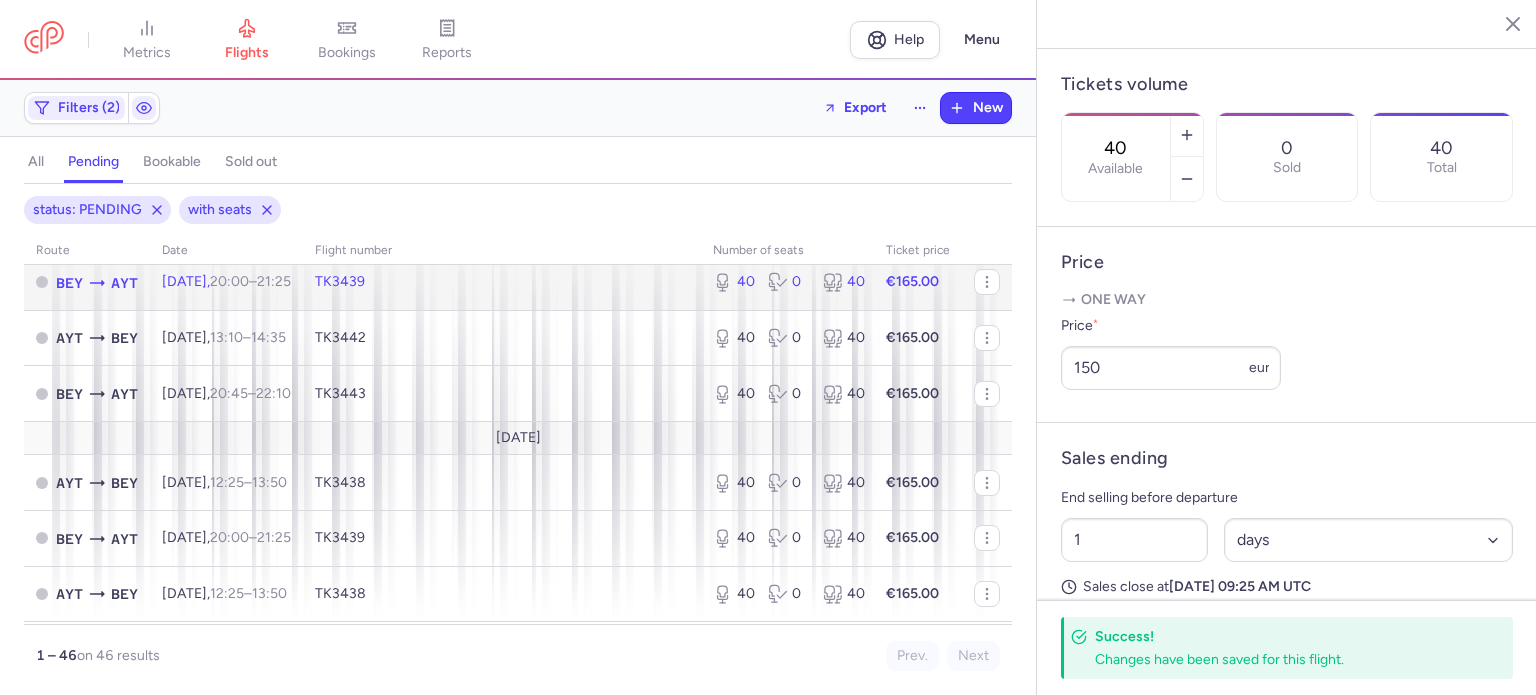 click on "TK3439" 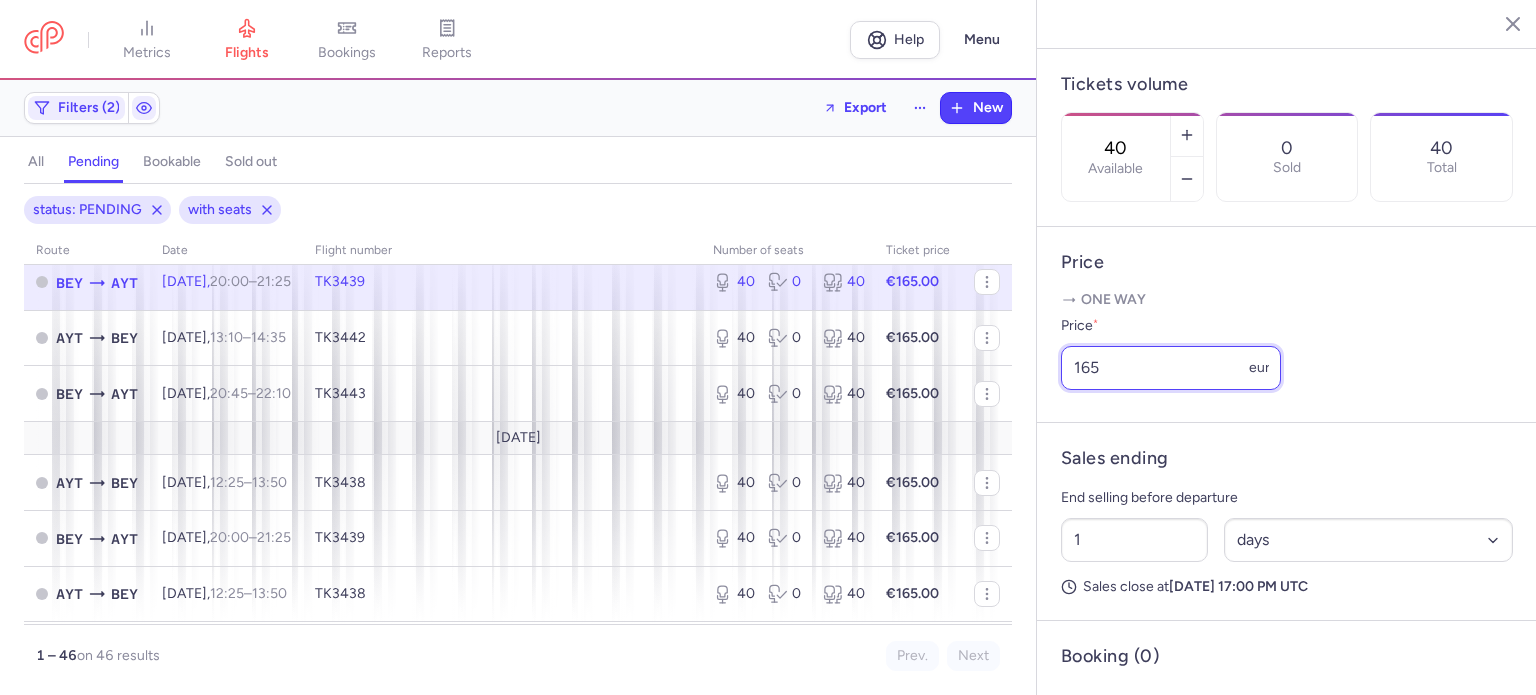 click on "165" at bounding box center [1171, 368] 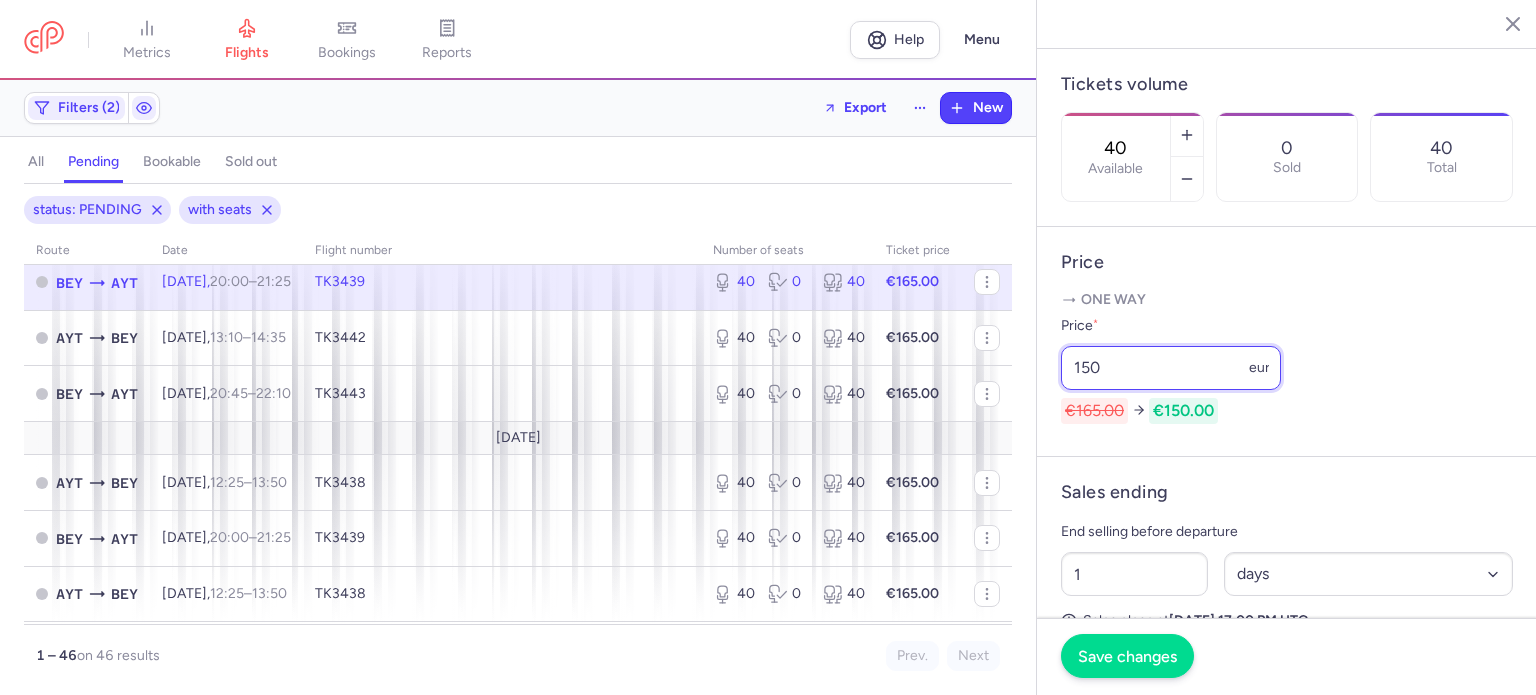 type on "150" 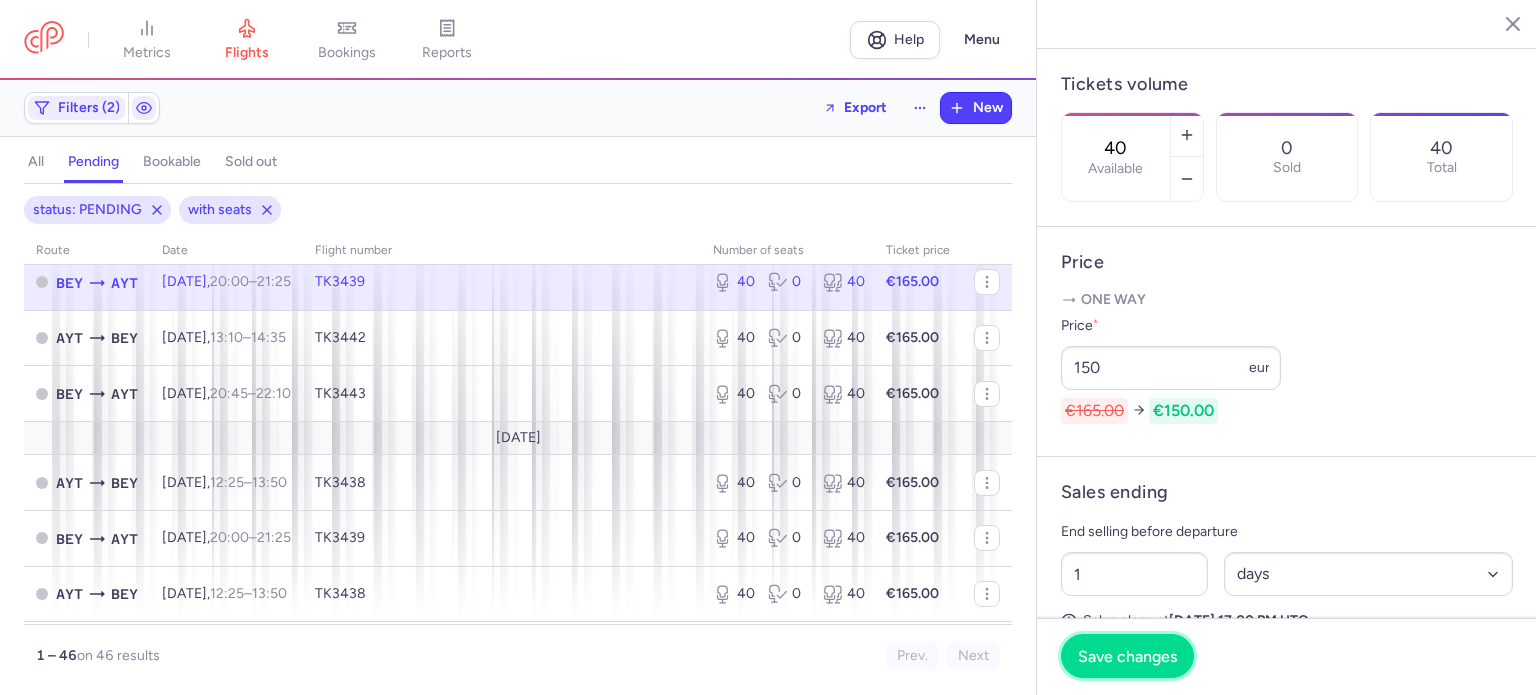 click on "Save changes" at bounding box center [1127, 656] 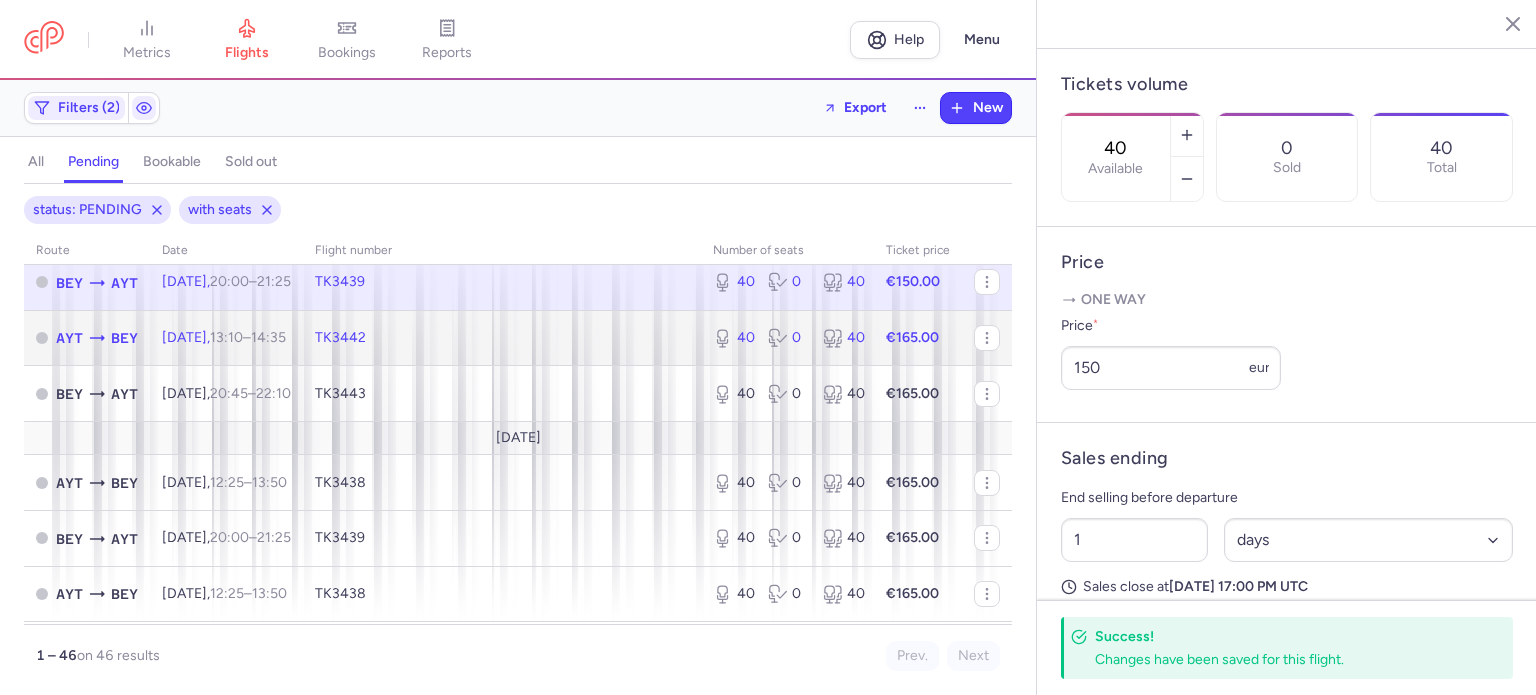 click on "TK3442" 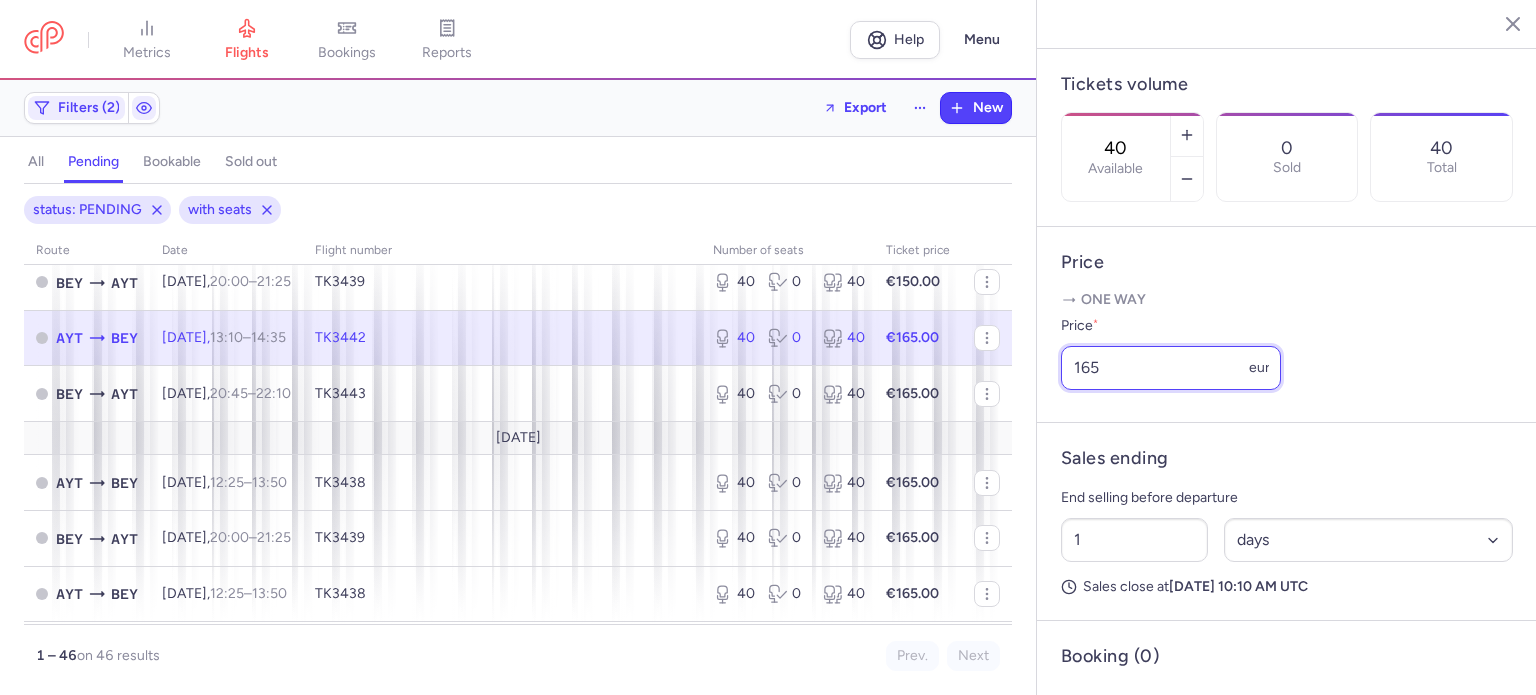 click on "165" at bounding box center [1171, 368] 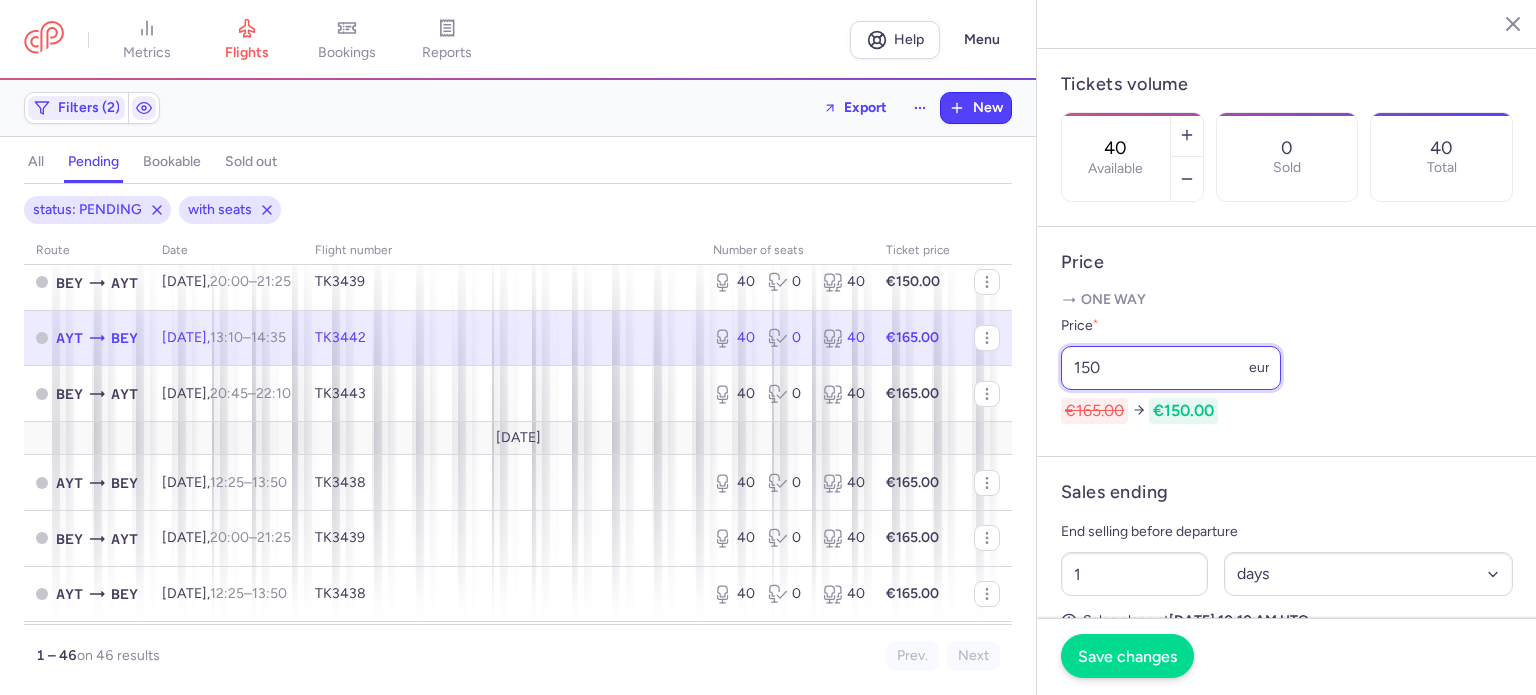 type on "150" 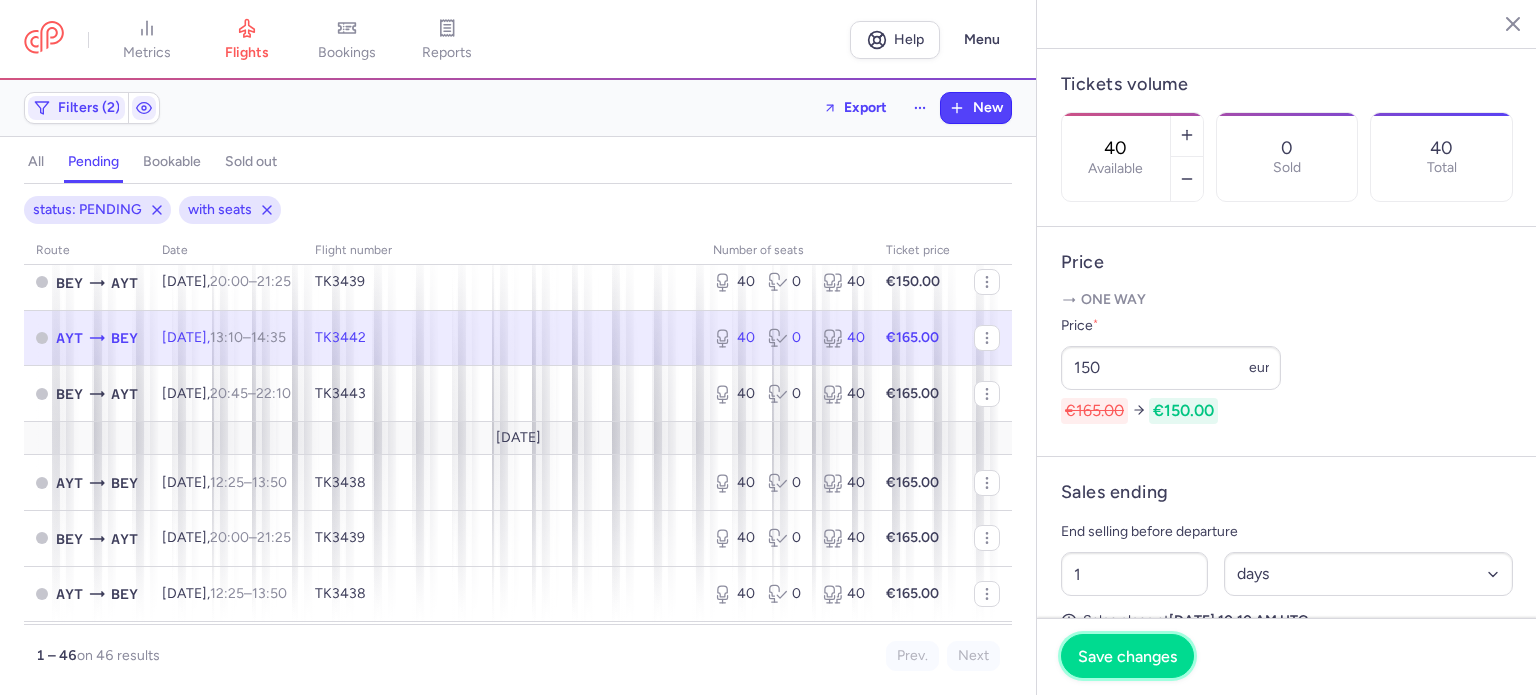 click on "Save changes" at bounding box center [1127, 656] 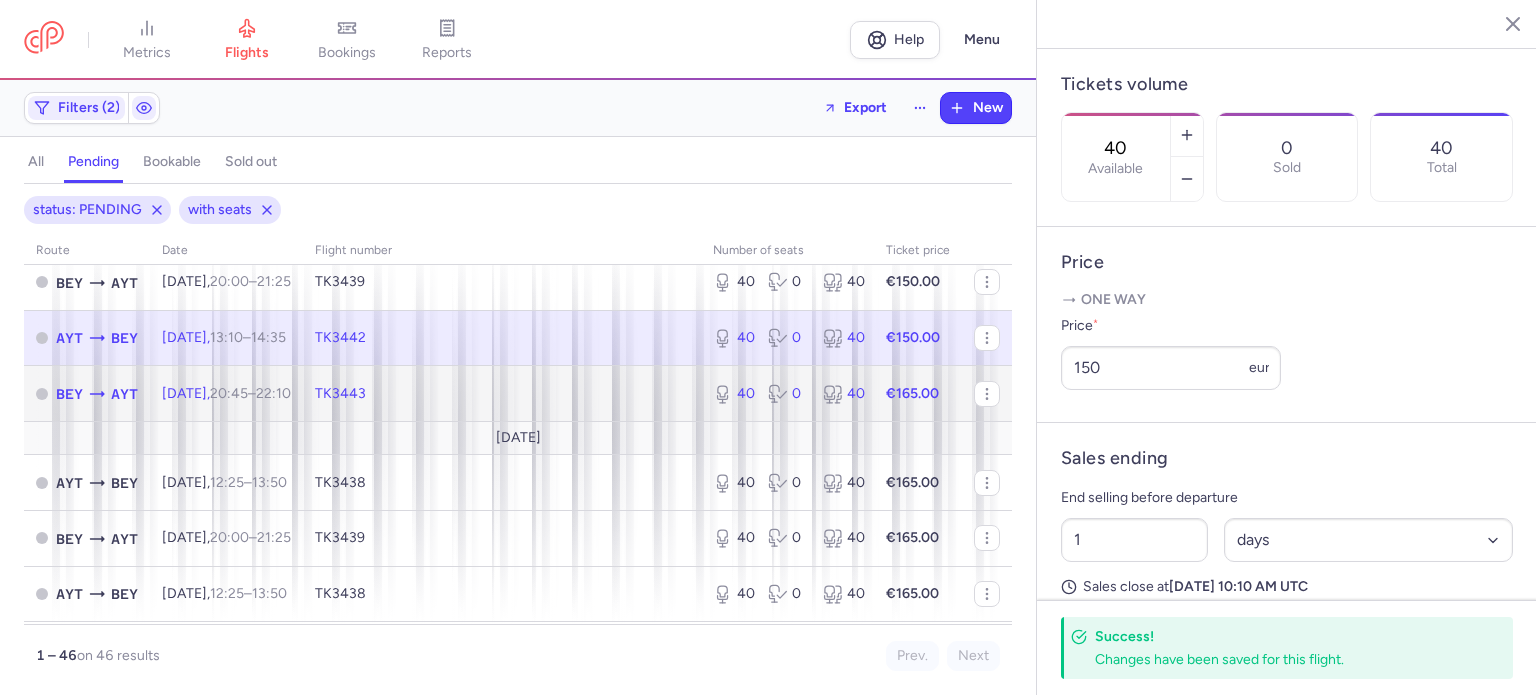 click on "TK3443" 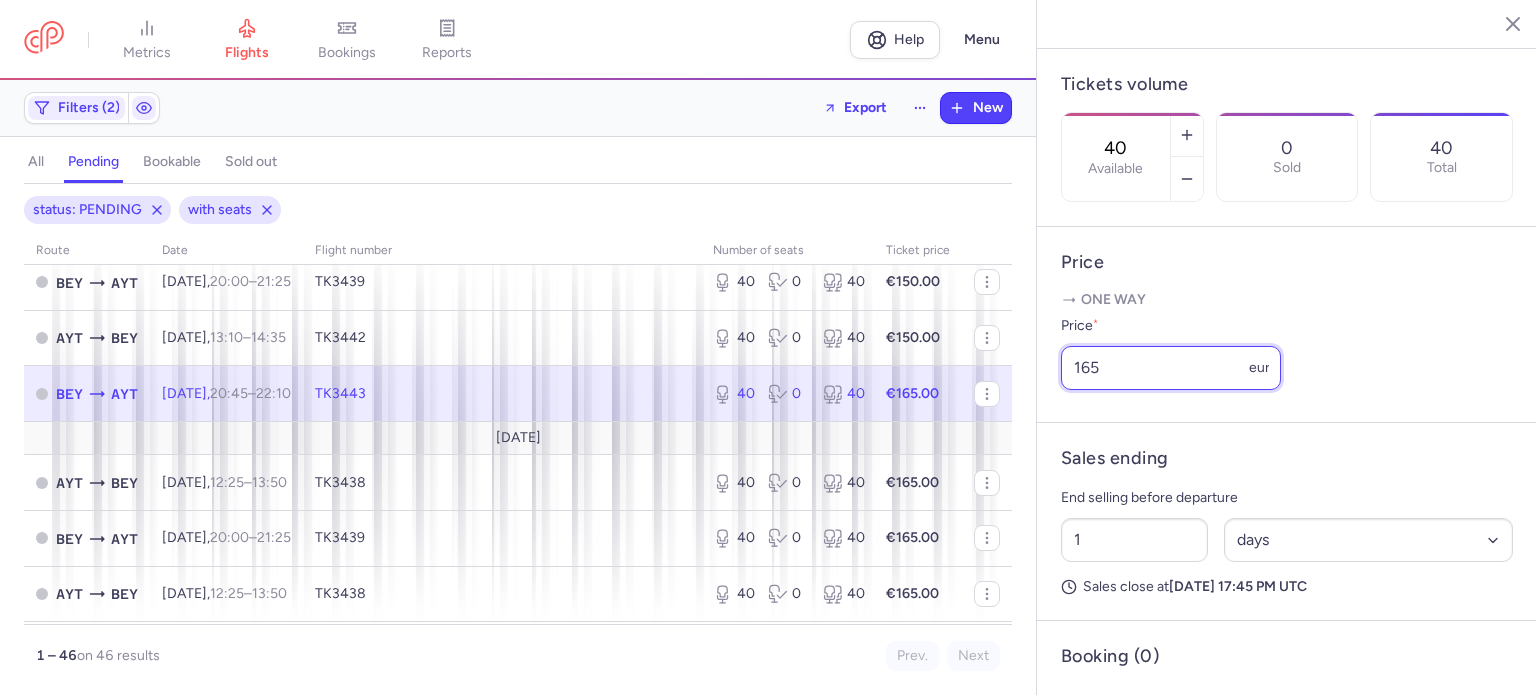 click on "165" at bounding box center (1171, 368) 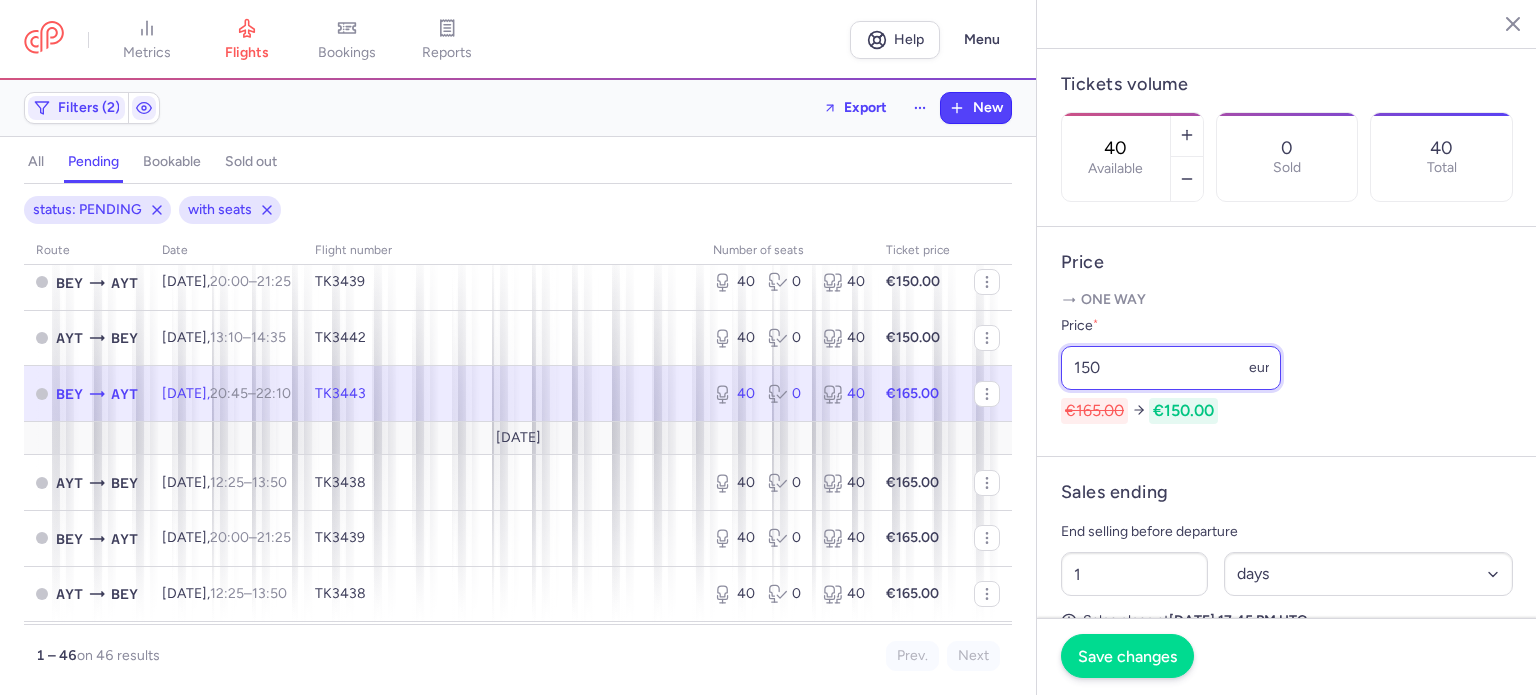 type on "150" 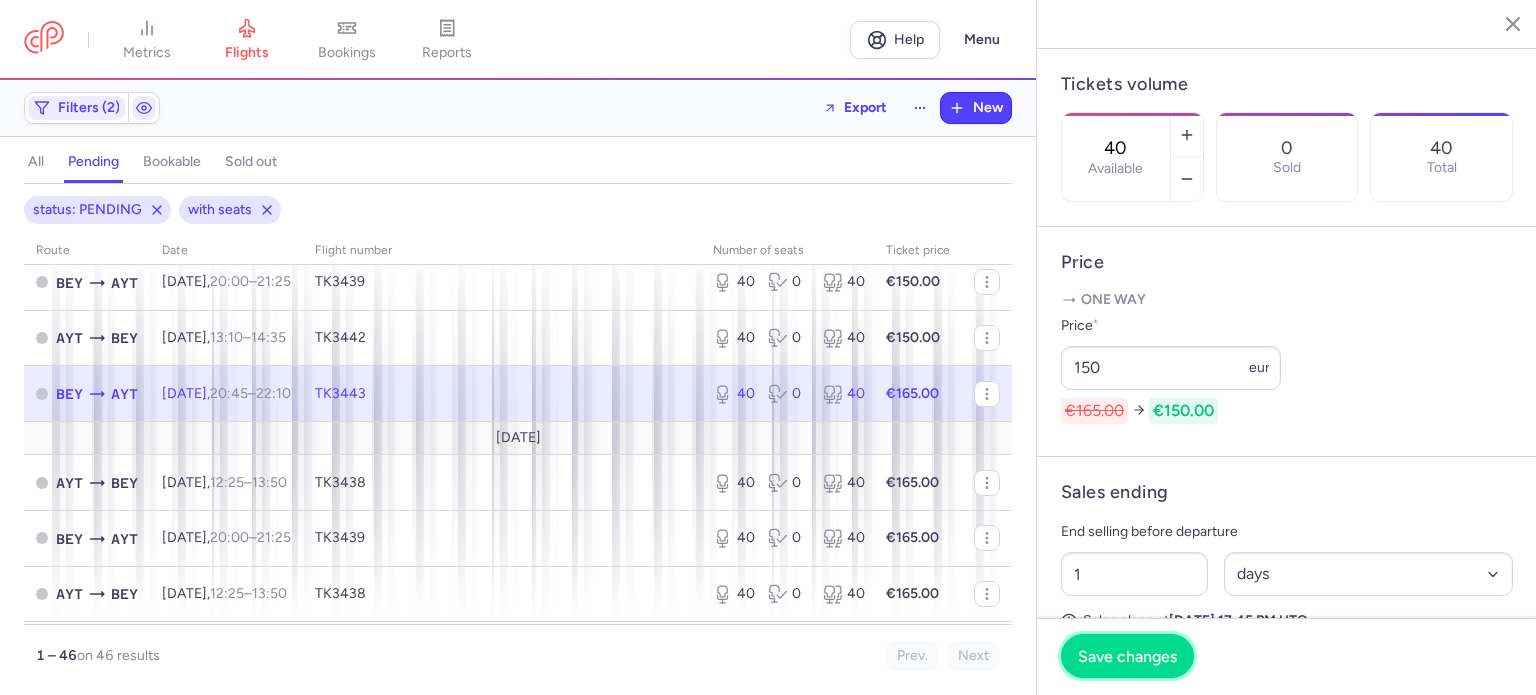 click on "Save changes" at bounding box center (1127, 656) 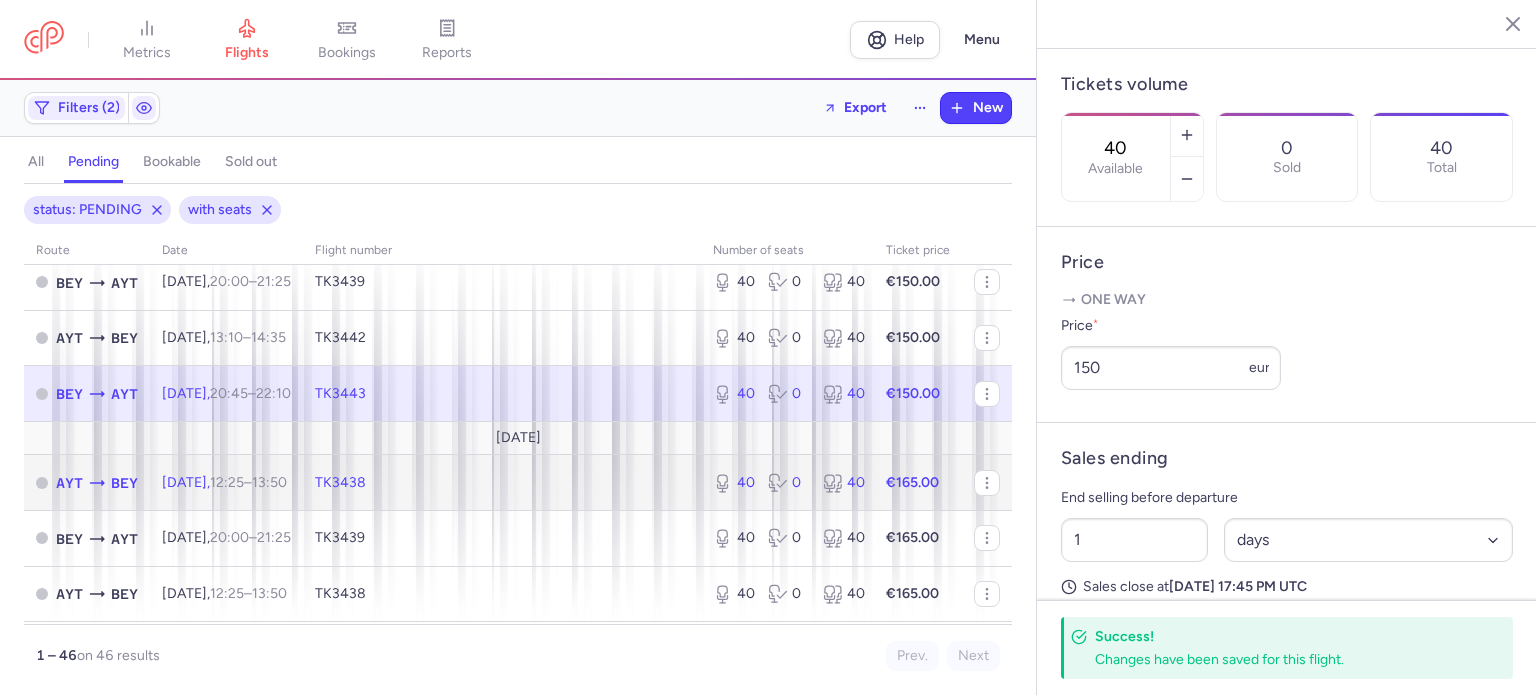 click on "TK3438" 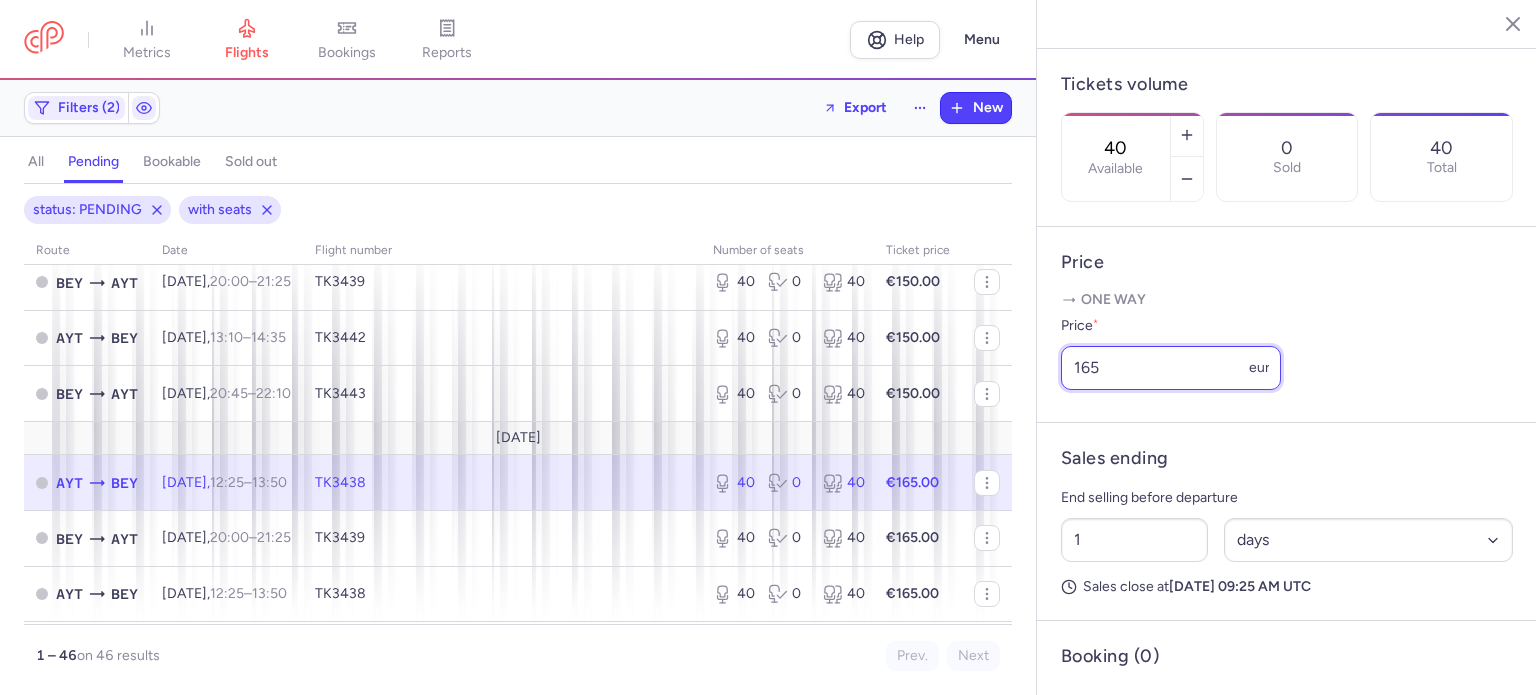 click on "165" at bounding box center (1171, 368) 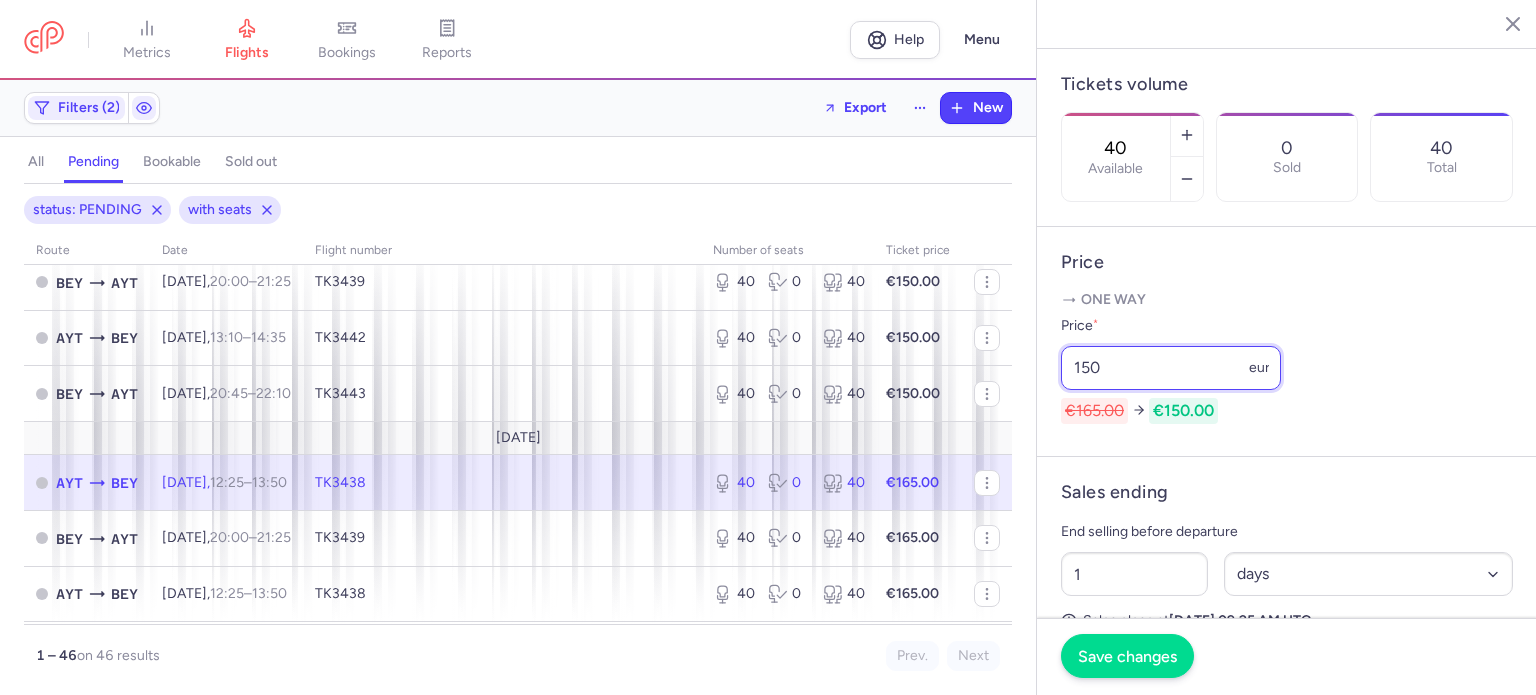 type on "150" 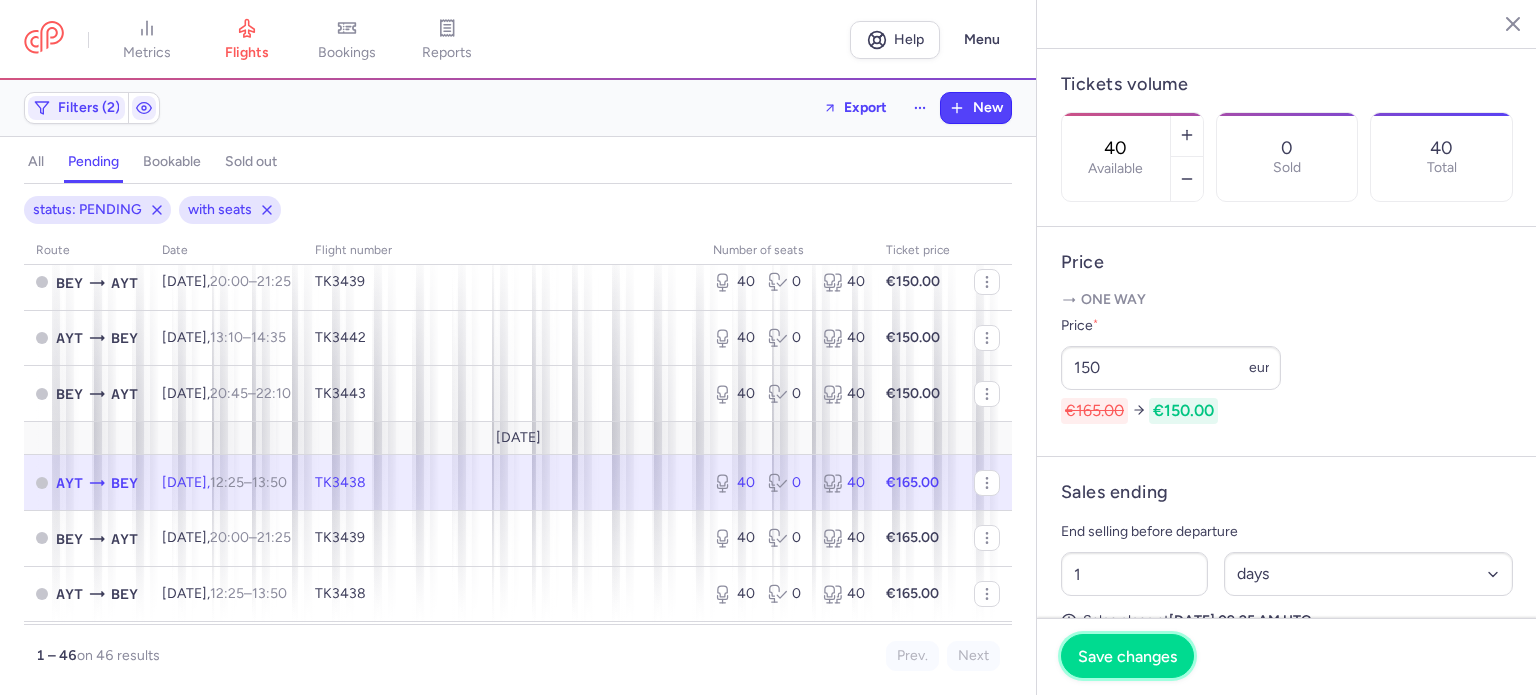 click on "Save changes" at bounding box center [1127, 656] 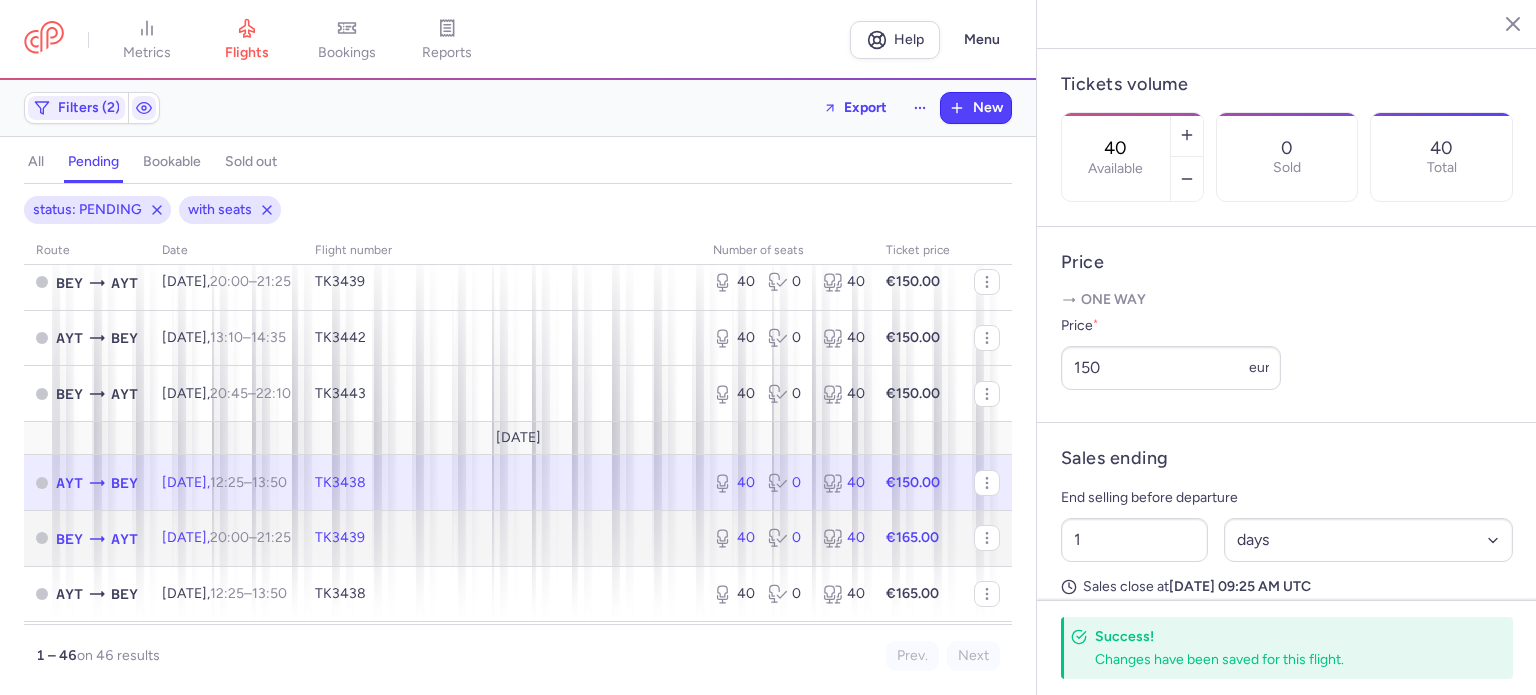 click on "TK3439" 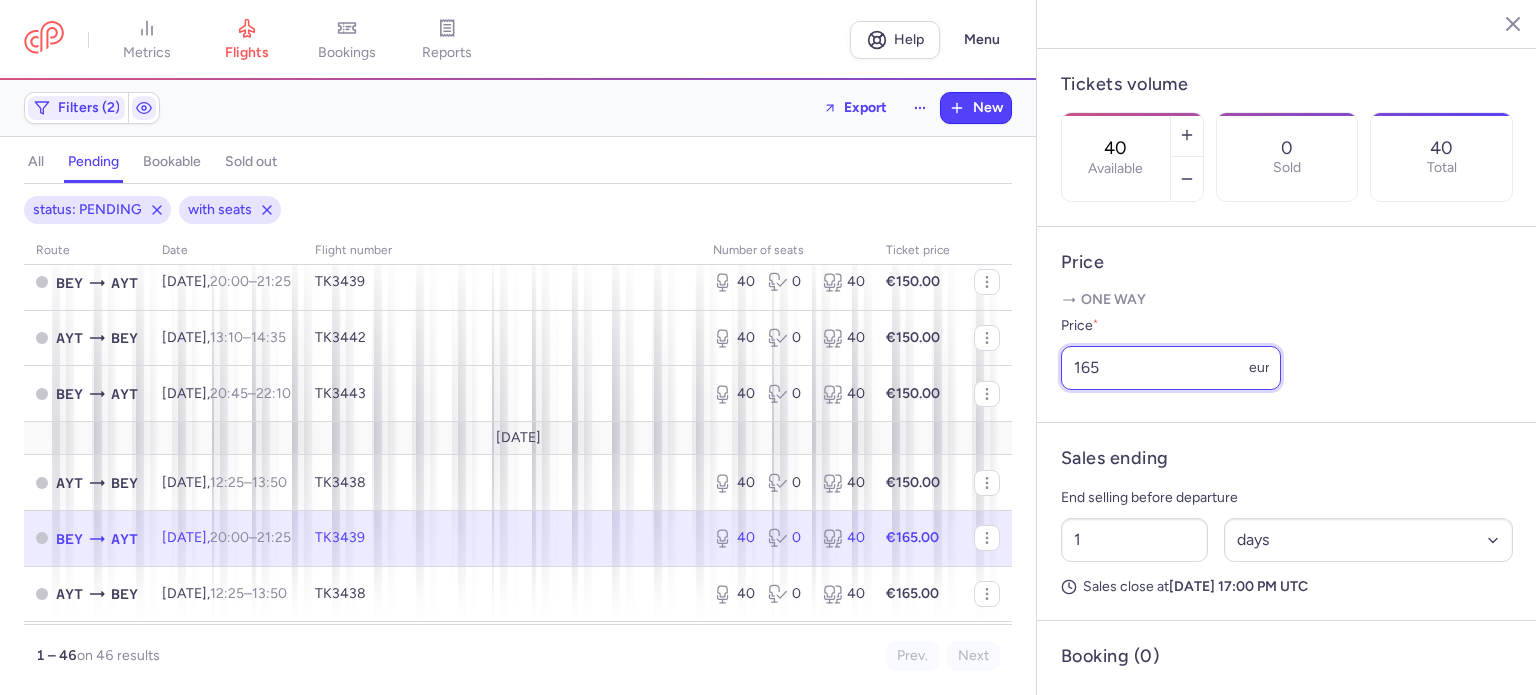 click on "165" at bounding box center (1171, 368) 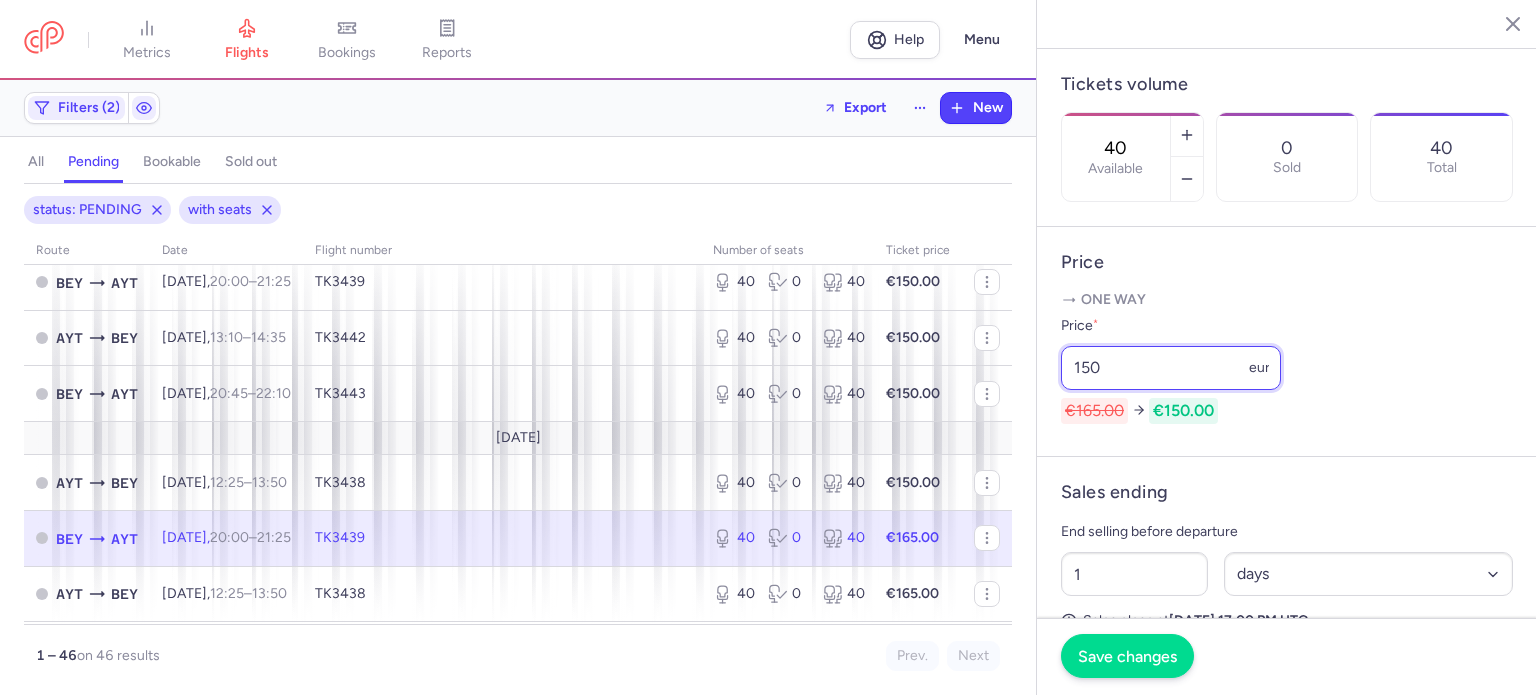 type on "150" 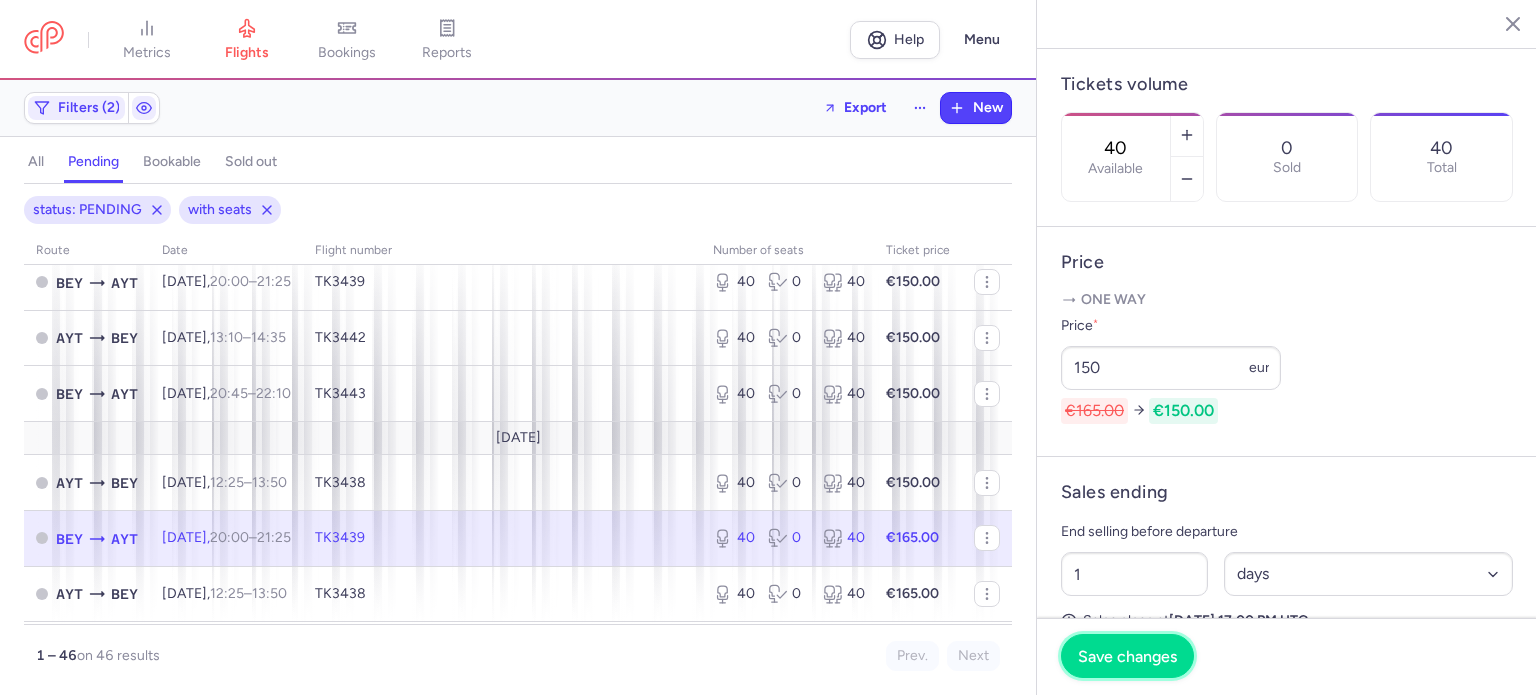 click on "Save changes" at bounding box center (1127, 656) 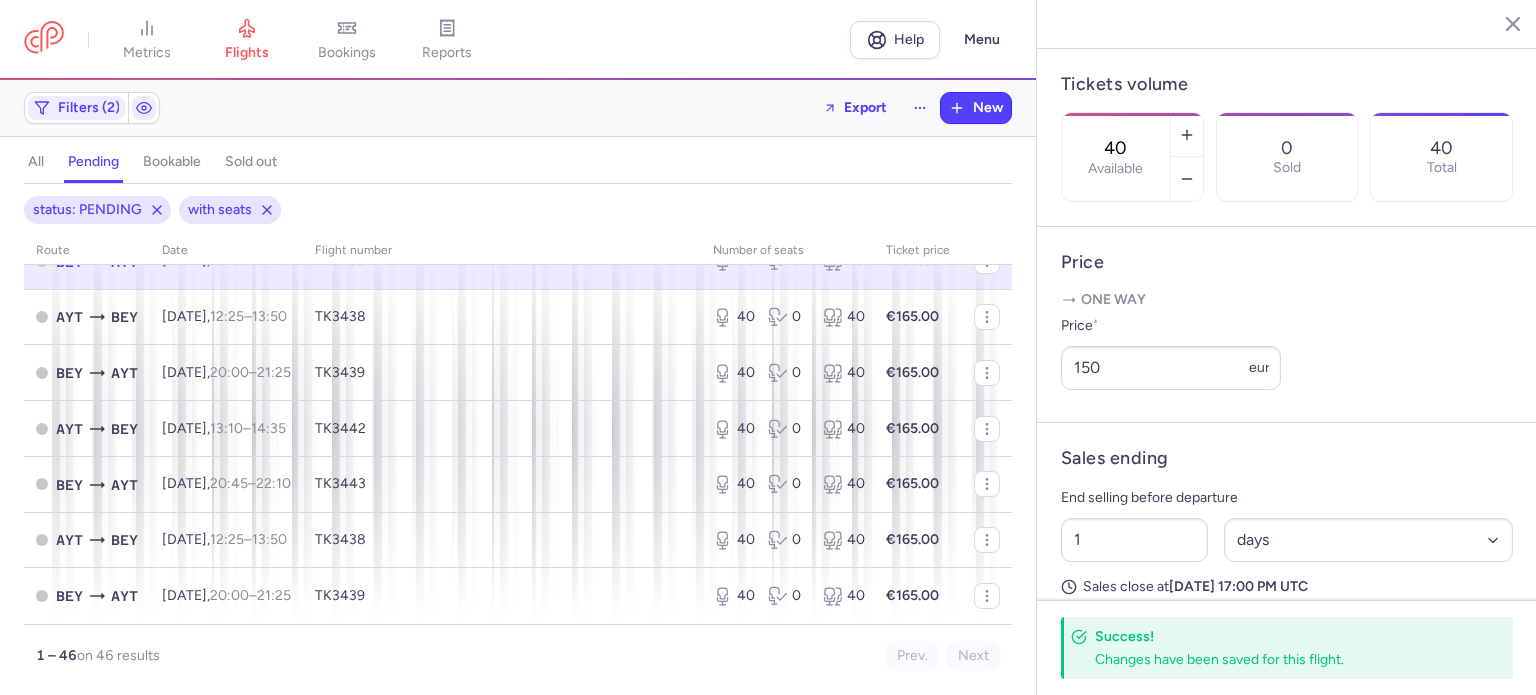 scroll, scrollTop: 2307, scrollLeft: 0, axis: vertical 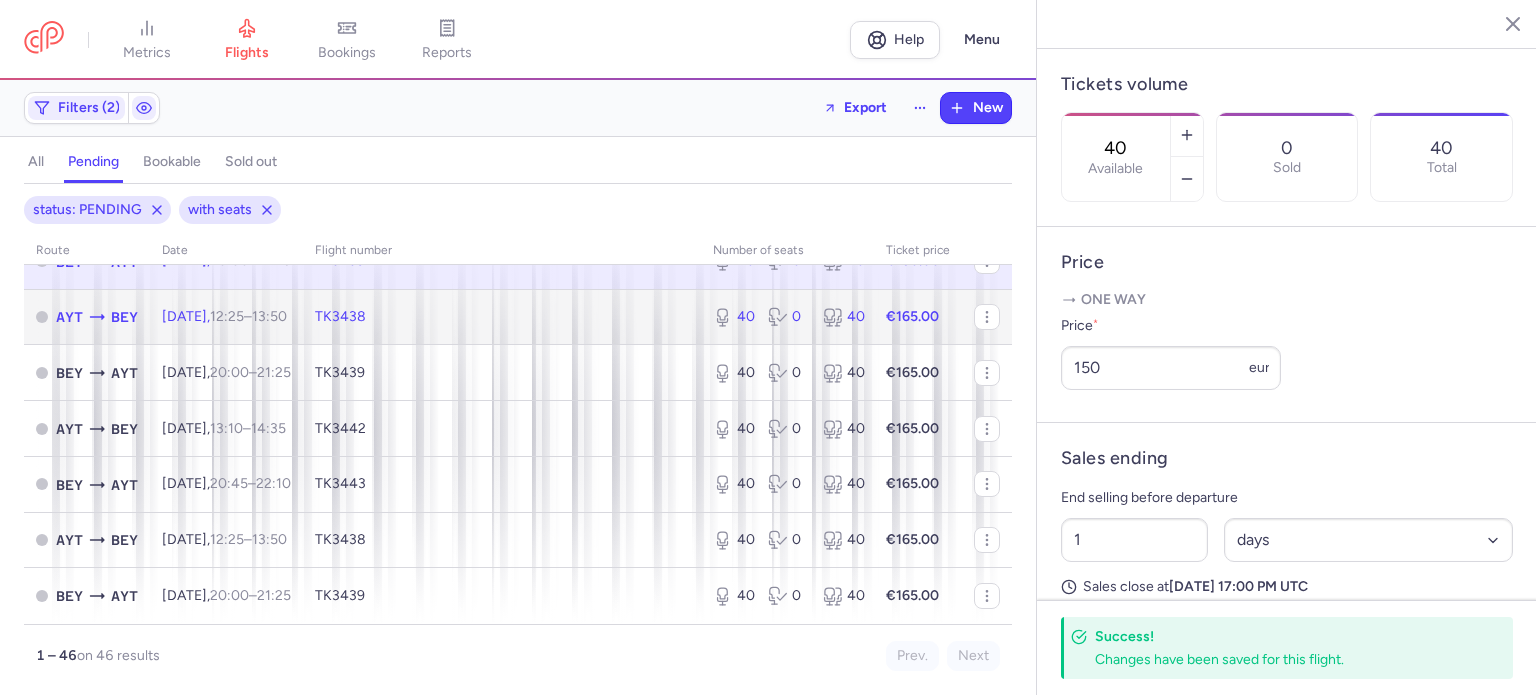 click on "TK3438" 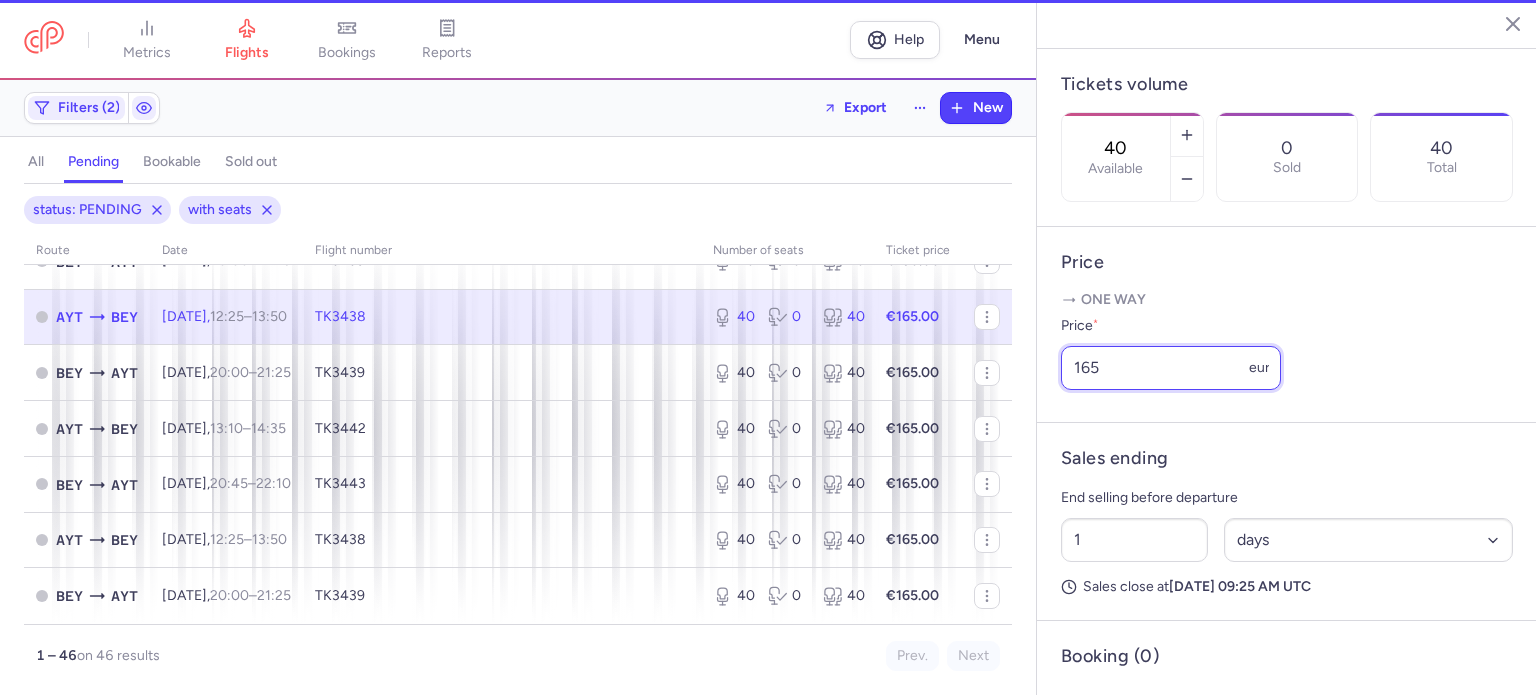 click on "165" at bounding box center [1171, 368] 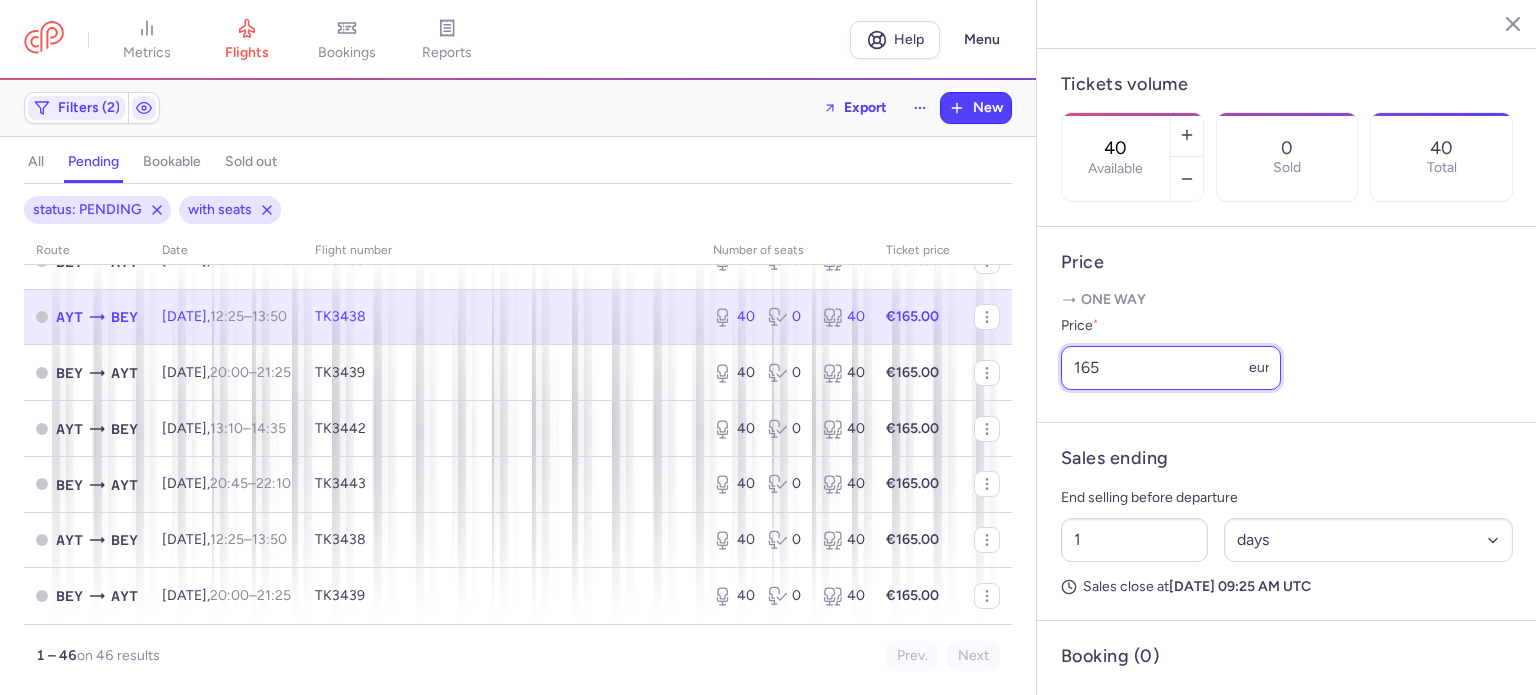 click on "165" at bounding box center [1171, 368] 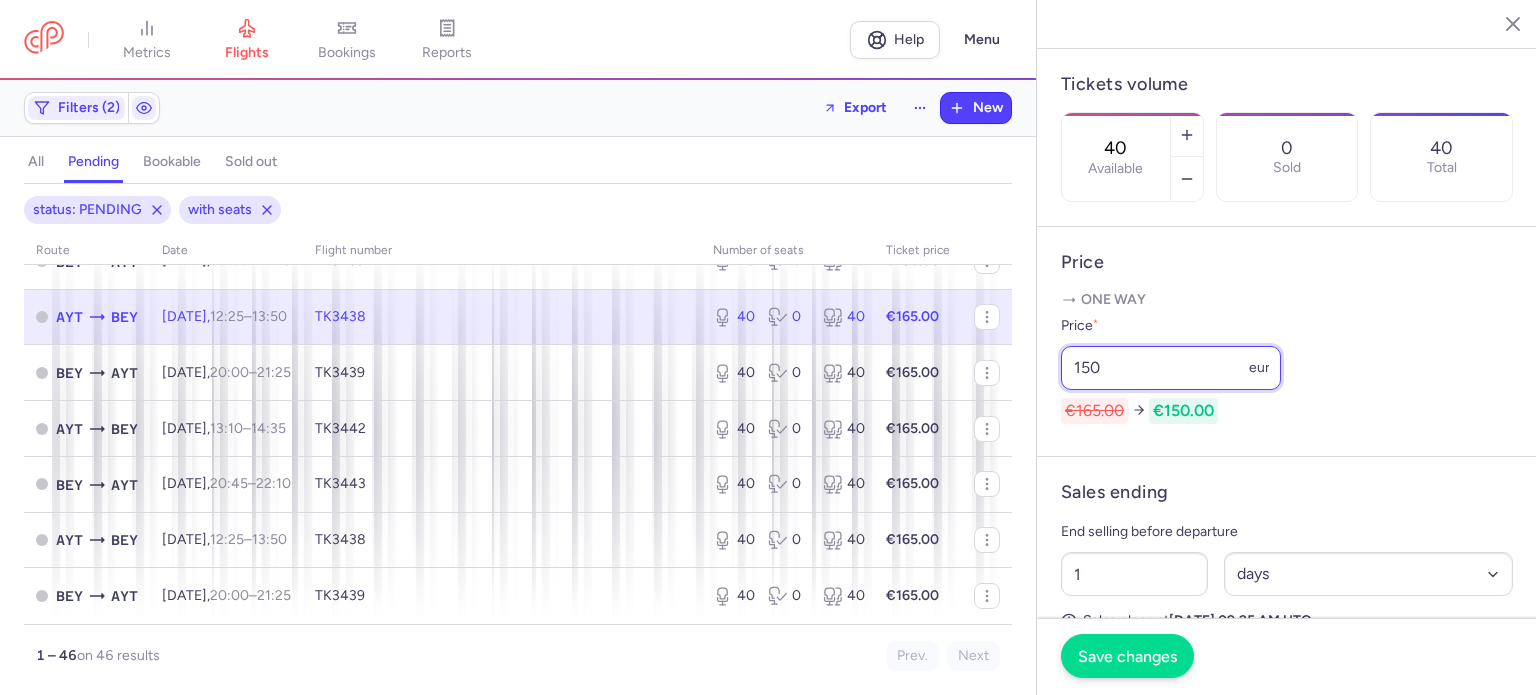 type on "150" 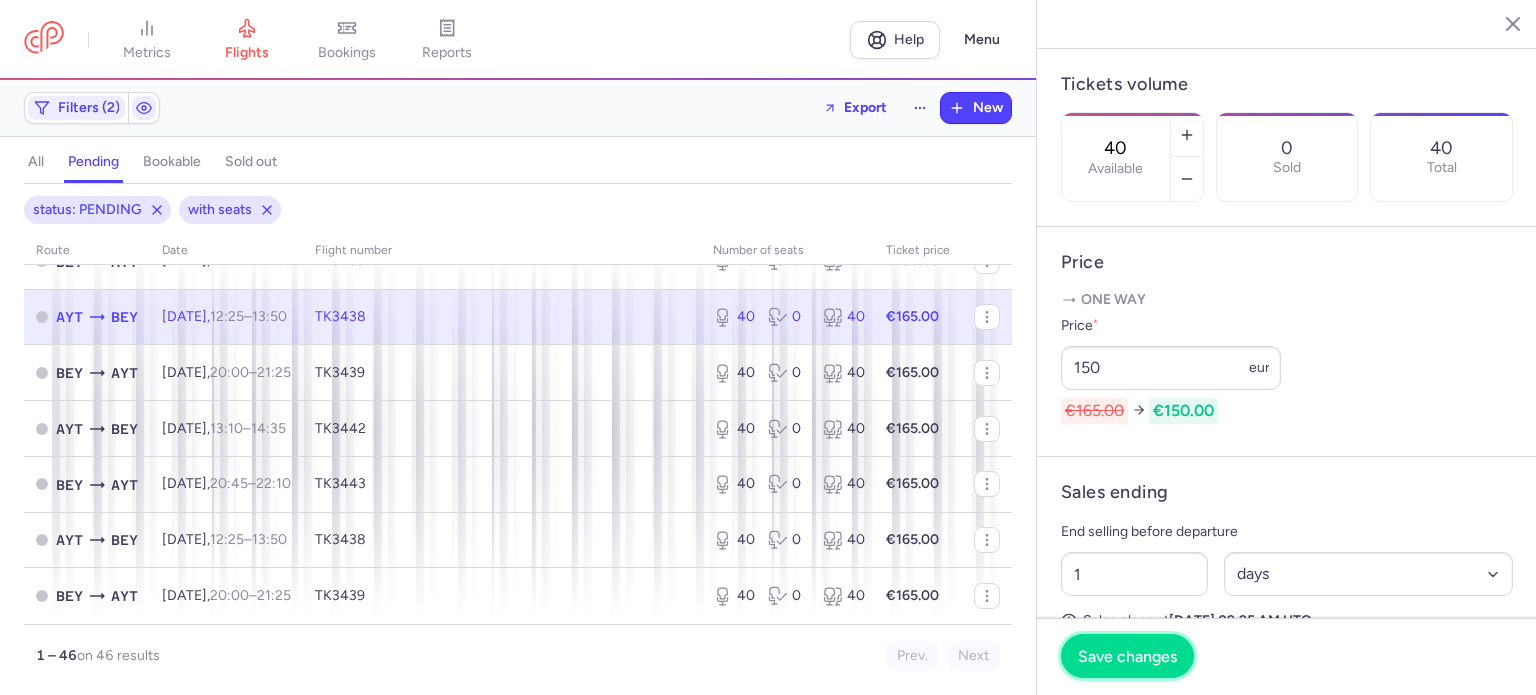 click on "Save changes" at bounding box center (1127, 656) 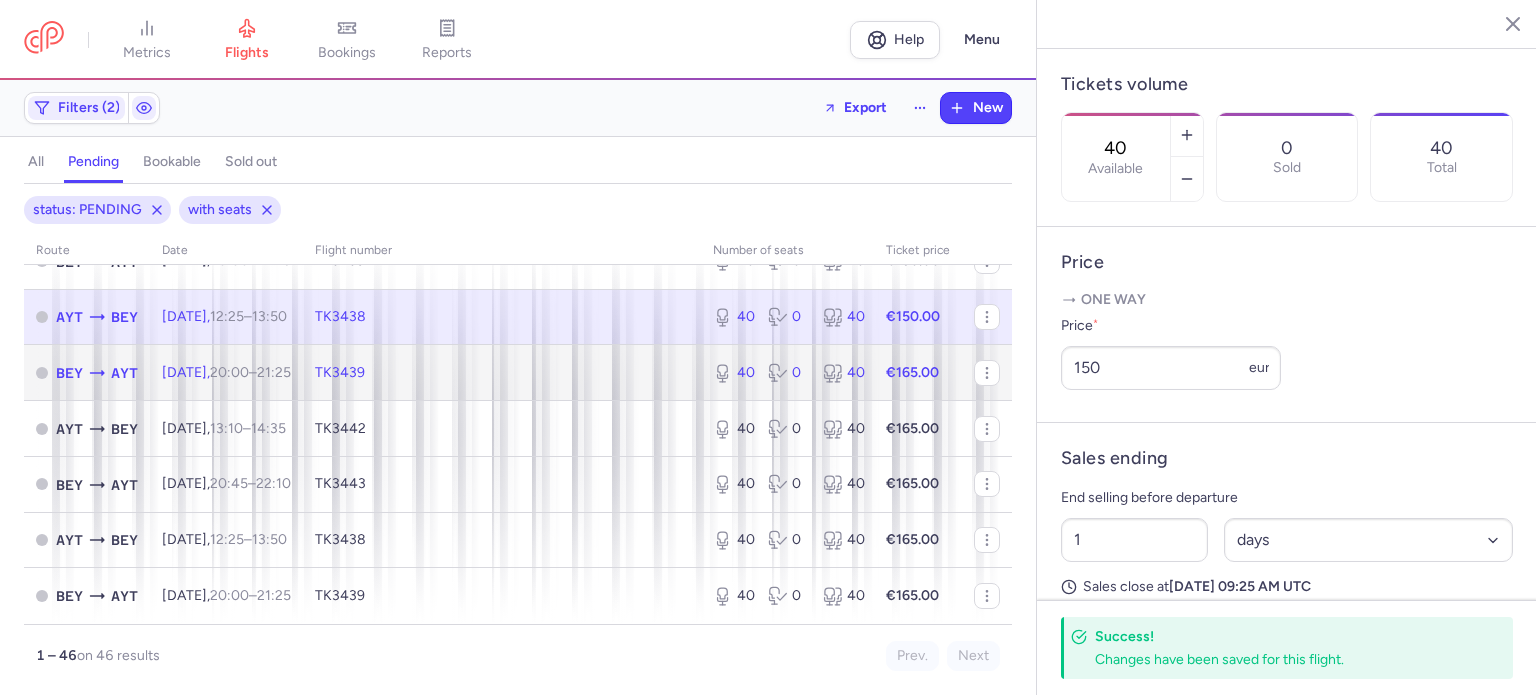 click on "TK3439" 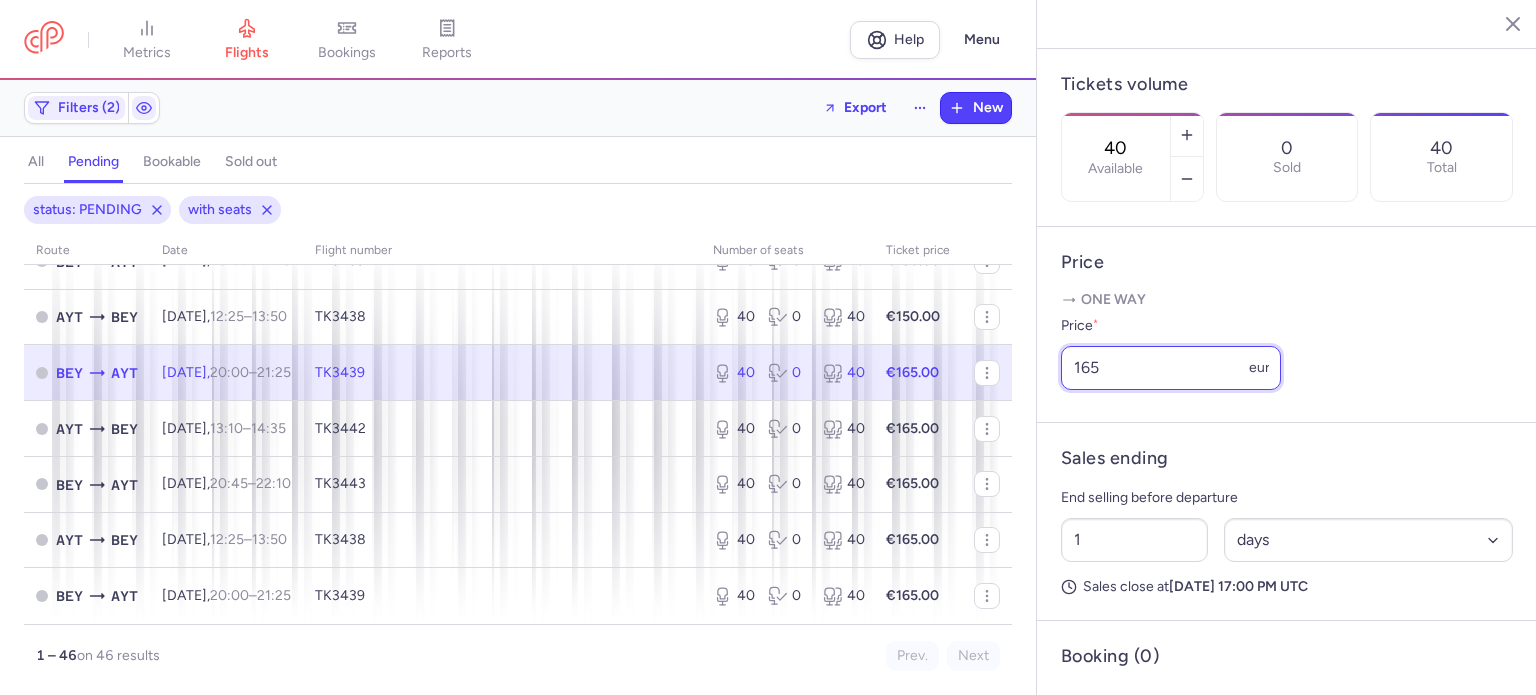 click on "165" at bounding box center (1171, 368) 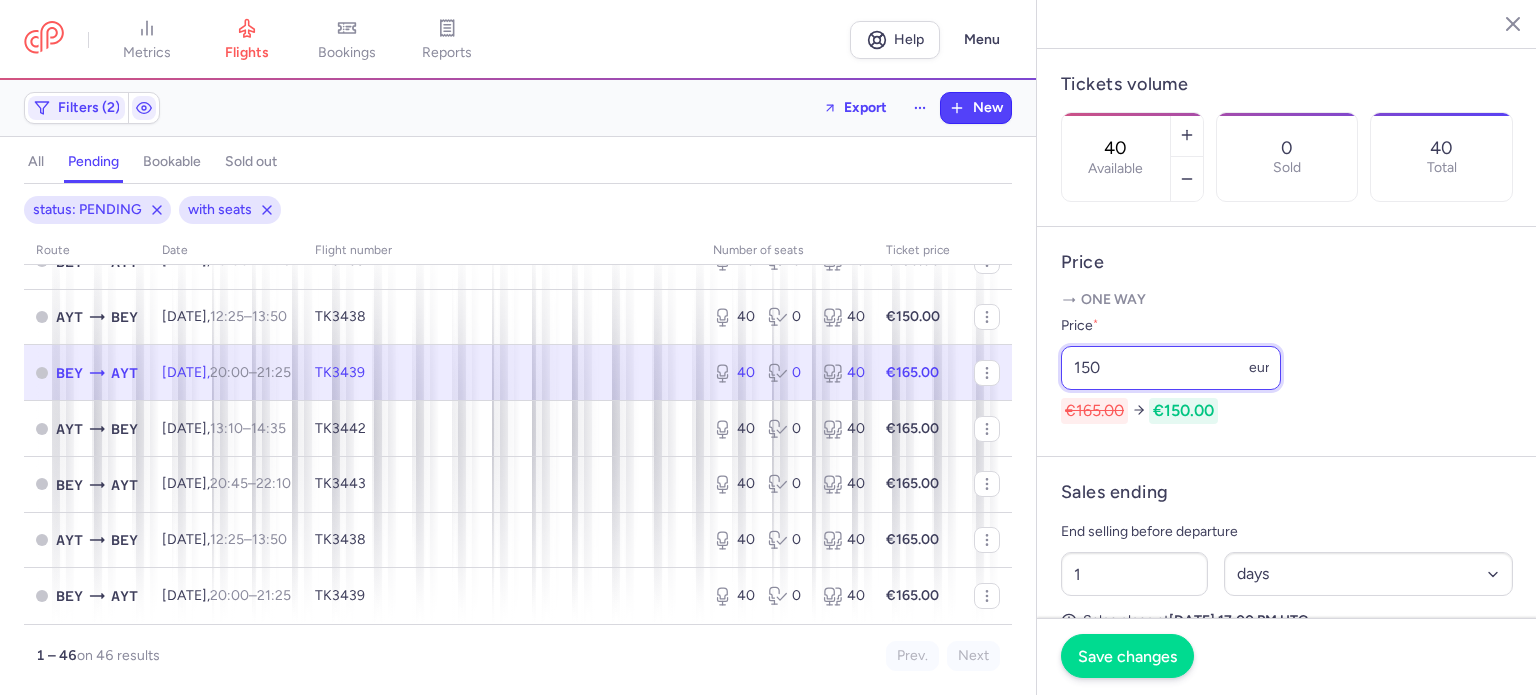 type on "150" 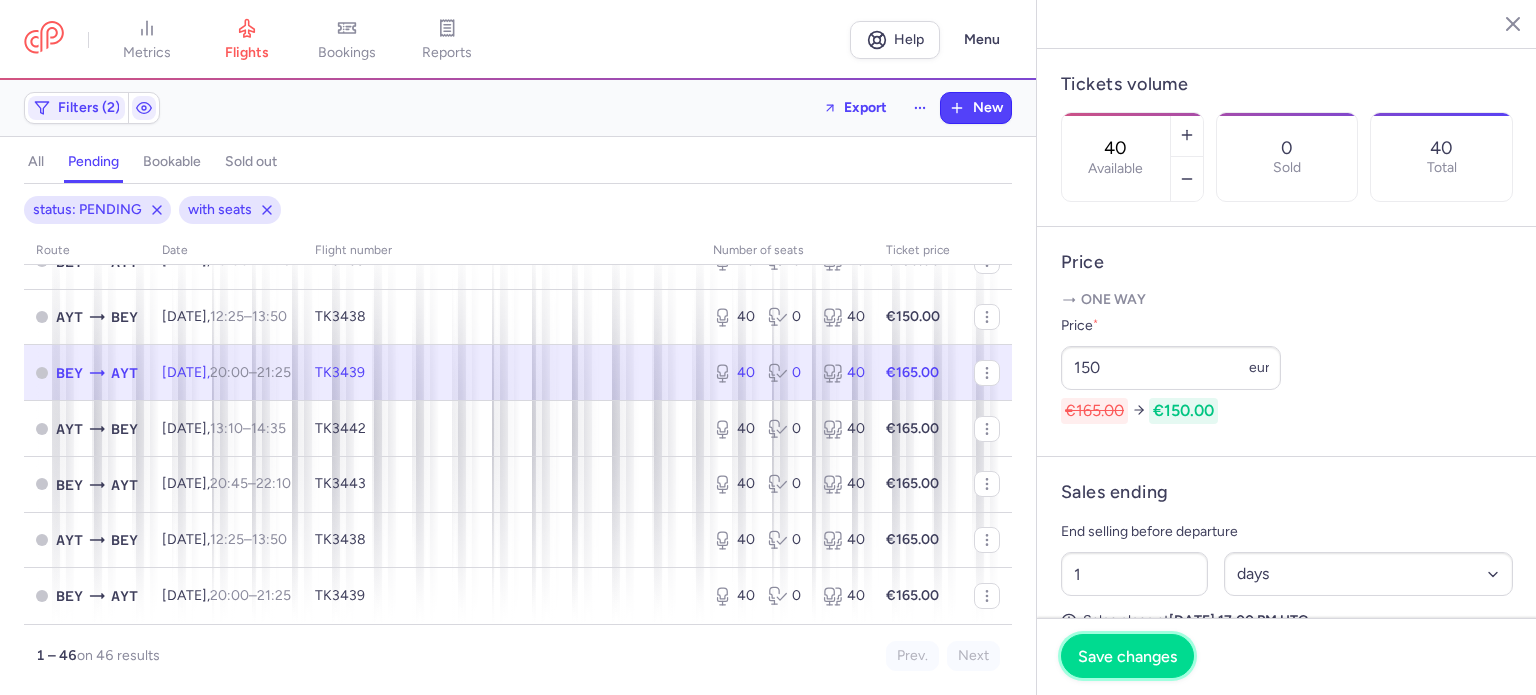 click on "Save changes" at bounding box center [1127, 656] 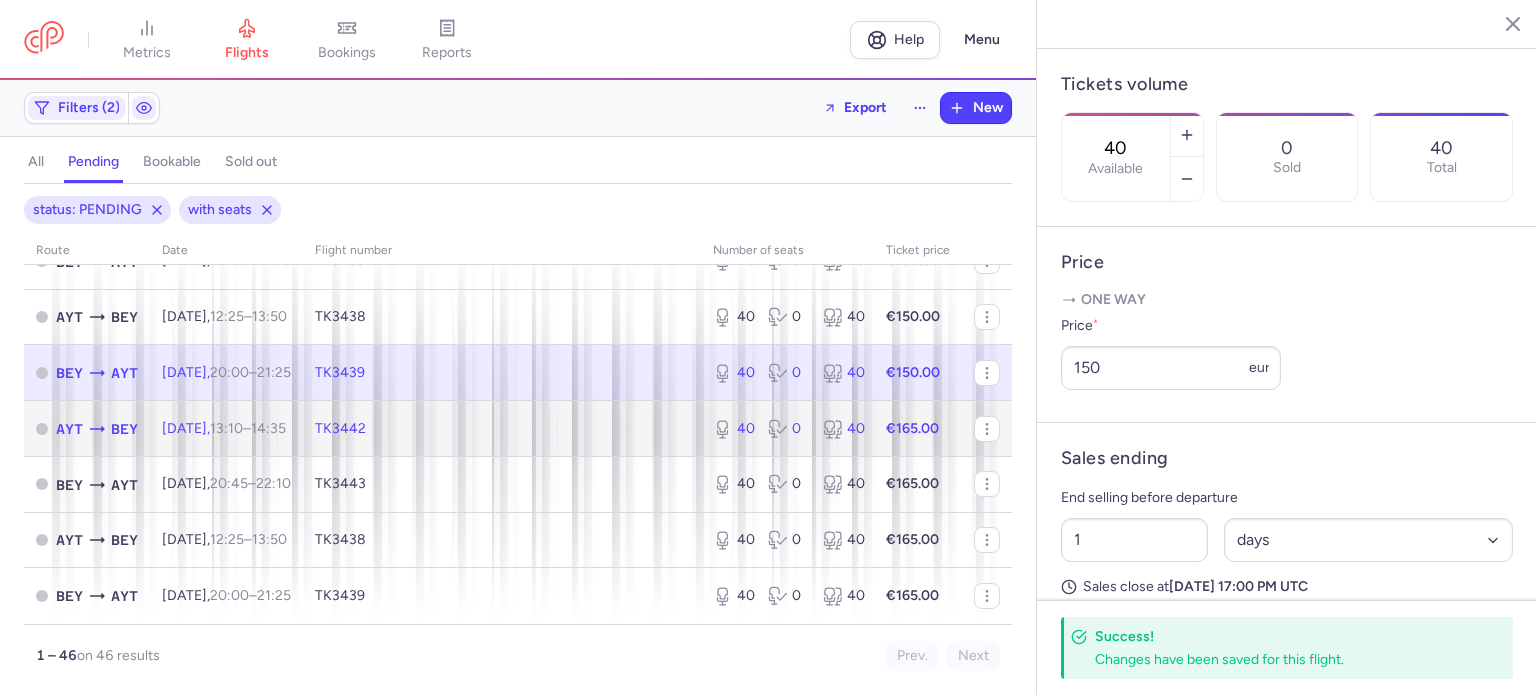 click on "TK3442" 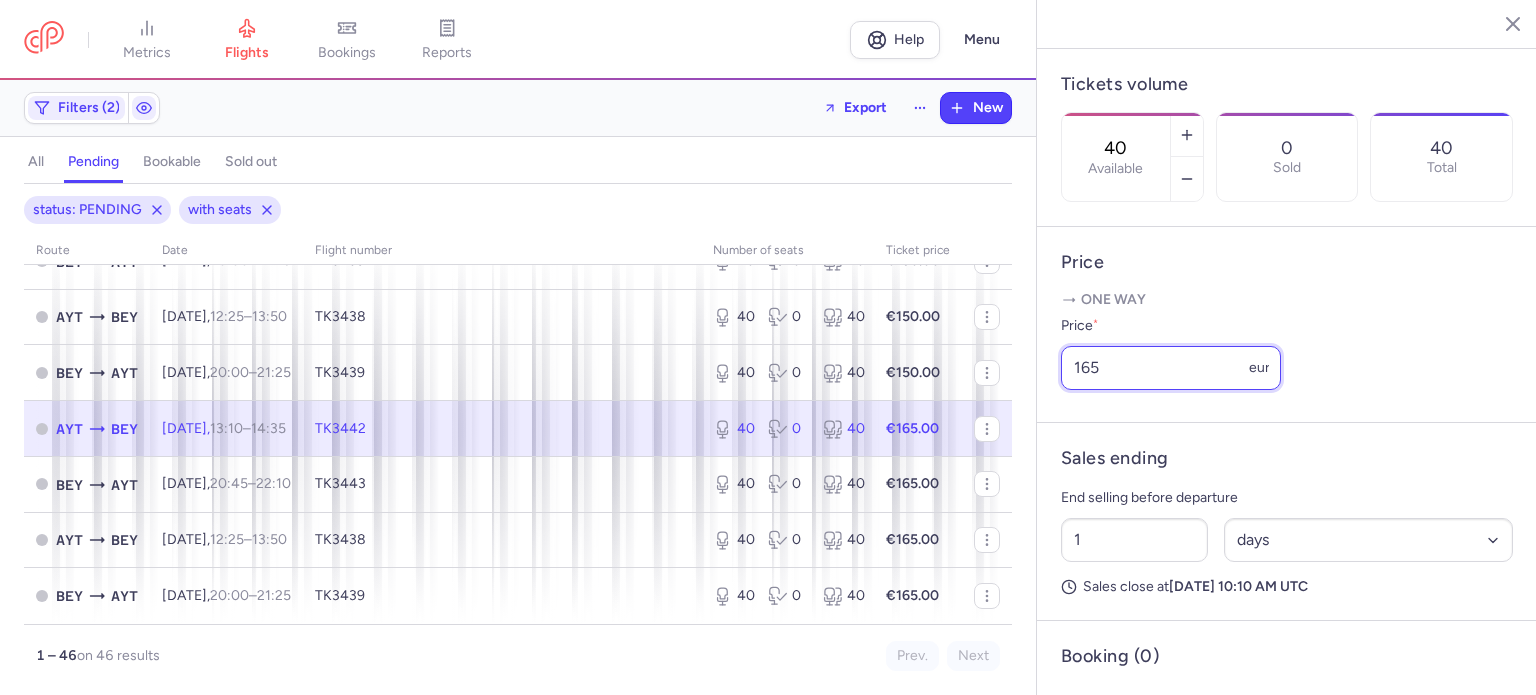 click on "165" at bounding box center [1171, 368] 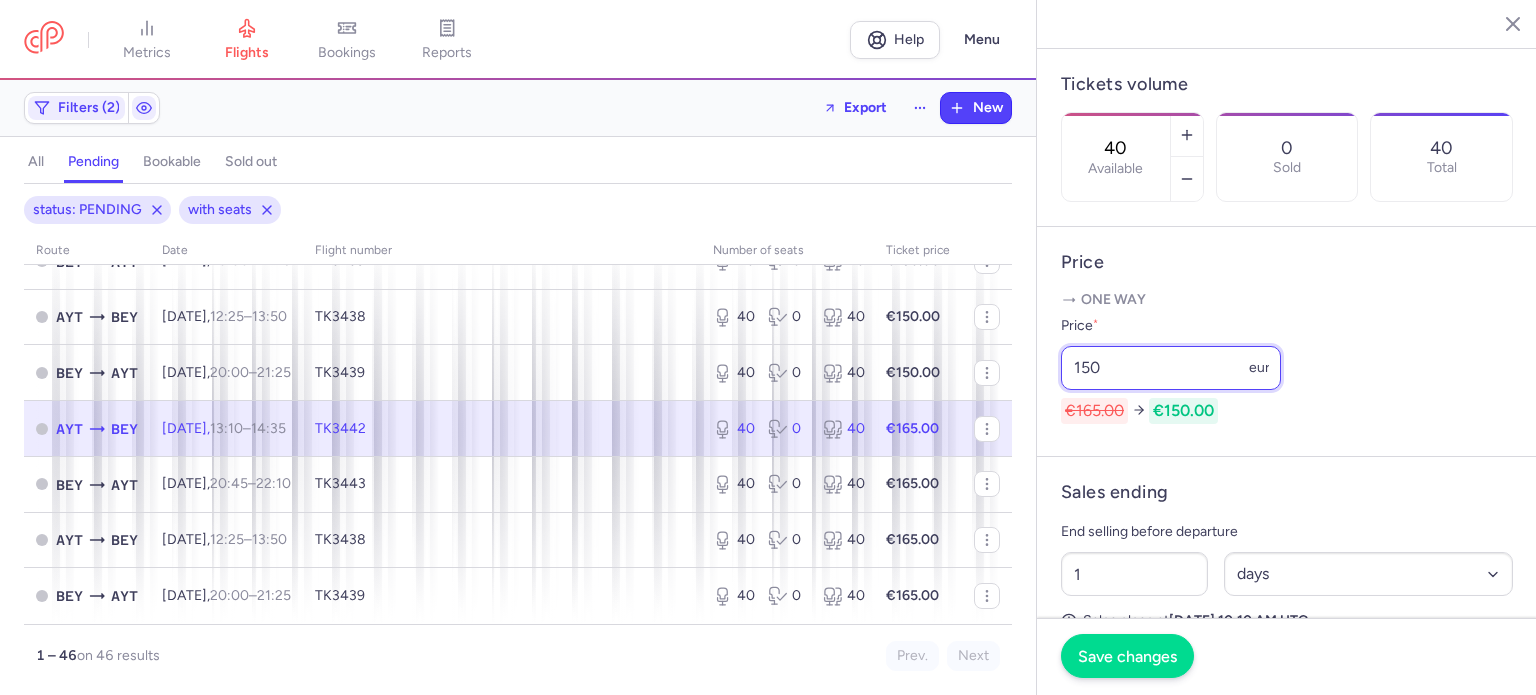 type on "150" 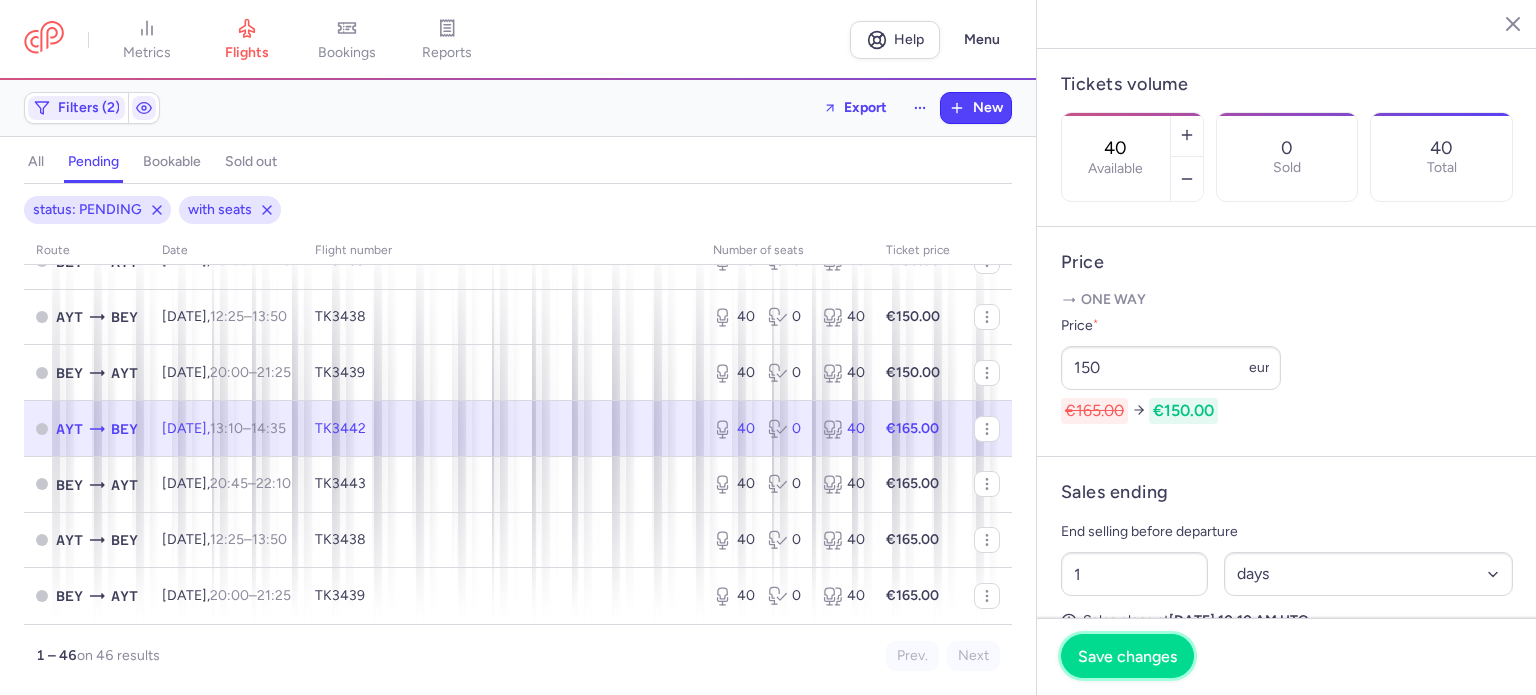 click on "Save changes" at bounding box center [1127, 656] 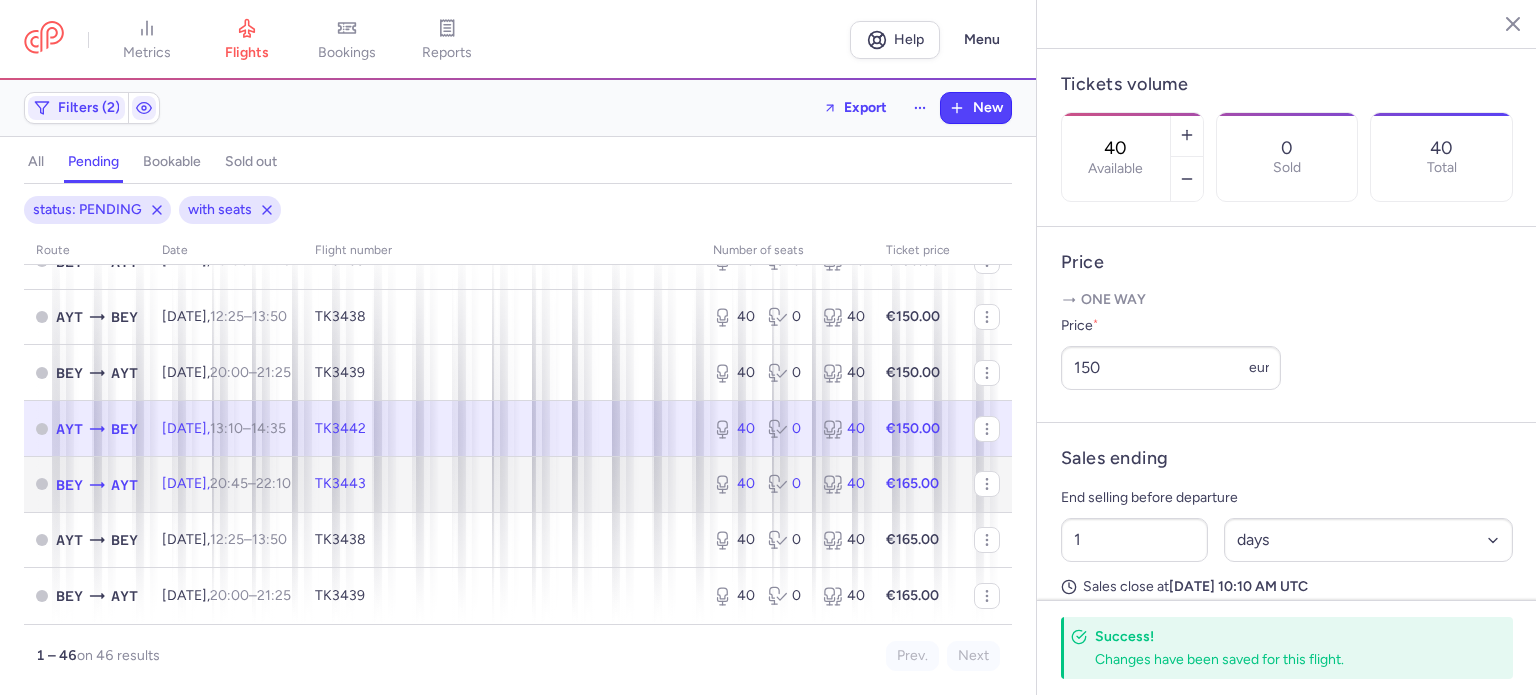 click on "TK3443" 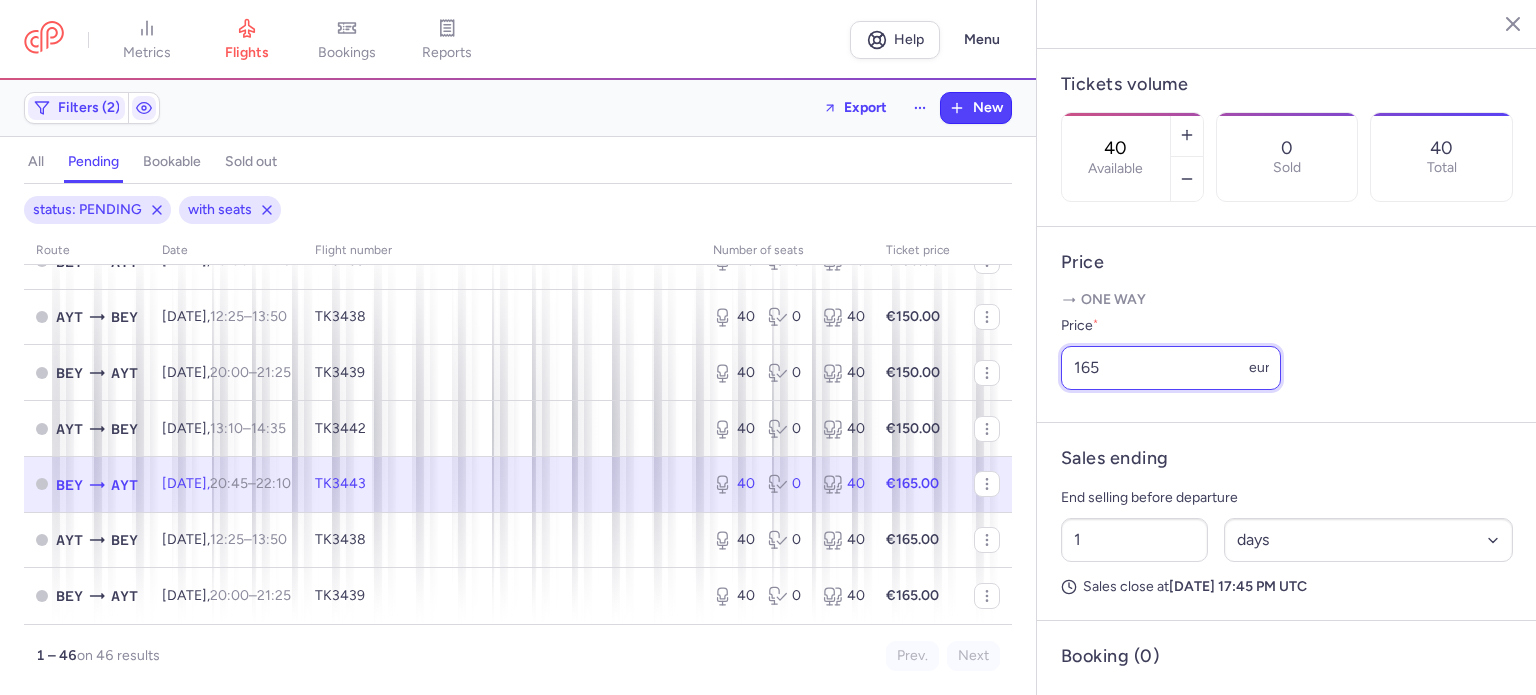 click on "165" at bounding box center (1171, 368) 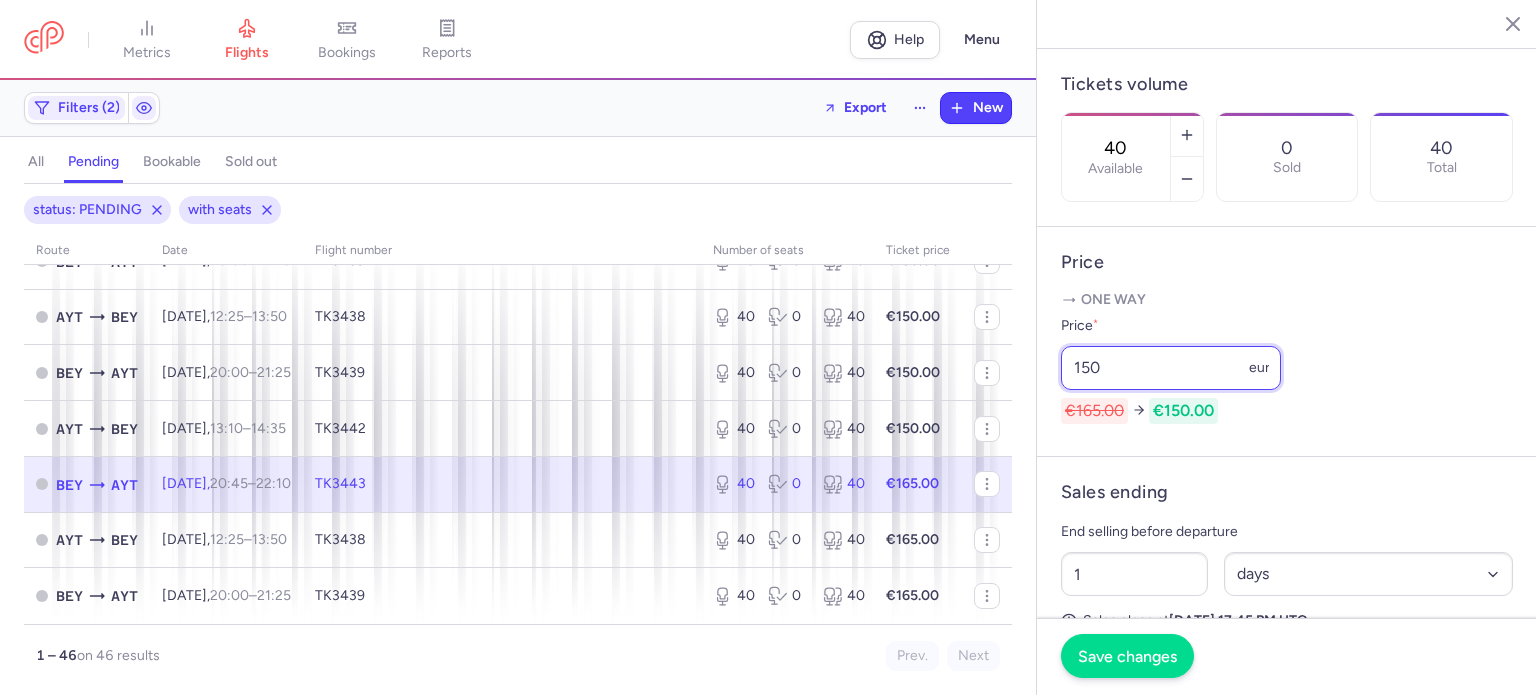 type on "150" 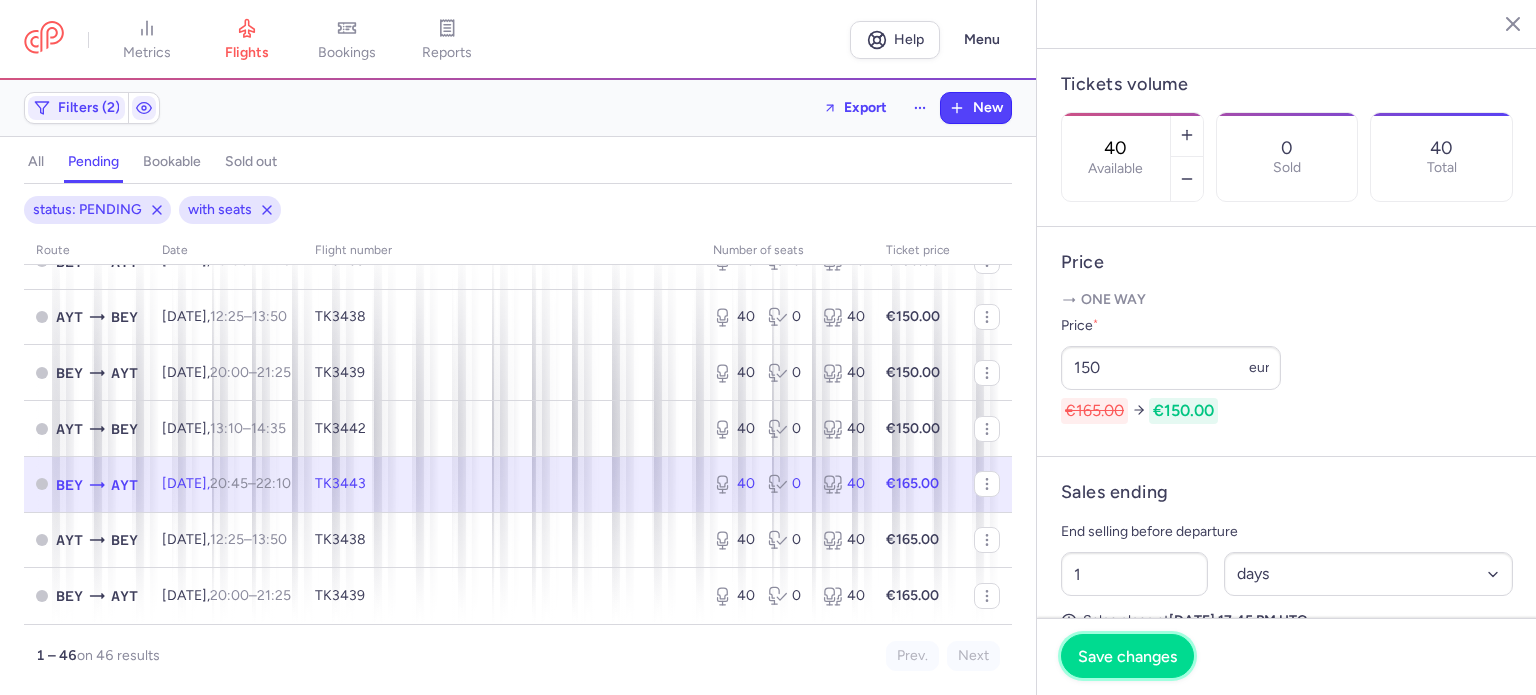 click on "Save changes" at bounding box center (1127, 656) 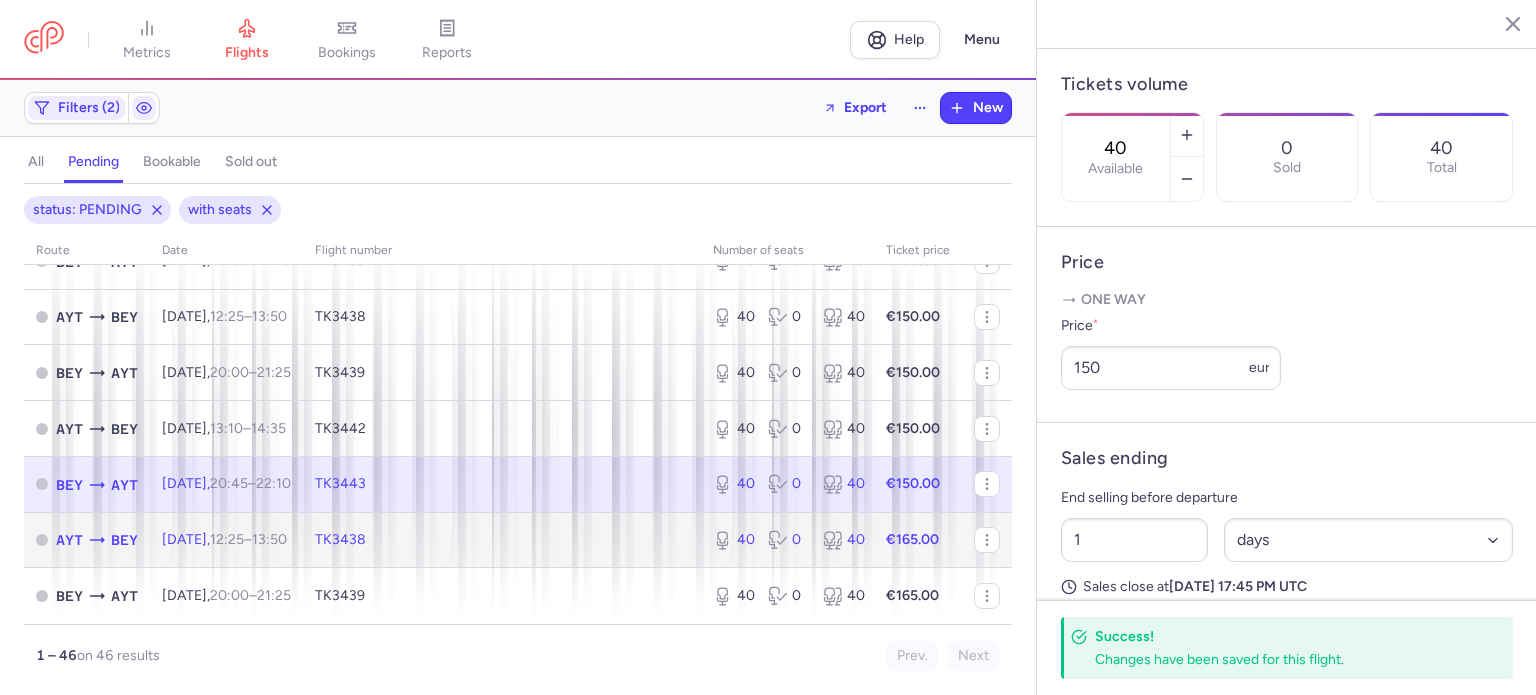 click on "TK3438" 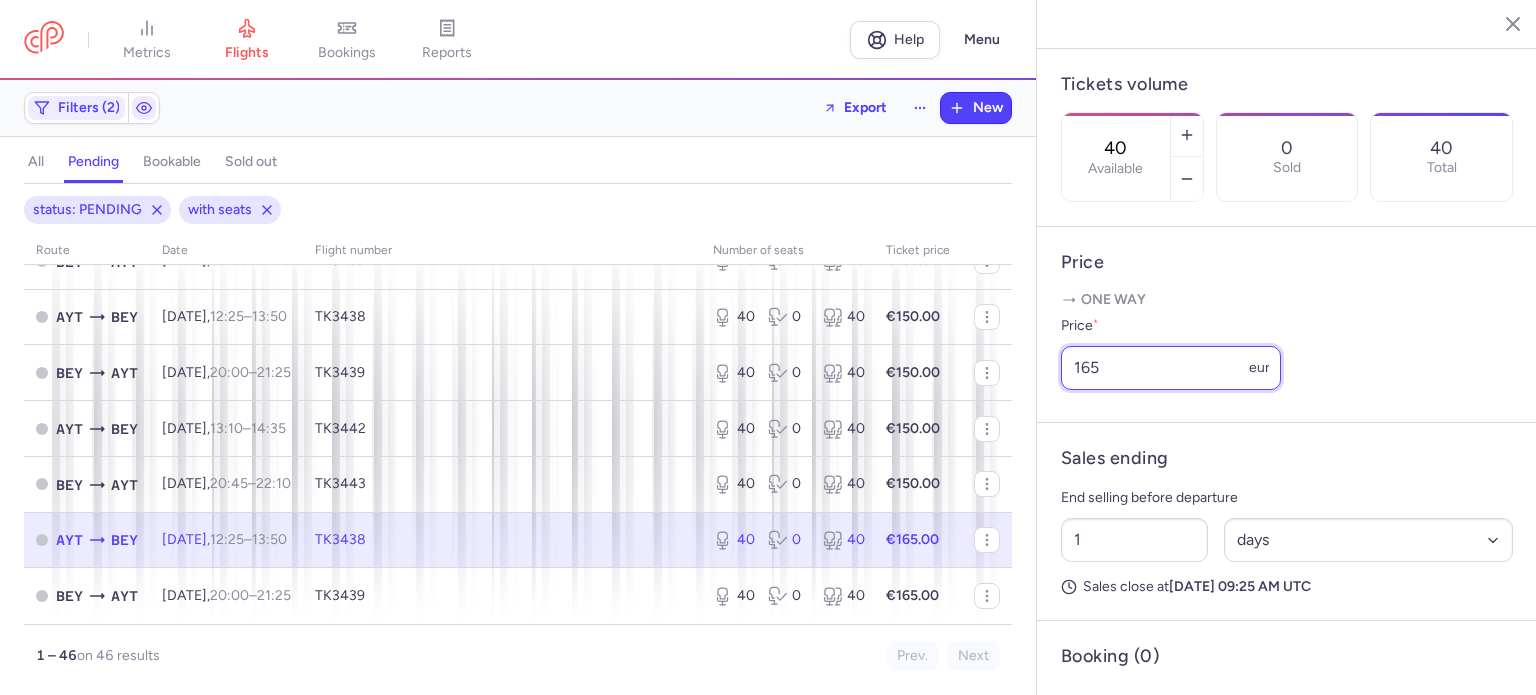 click on "165" at bounding box center (1171, 368) 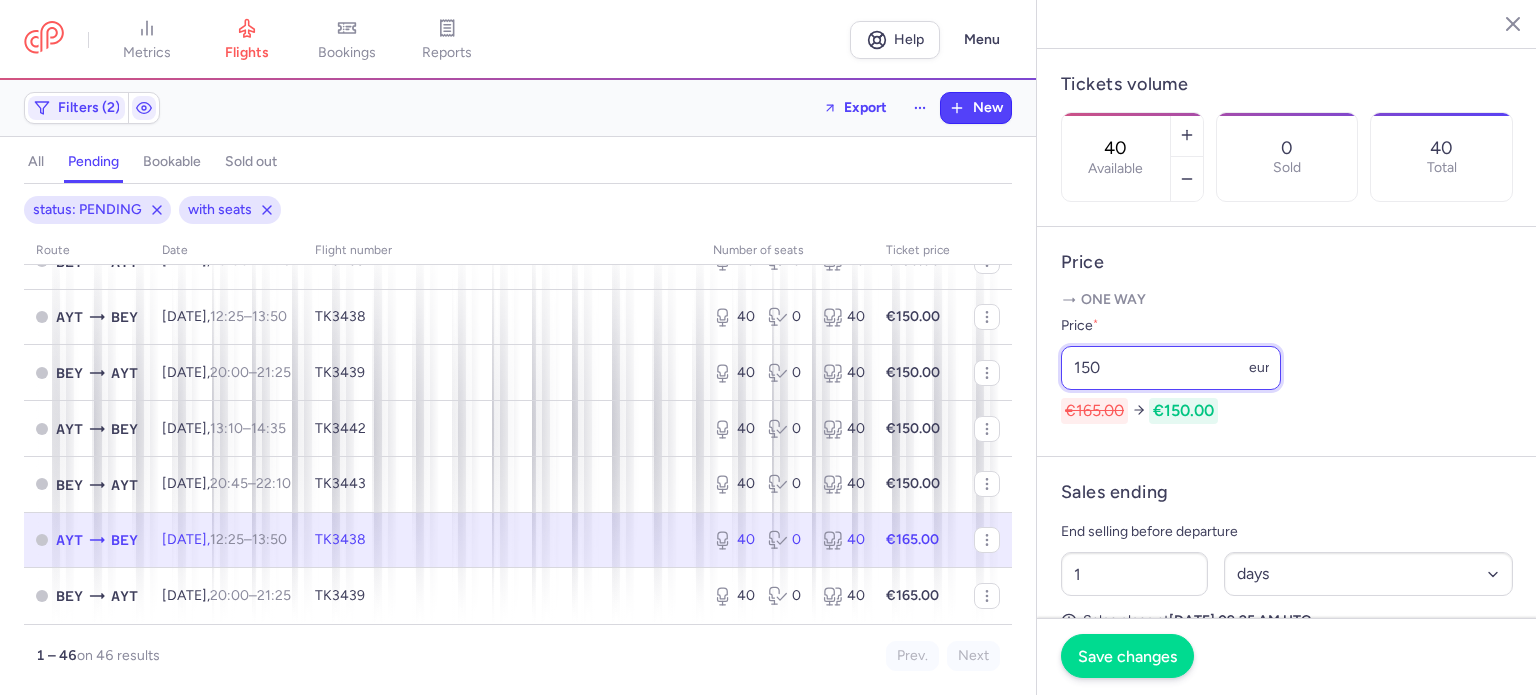 type on "150" 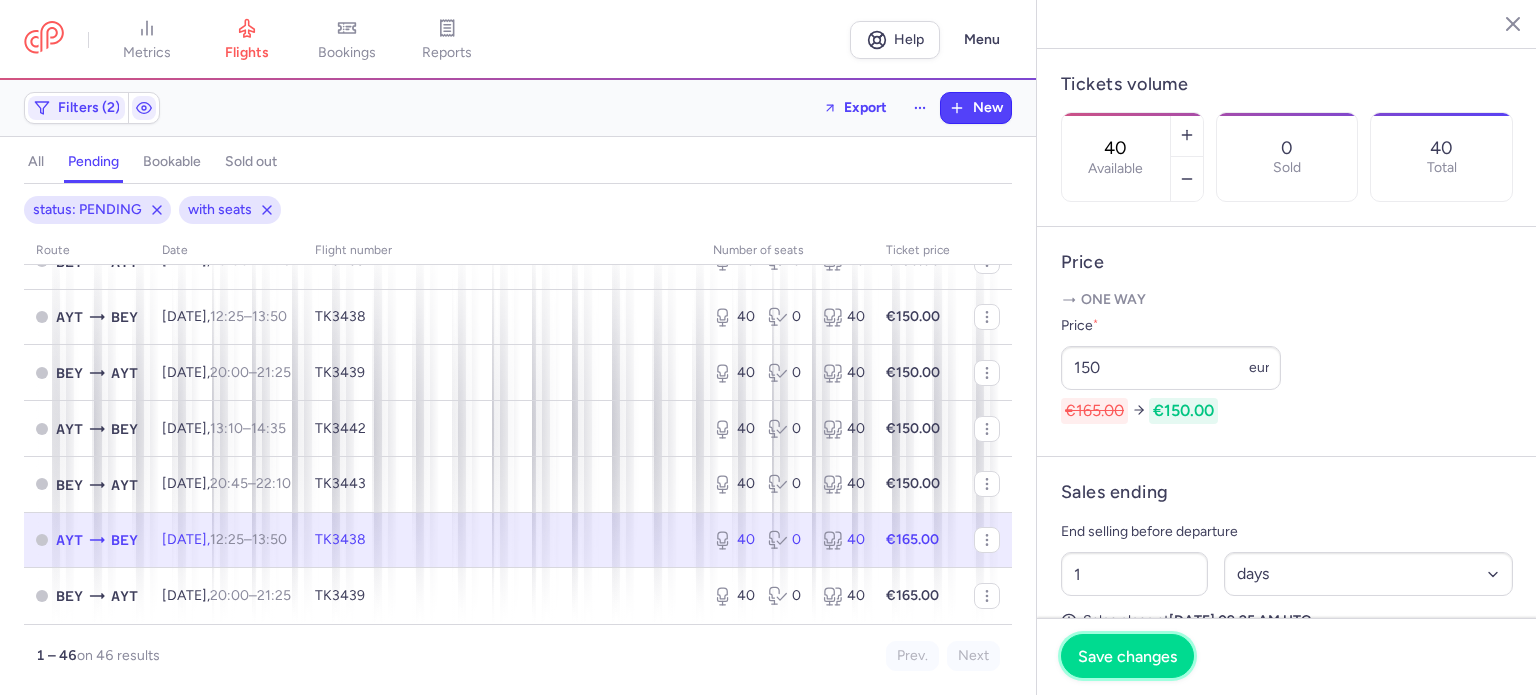 click on "Save changes" at bounding box center (1127, 656) 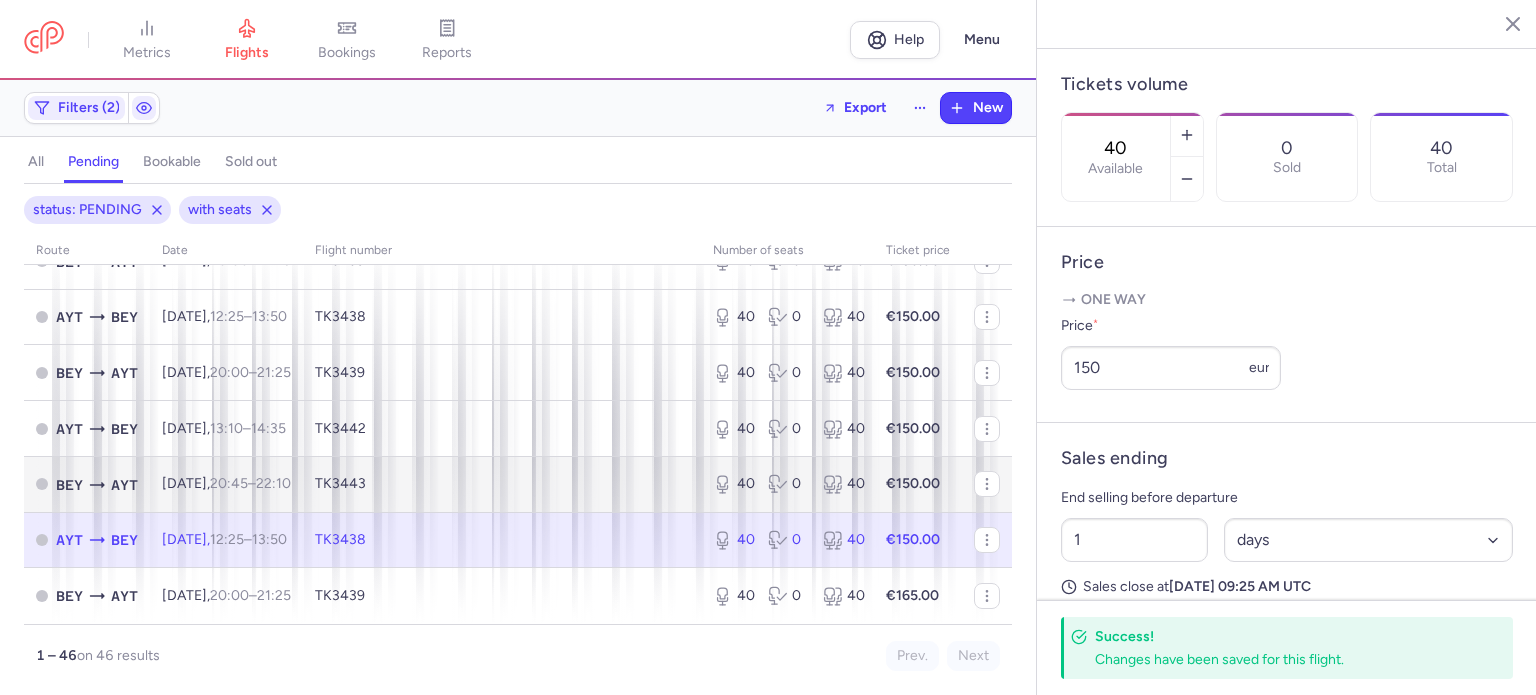 scroll, scrollTop: 2361, scrollLeft: 0, axis: vertical 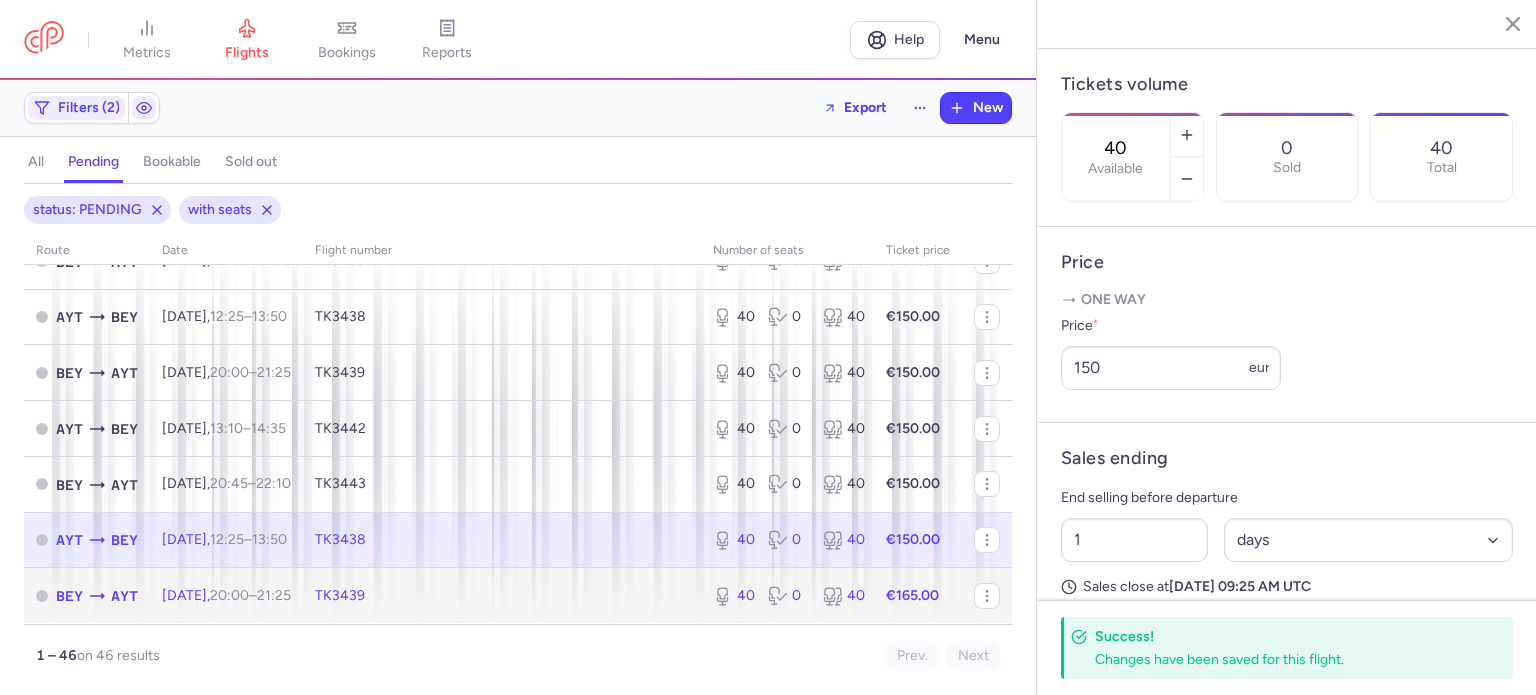click on "TK3439" 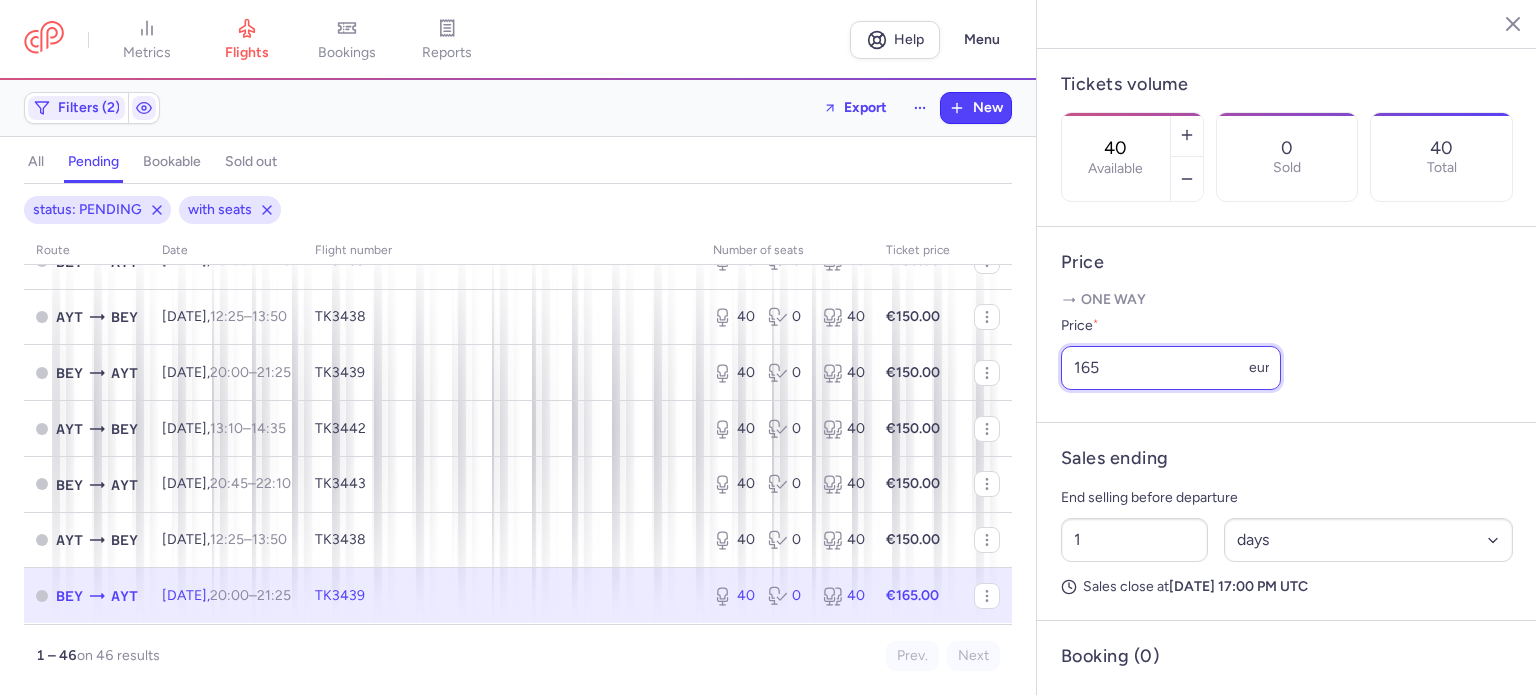 click on "165" at bounding box center [1171, 368] 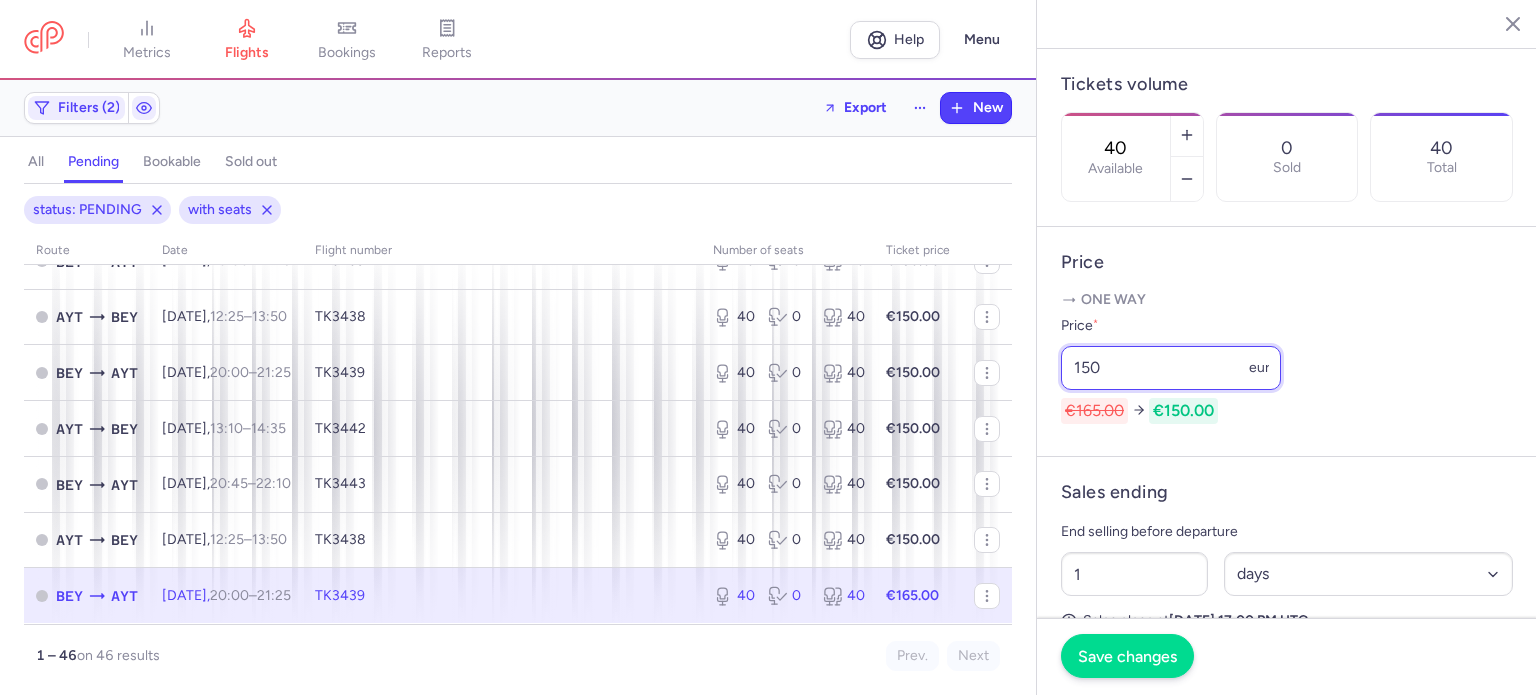 type on "150" 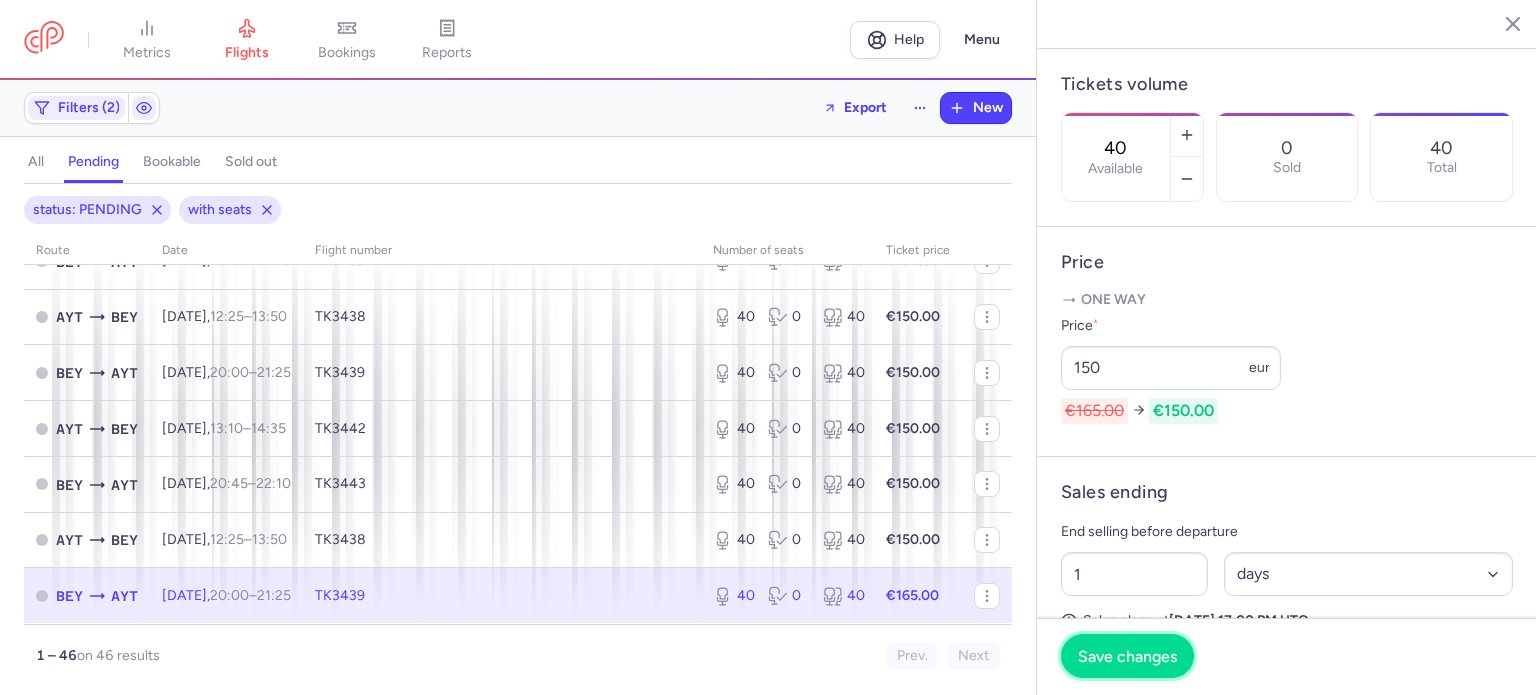 click on "Save changes" at bounding box center (1127, 656) 